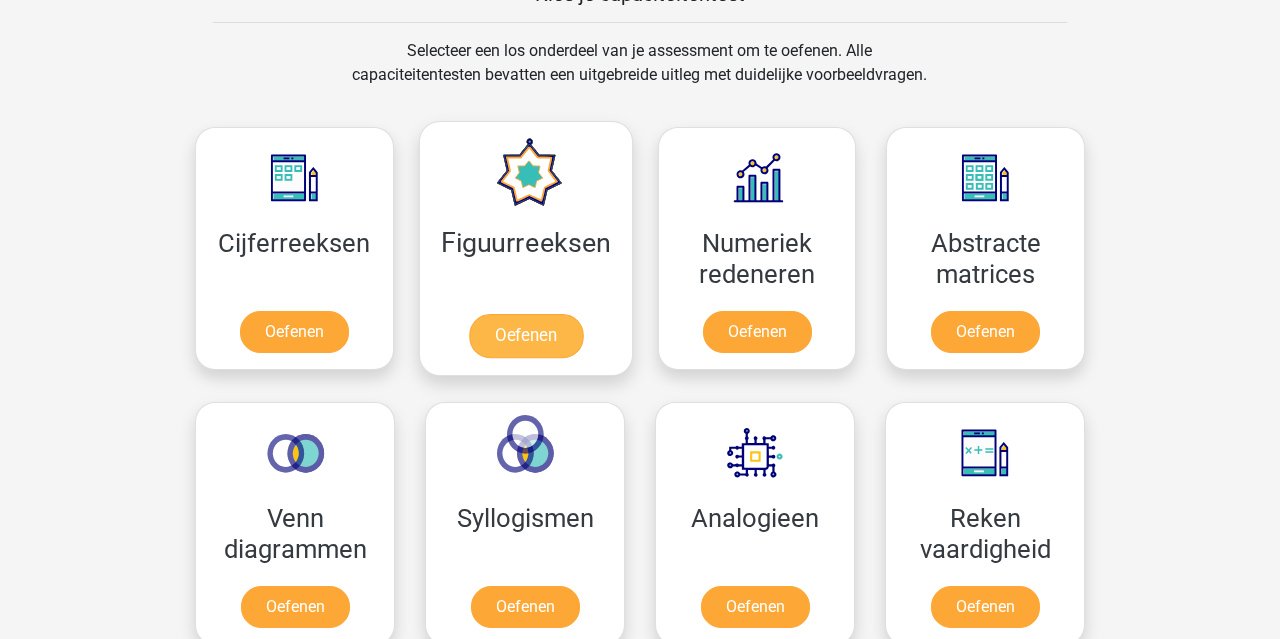 scroll, scrollTop: 831, scrollLeft: 0, axis: vertical 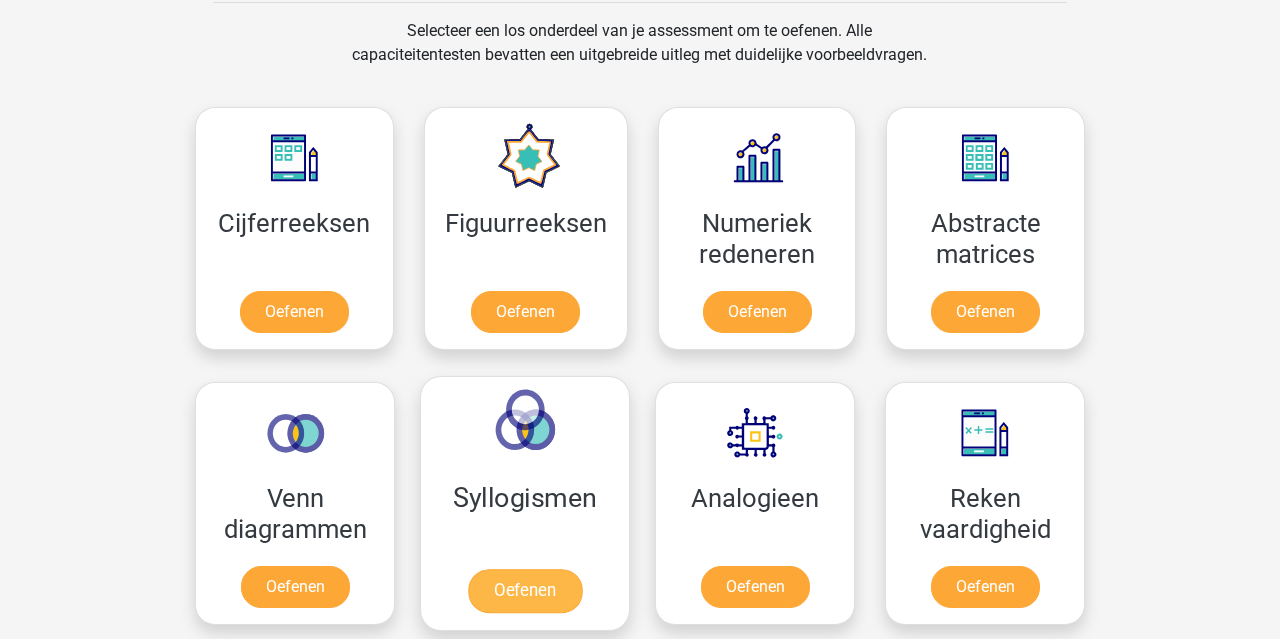 click on "Oefenen" at bounding box center [525, 591] 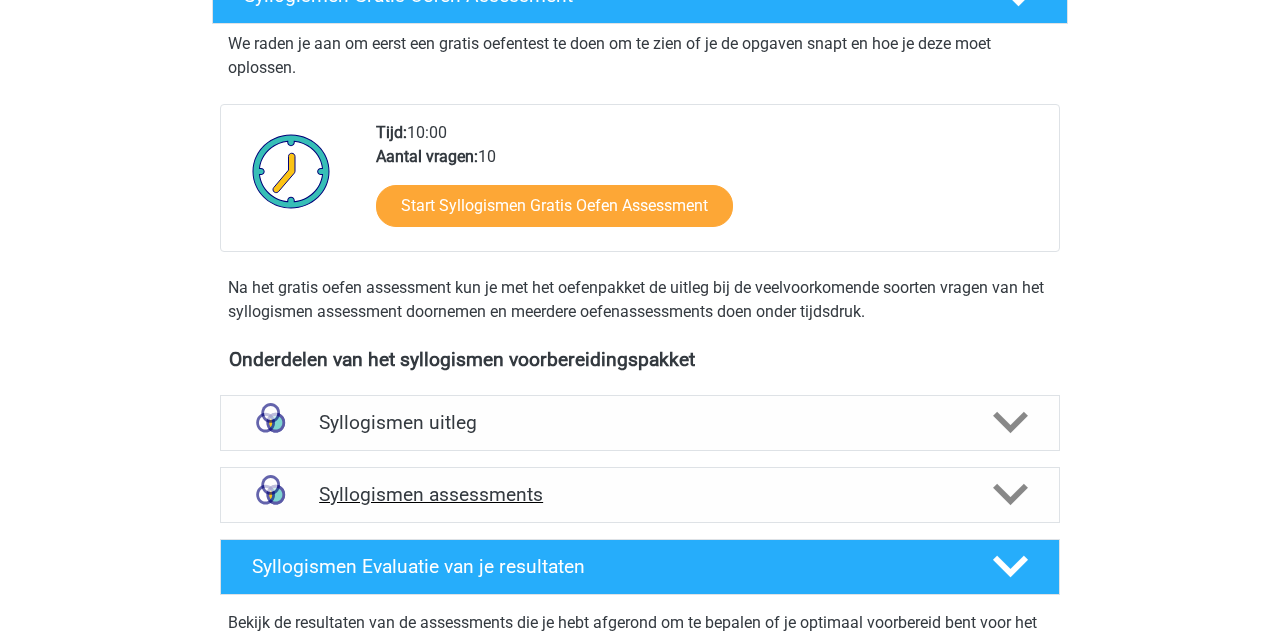 click on "Syllogismen assessments" at bounding box center (640, 494) 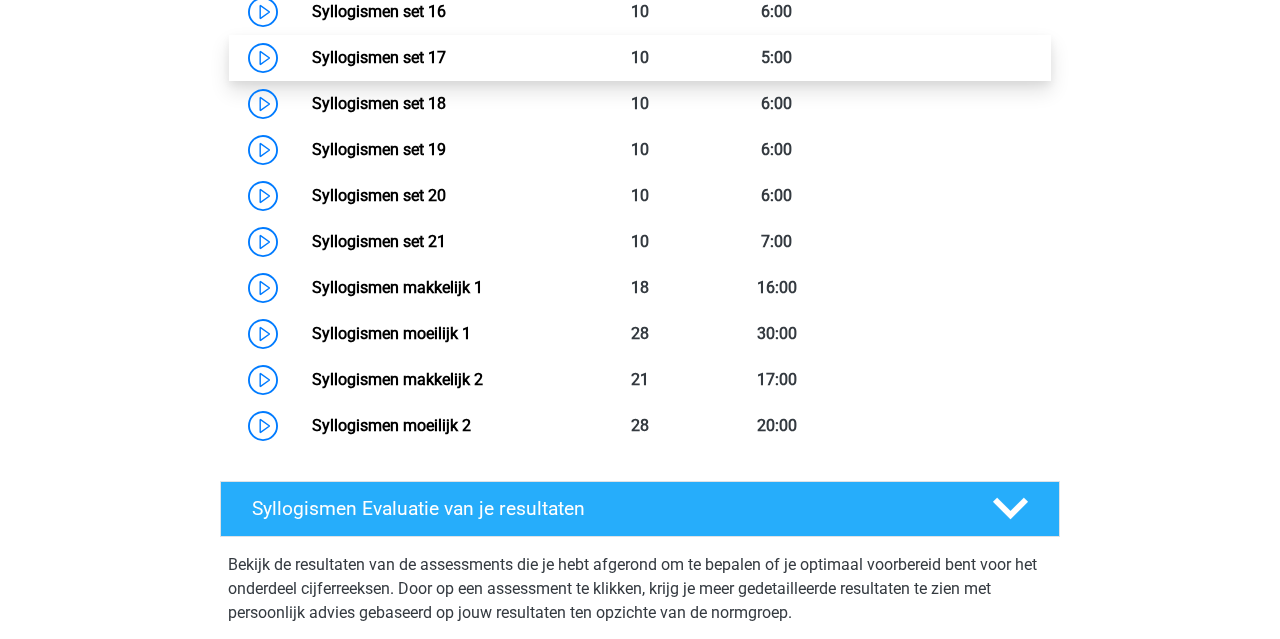scroll, scrollTop: 1733, scrollLeft: 0, axis: vertical 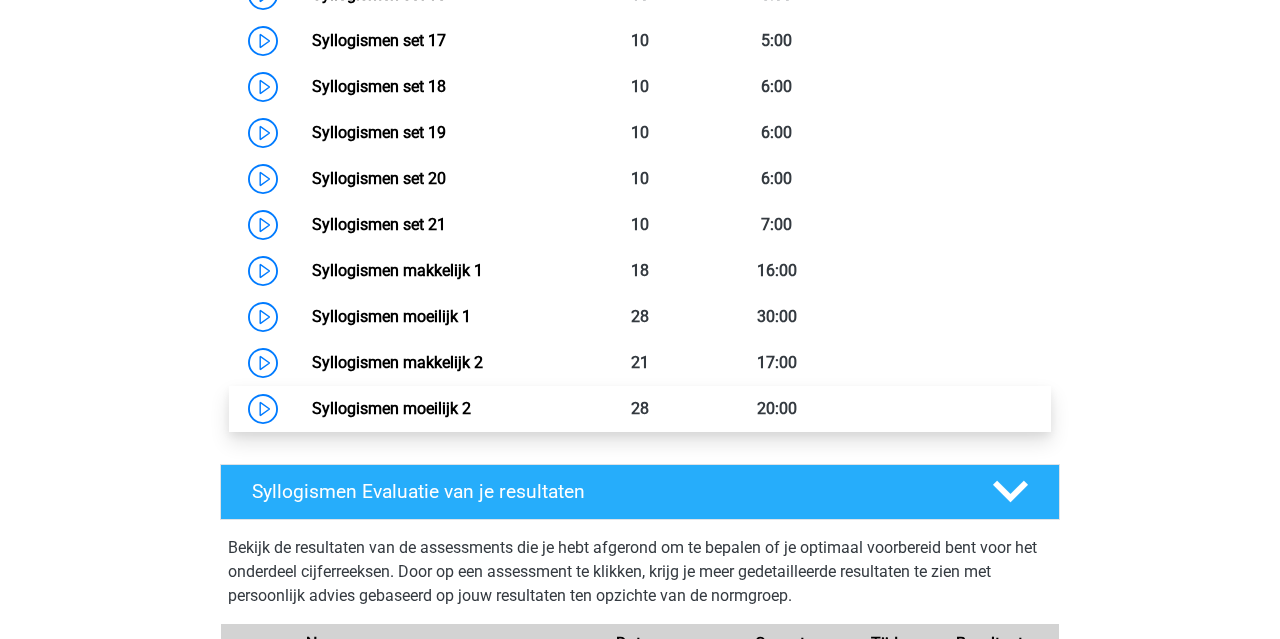 click on "Syllogismen
moeilijk 2" at bounding box center (391, 408) 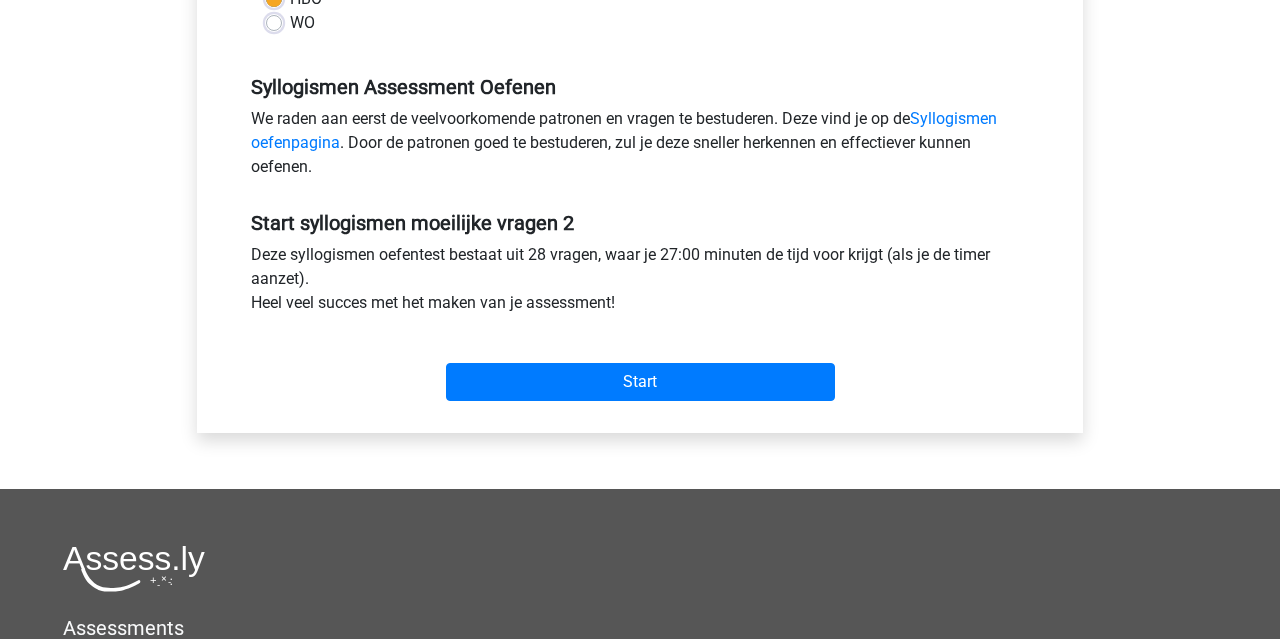 scroll, scrollTop: 563, scrollLeft: 0, axis: vertical 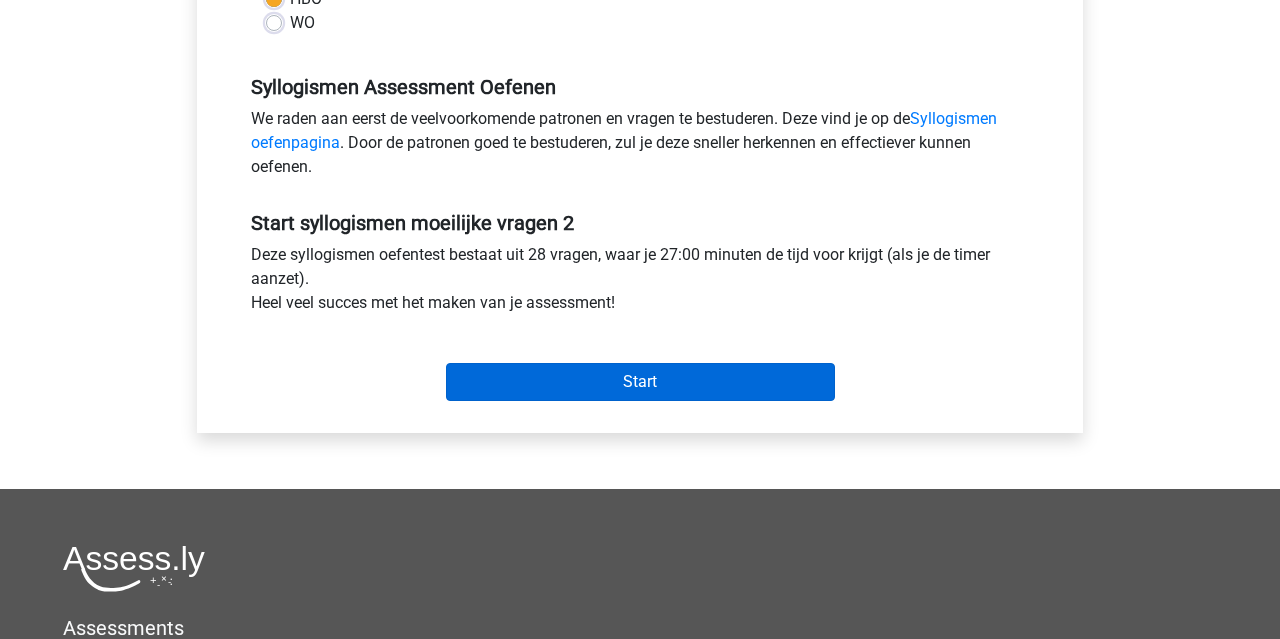 click on "Start" at bounding box center [640, 382] 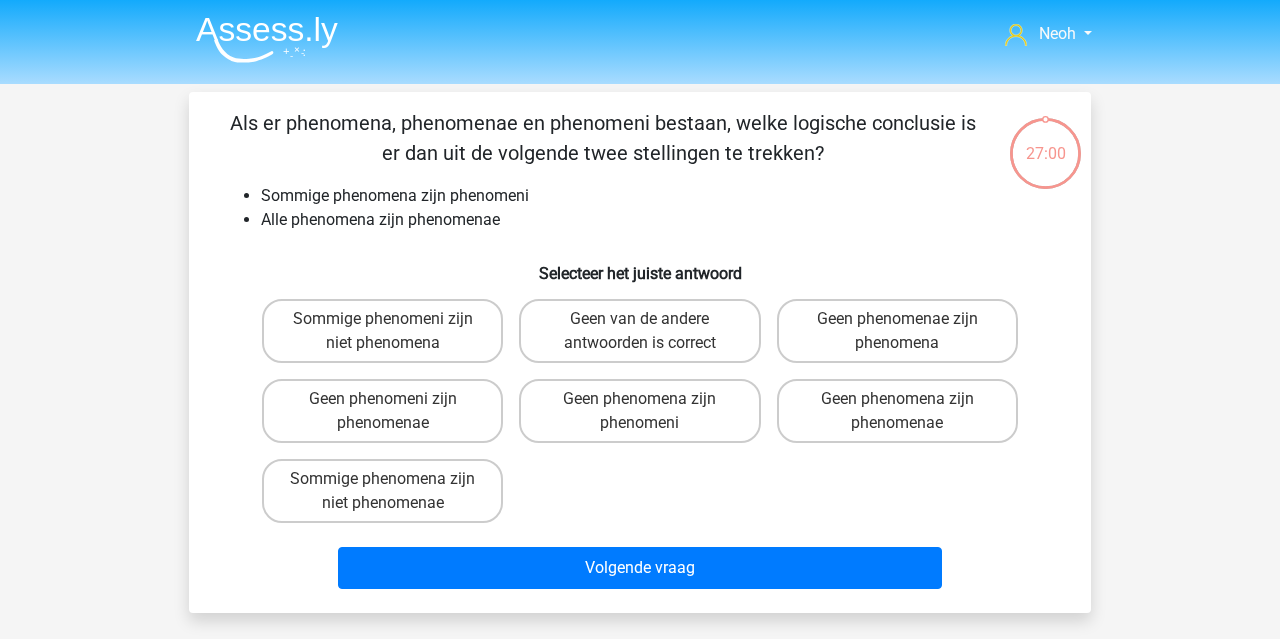 scroll, scrollTop: 0, scrollLeft: 0, axis: both 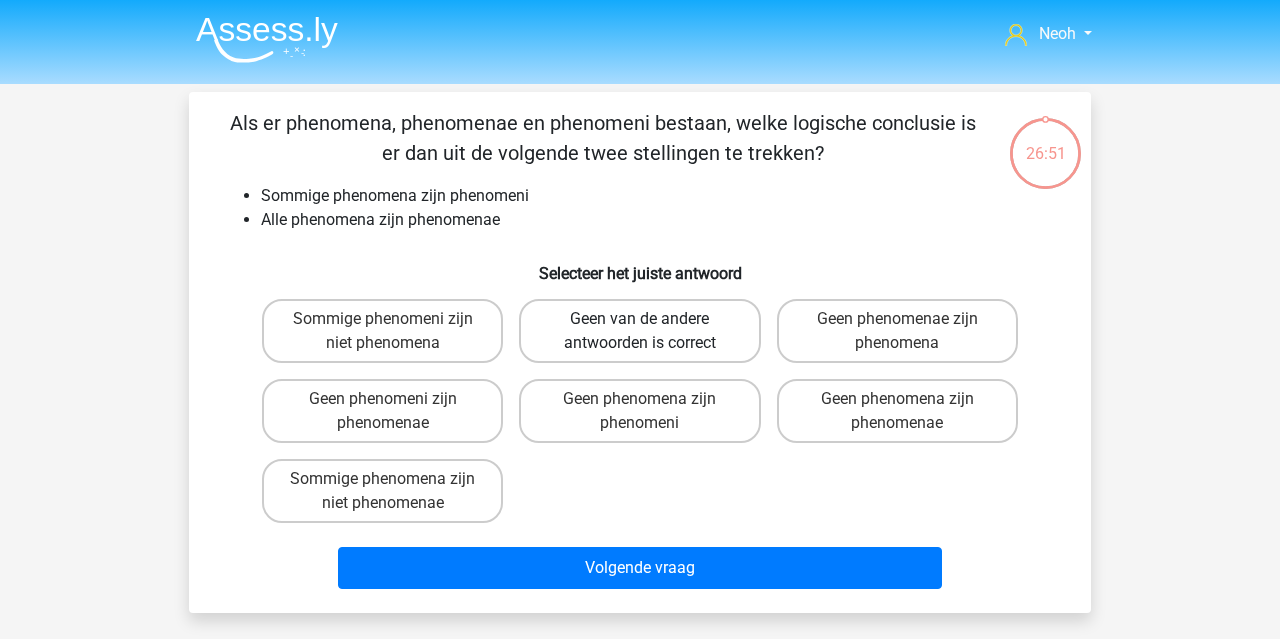 click on "Geen van de andere antwoorden is correct" at bounding box center [639, 331] 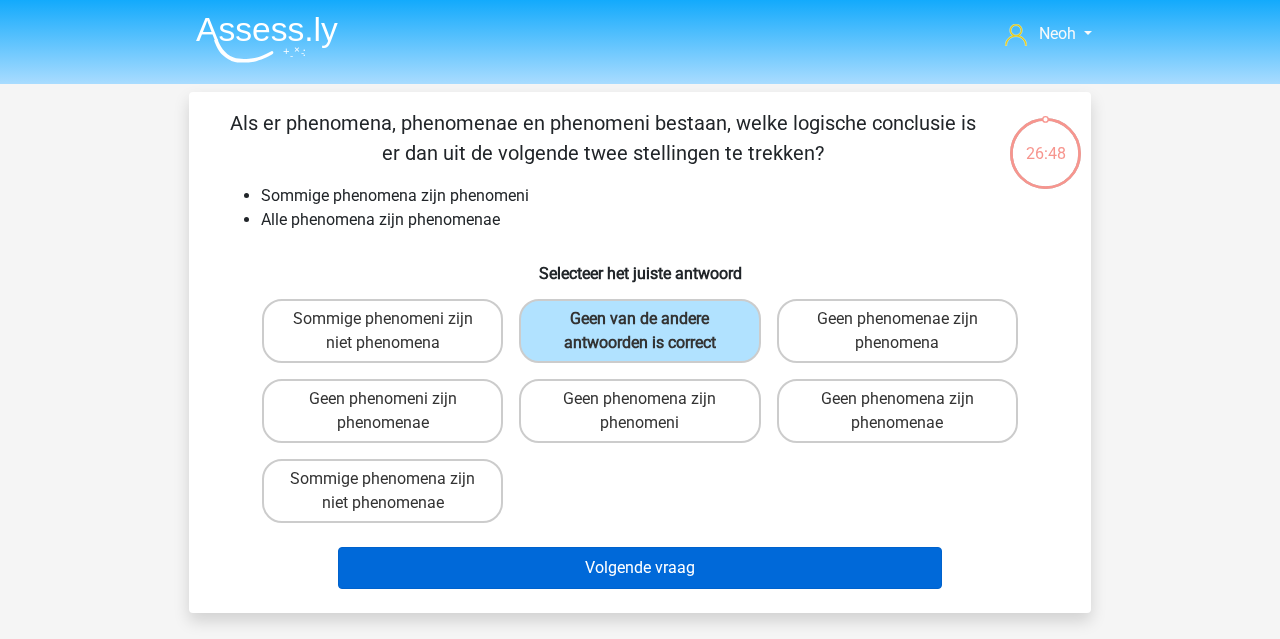 click on "Volgende vraag" at bounding box center (640, 568) 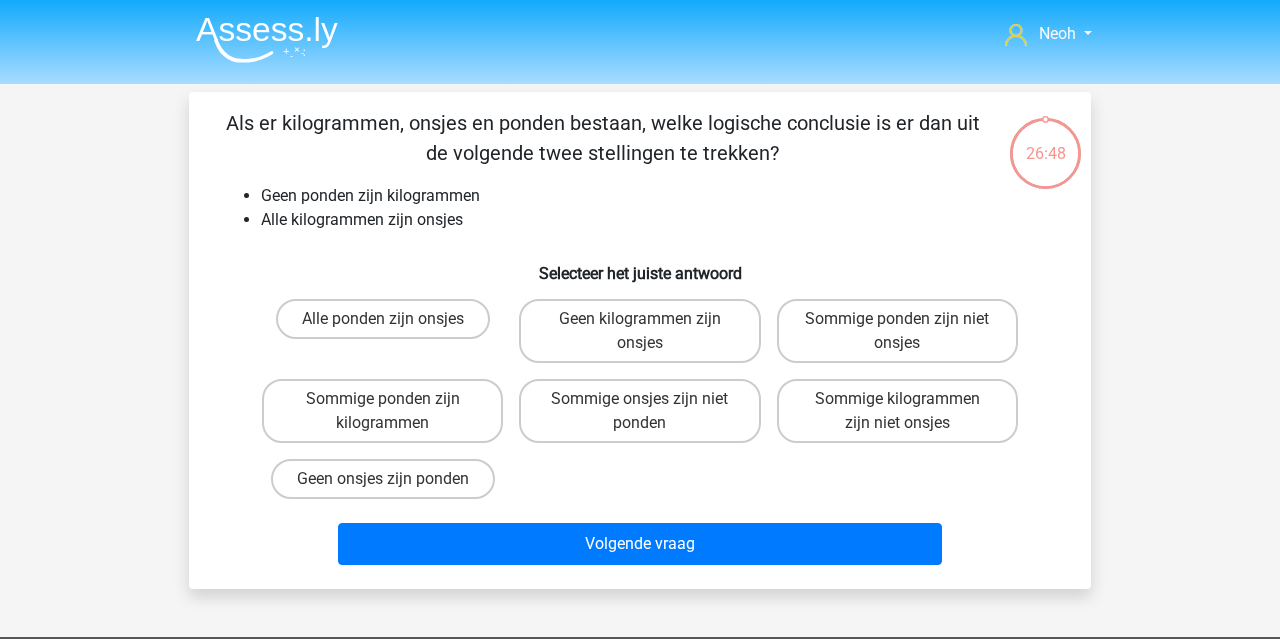 scroll, scrollTop: 92, scrollLeft: 0, axis: vertical 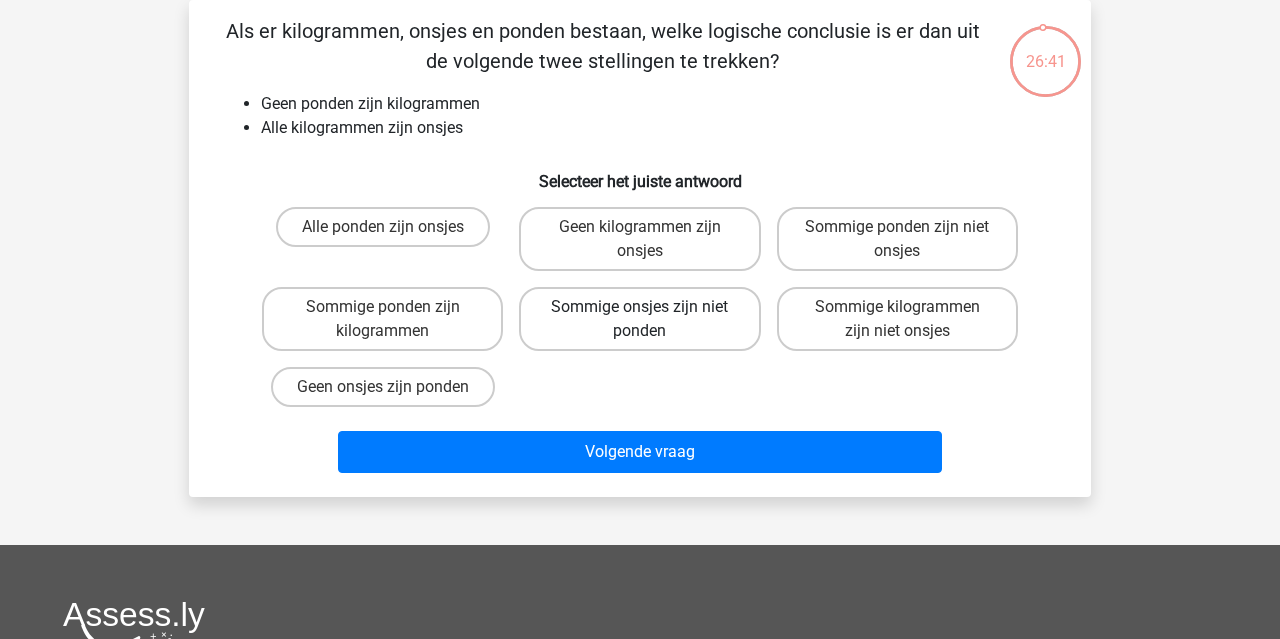 click on "Sommige onsjes zijn niet ponden" at bounding box center [639, 319] 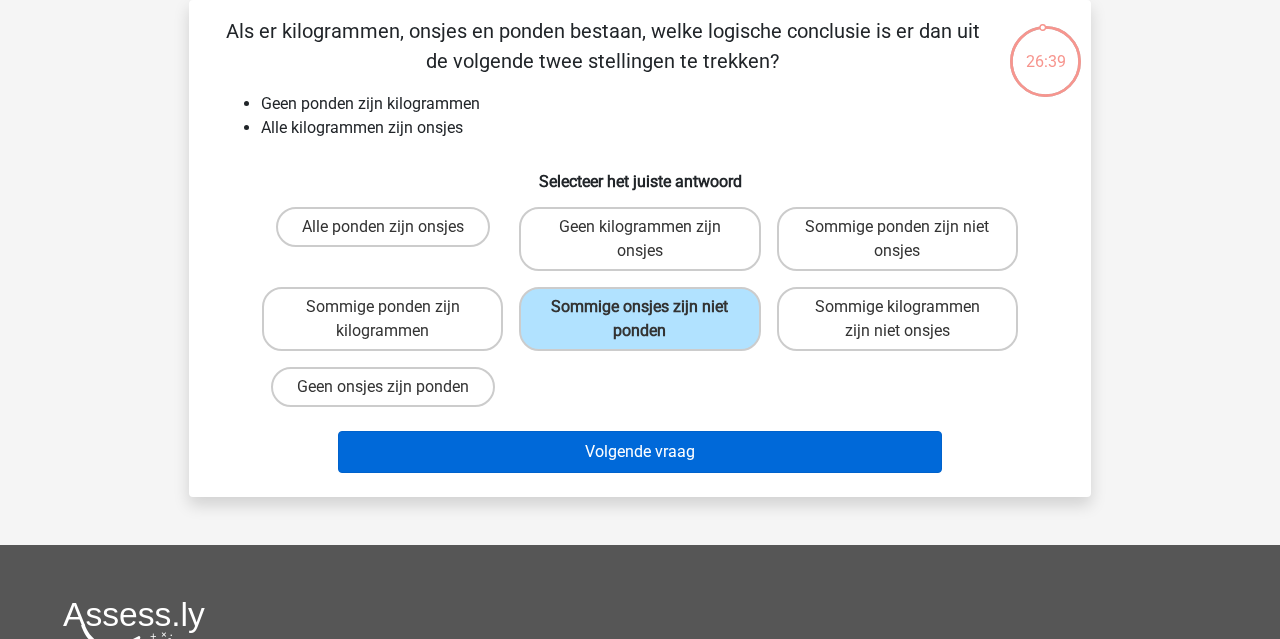 click on "Volgende vraag" at bounding box center (640, 452) 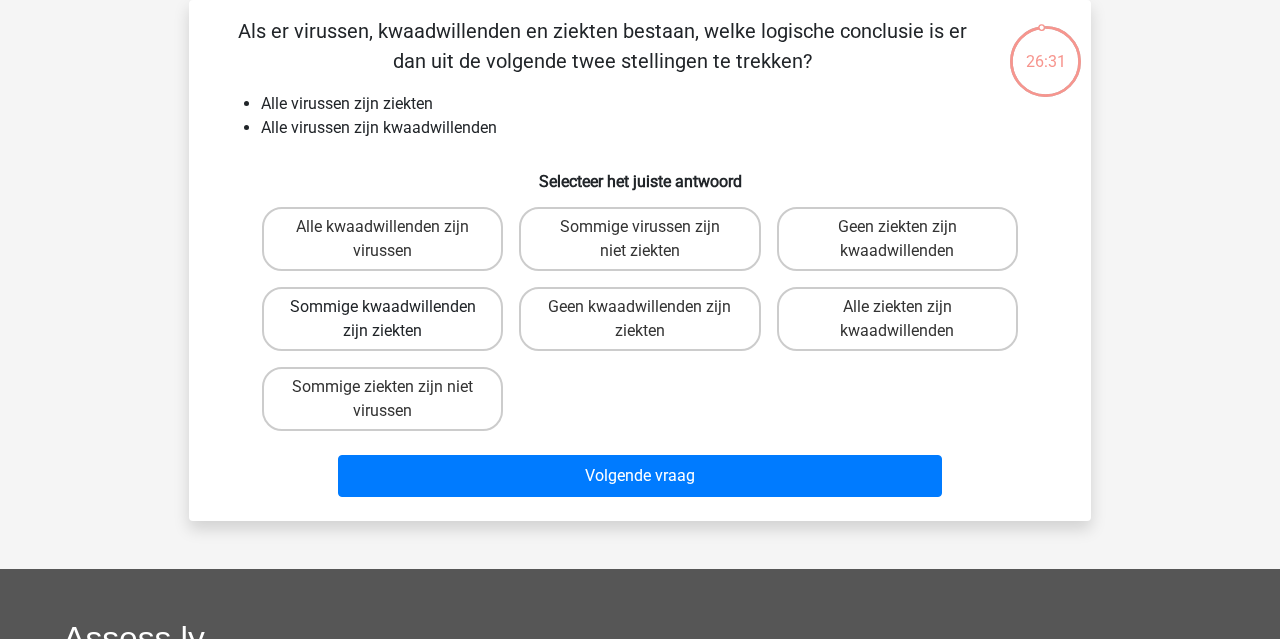 click on "Sommige kwaadwillenden zijn ziekten" at bounding box center (382, 319) 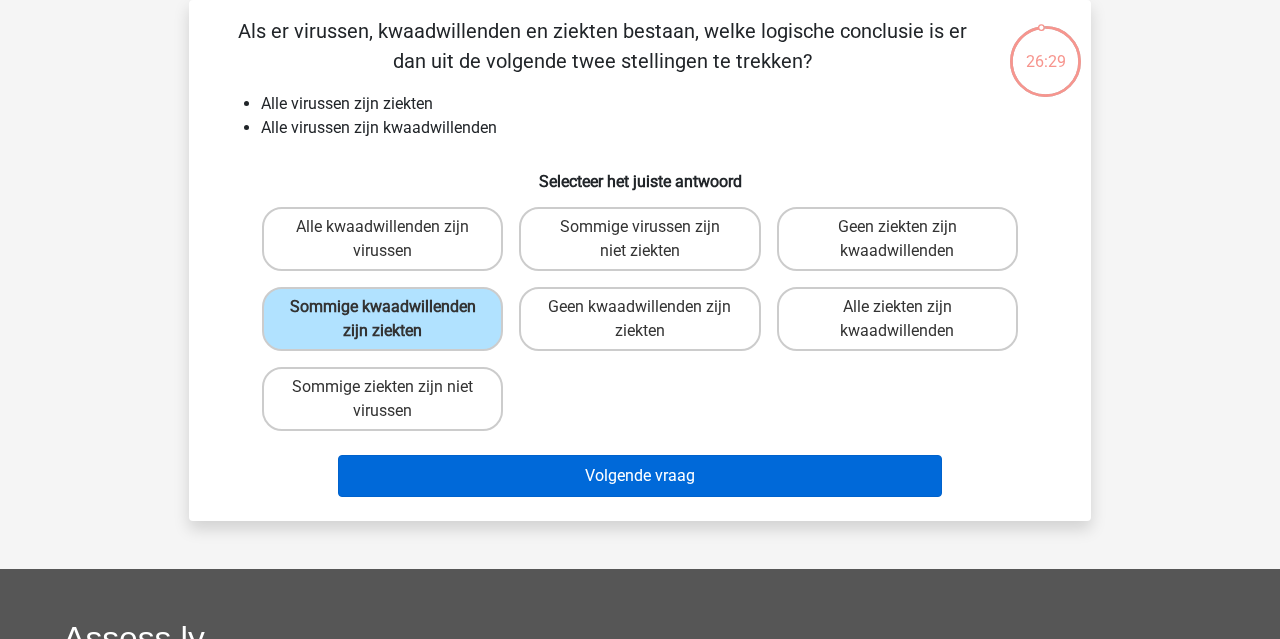 click on "Volgende vraag" at bounding box center [640, 476] 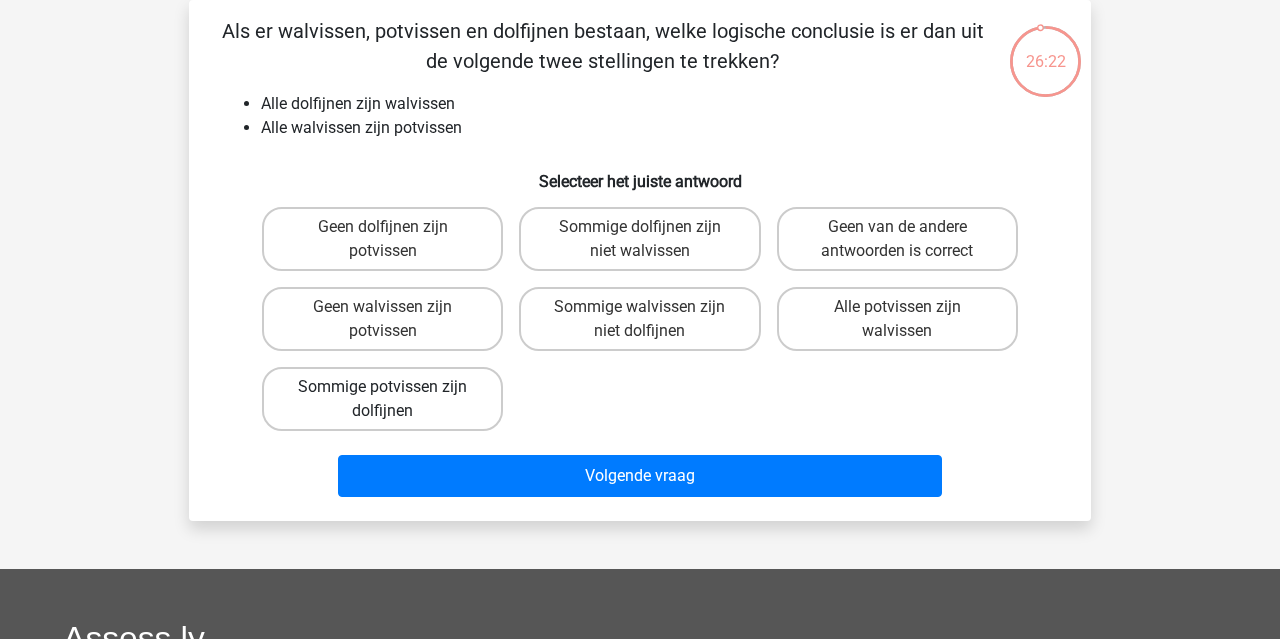 click on "Sommige potvissen zijn dolfijnen" at bounding box center [382, 399] 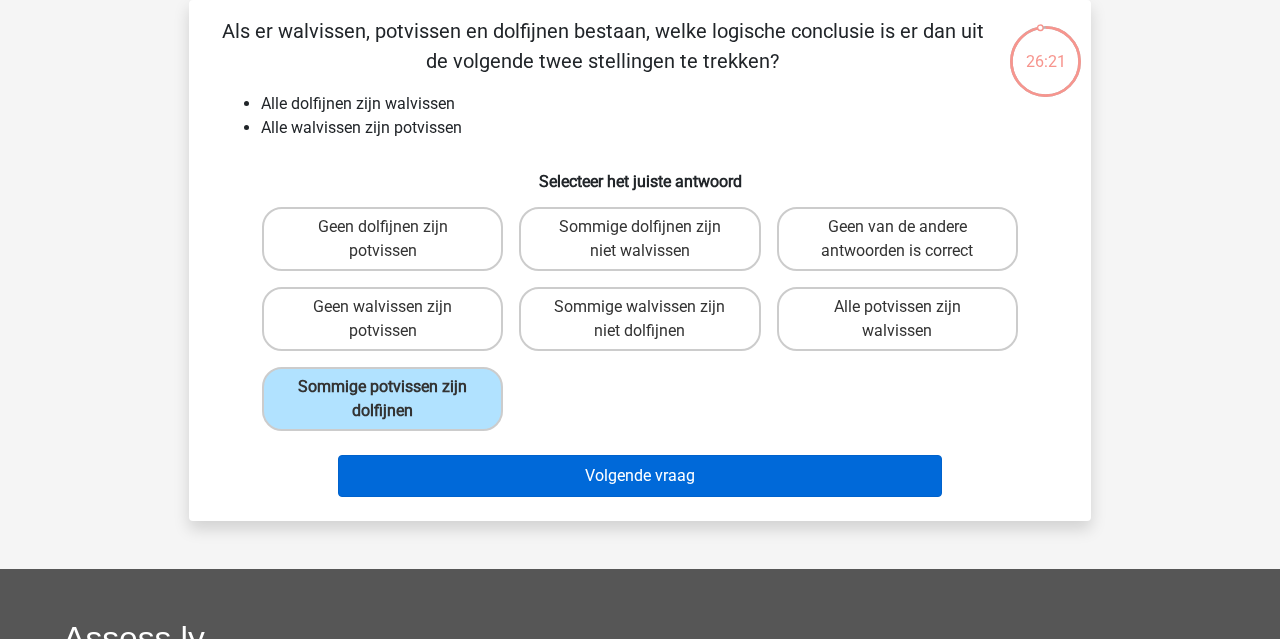 click on "Volgende vraag" at bounding box center [640, 476] 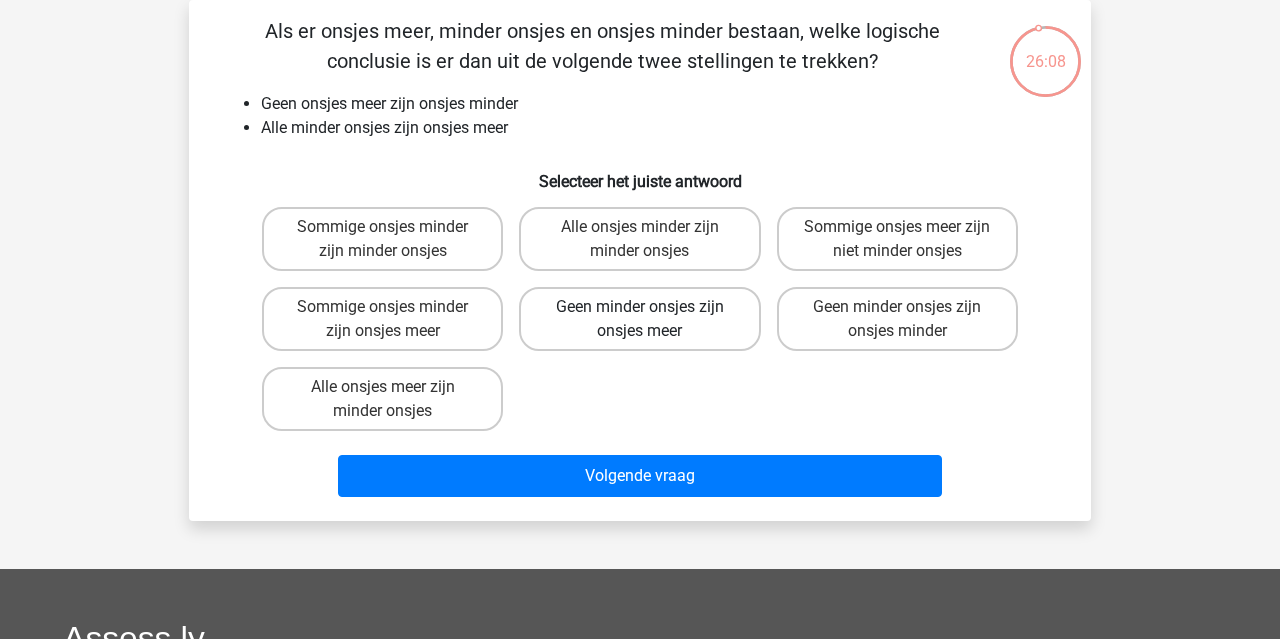 click on "Geen minder onsjes zijn onsjes meer" at bounding box center [639, 319] 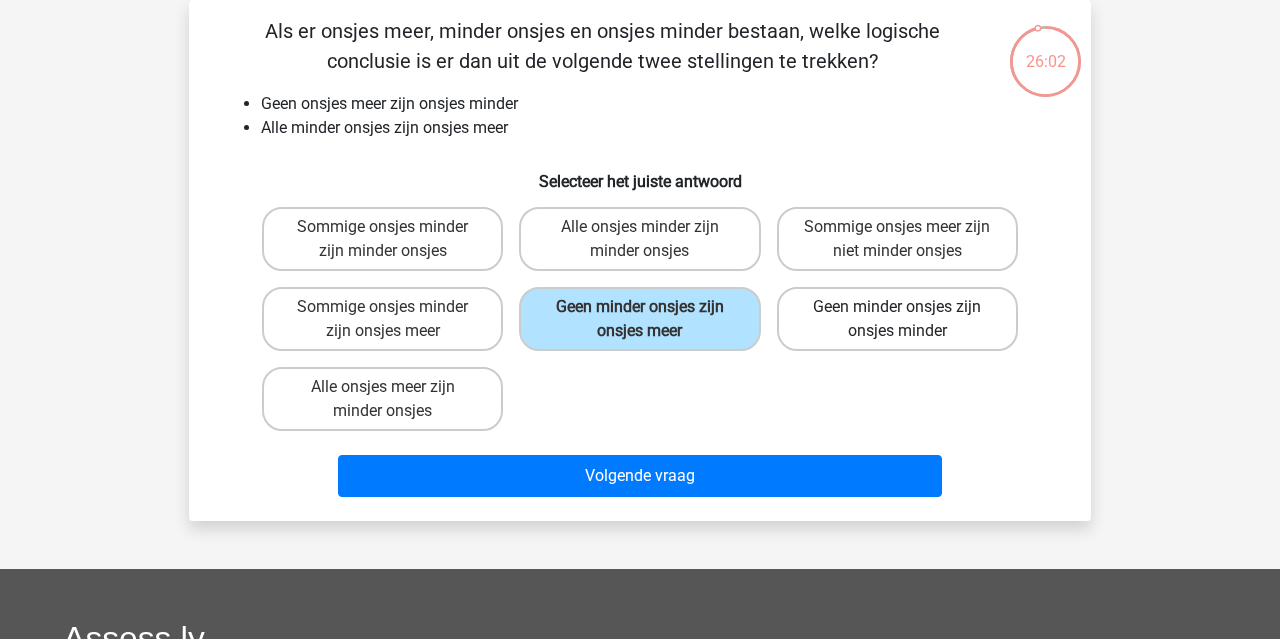 click on "Geen minder onsjes zijn onsjes minder" at bounding box center (897, 319) 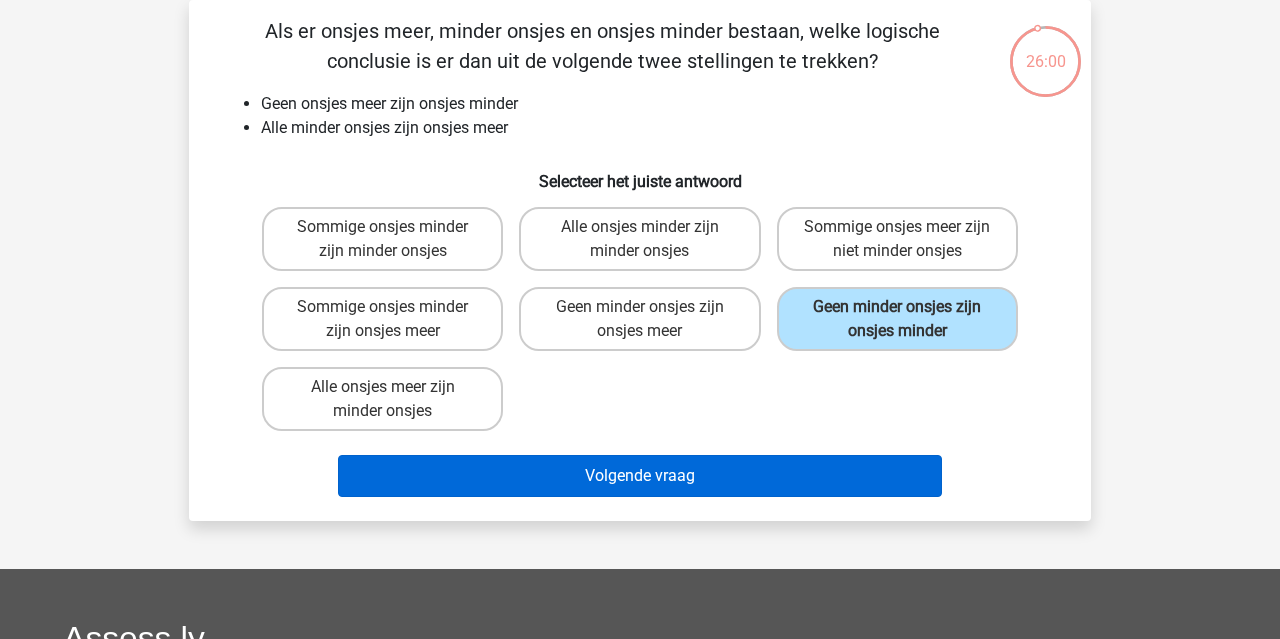 click on "Volgende vraag" at bounding box center [640, 476] 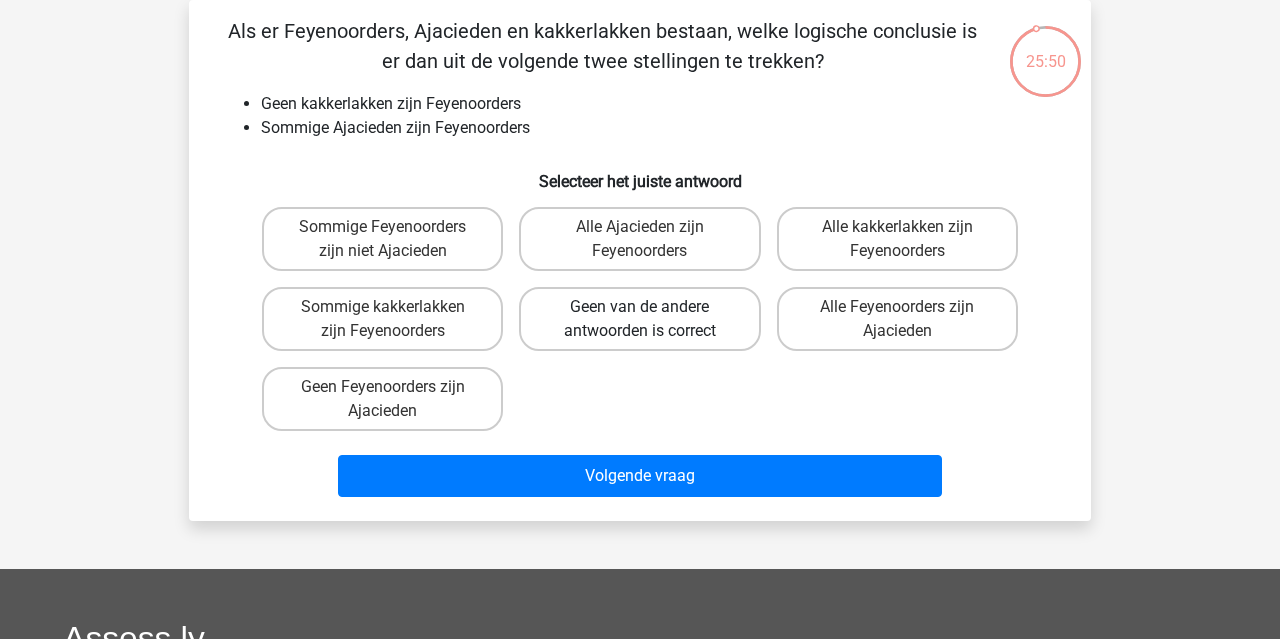 click on "Geen van de andere antwoorden is correct" at bounding box center (639, 319) 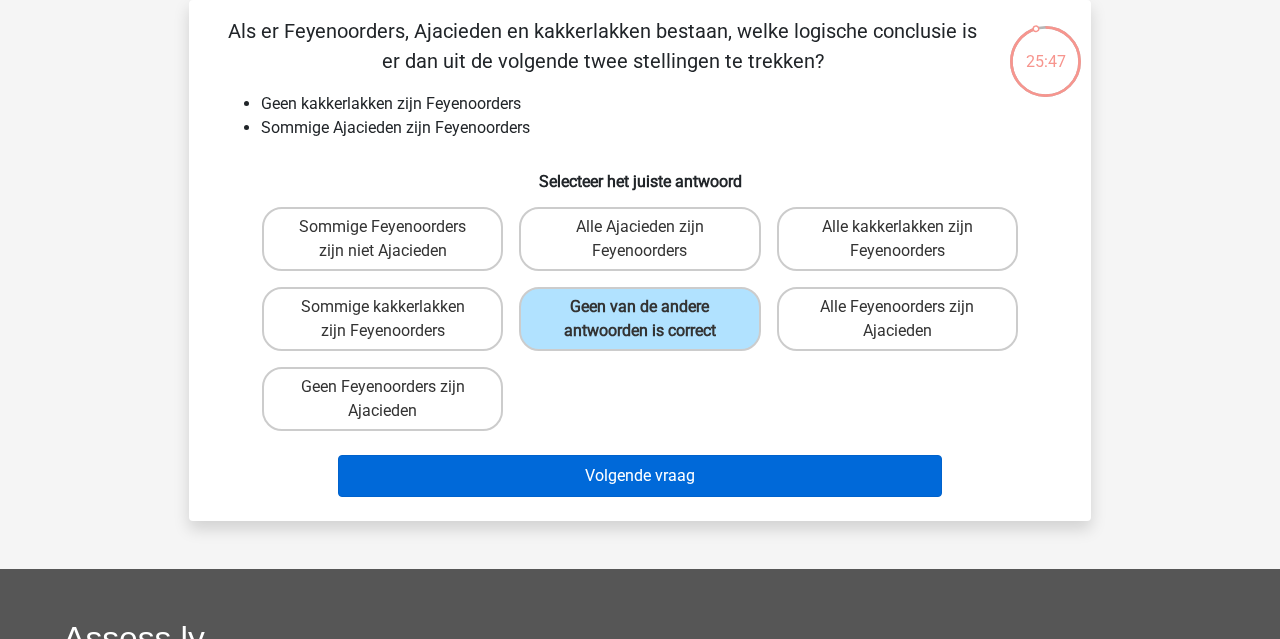 click on "Volgende vraag" at bounding box center (640, 476) 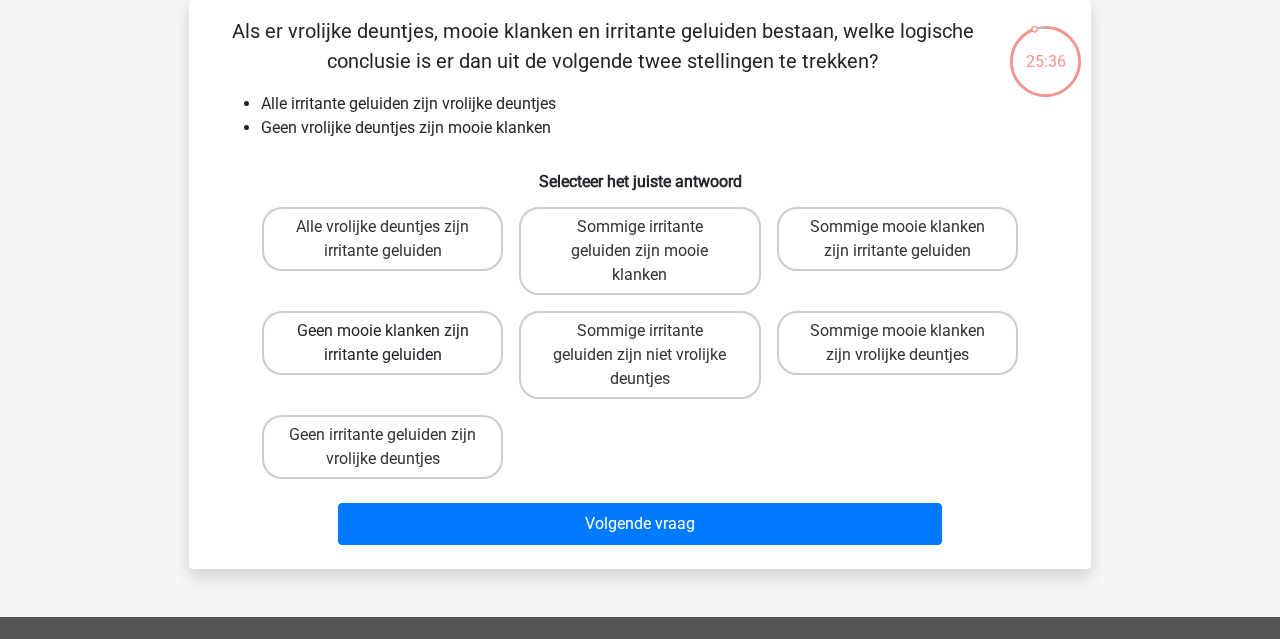 click on "Geen mooie klanken zijn irritante geluiden" at bounding box center [382, 343] 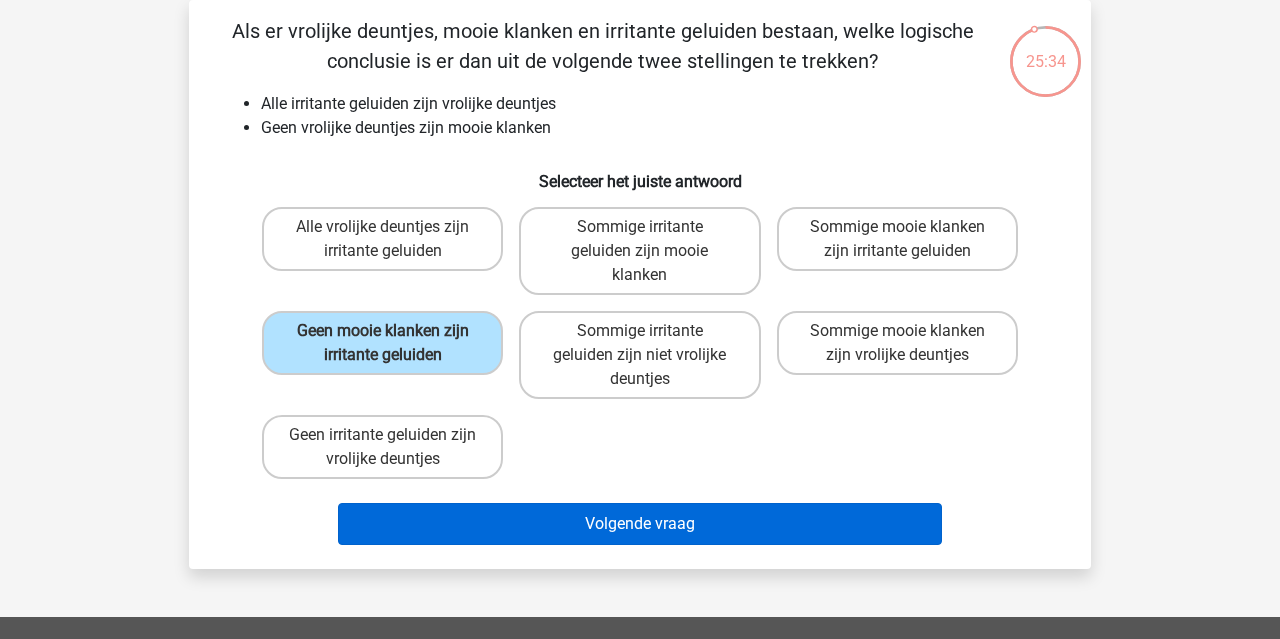 click on "Volgende vraag" at bounding box center (640, 524) 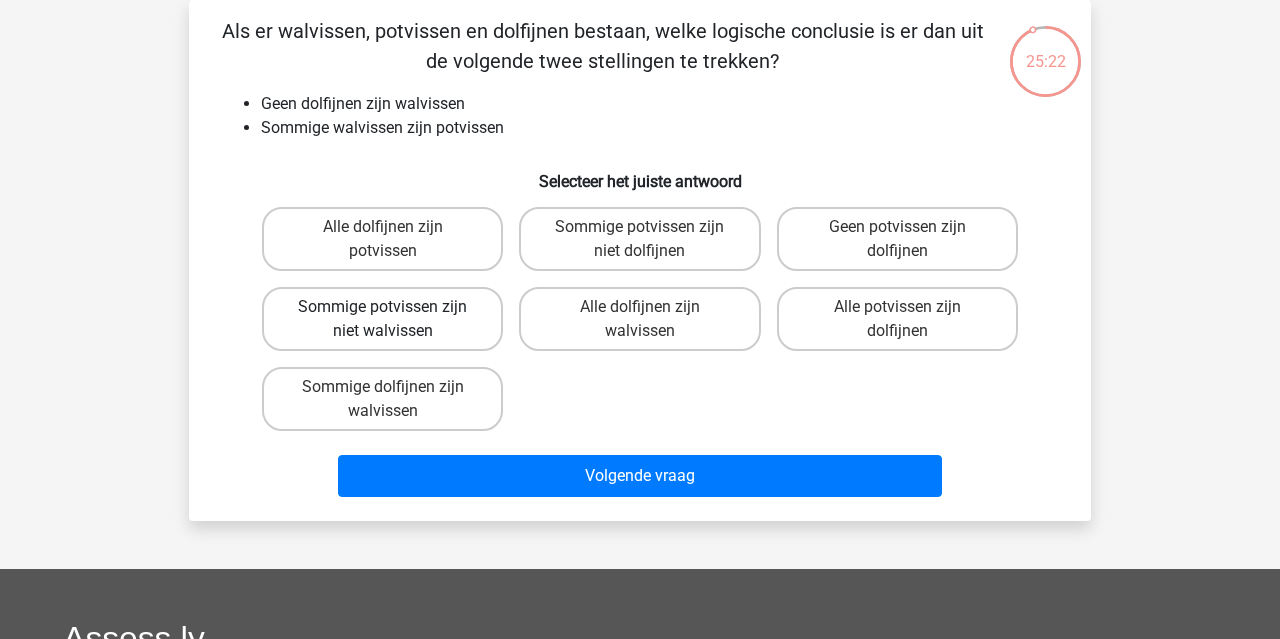 click on "Sommige potvissen zijn niet walvissen" at bounding box center (382, 319) 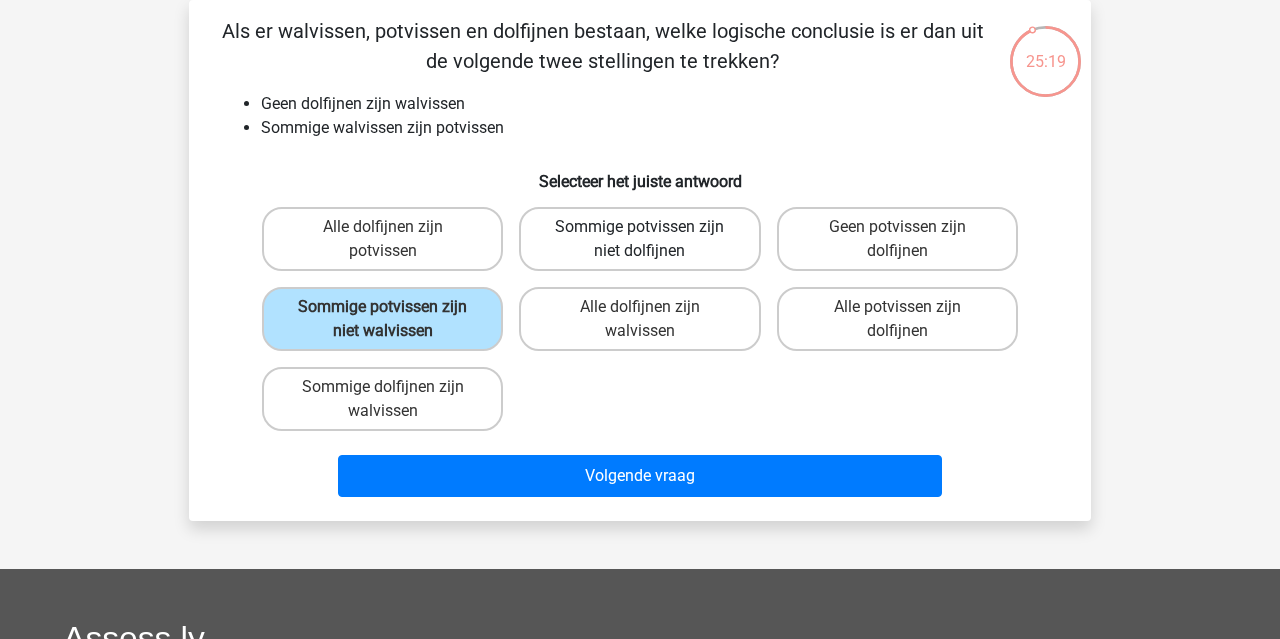 click on "Sommige potvissen zijn niet dolfijnen" at bounding box center [639, 239] 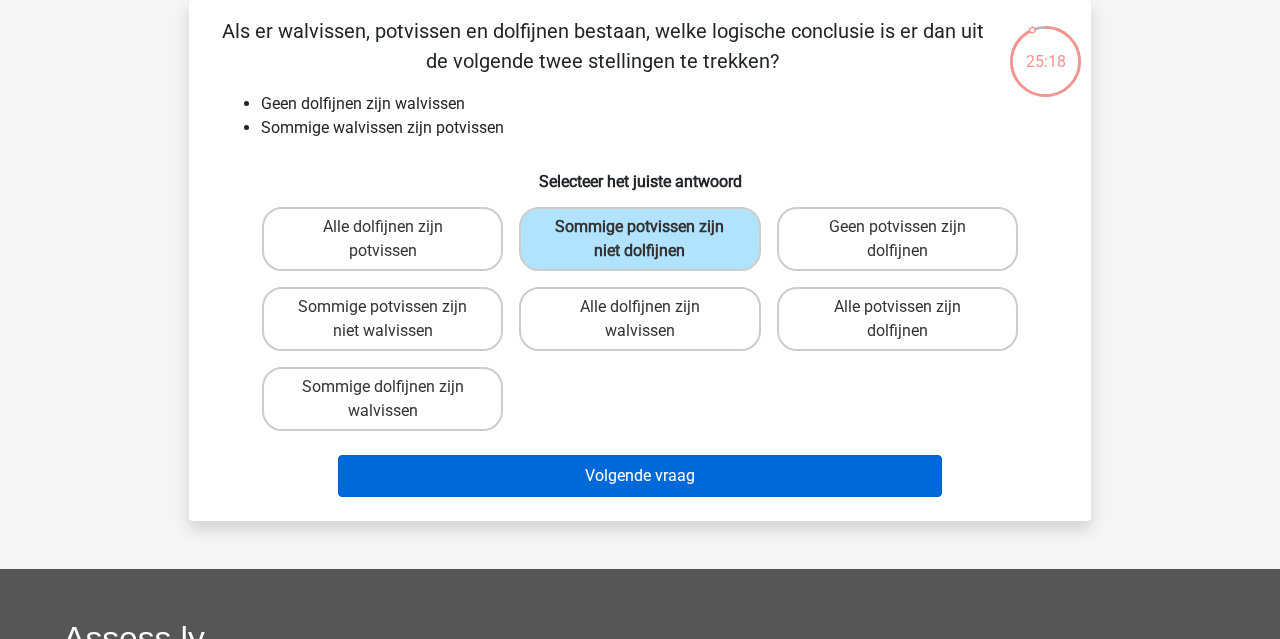 click on "Volgende vraag" at bounding box center [640, 476] 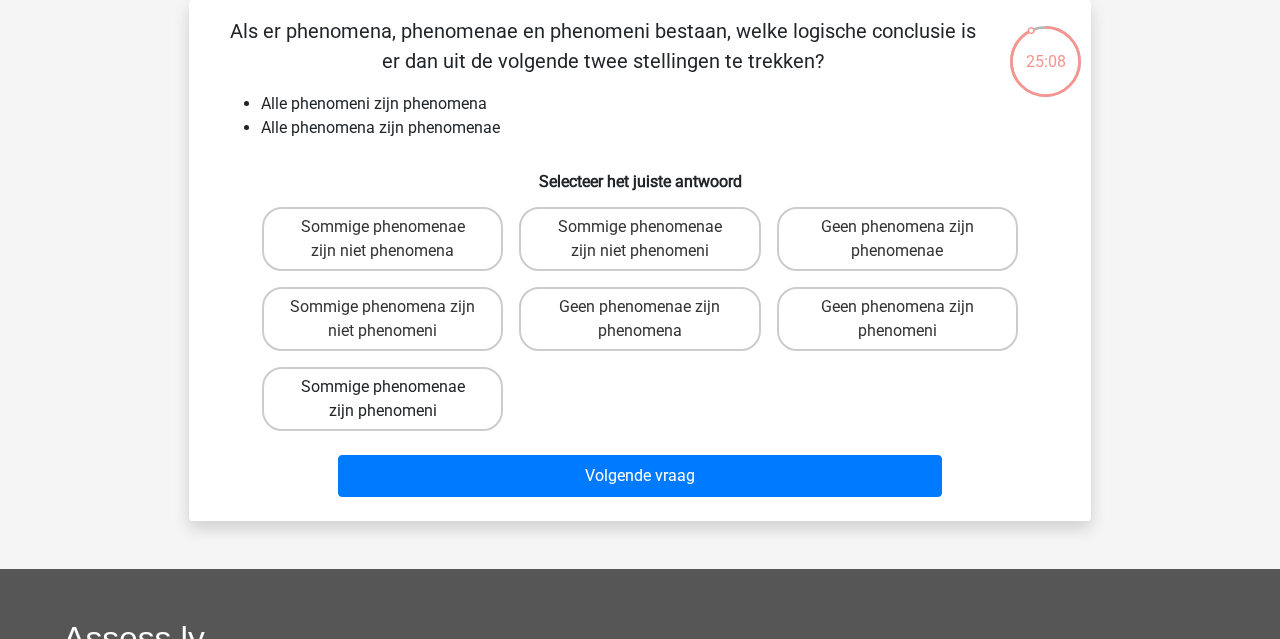 click on "Sommige phenomenae zijn phenomeni" at bounding box center (382, 399) 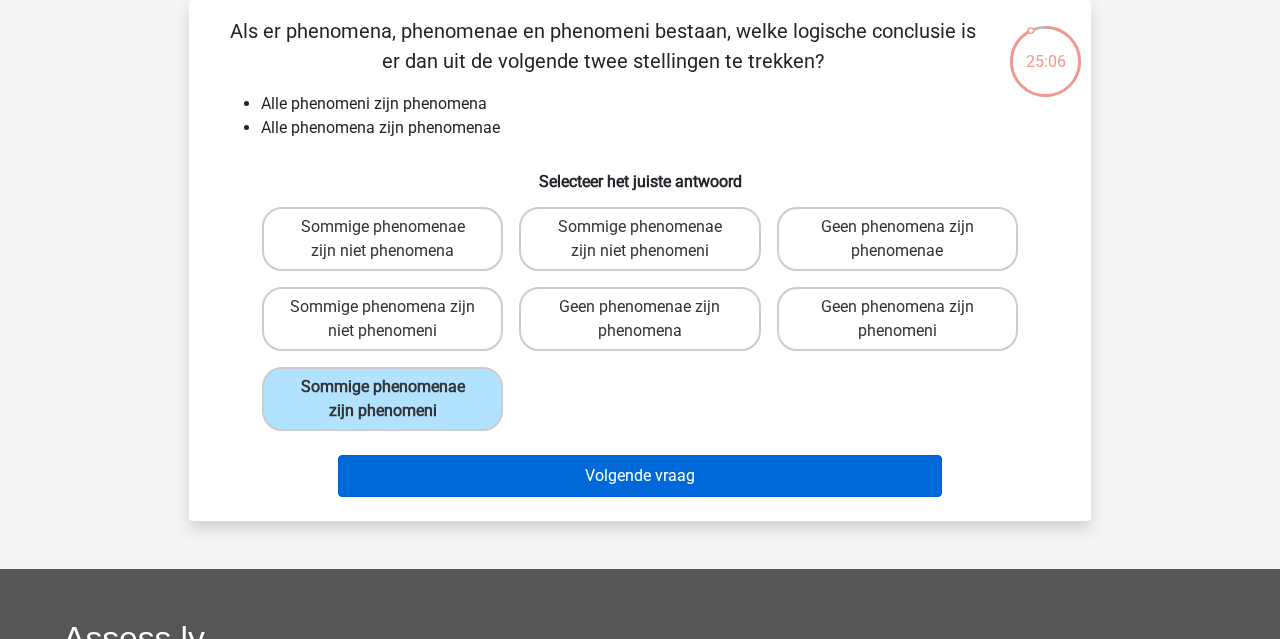 click on "Volgende vraag" at bounding box center [640, 476] 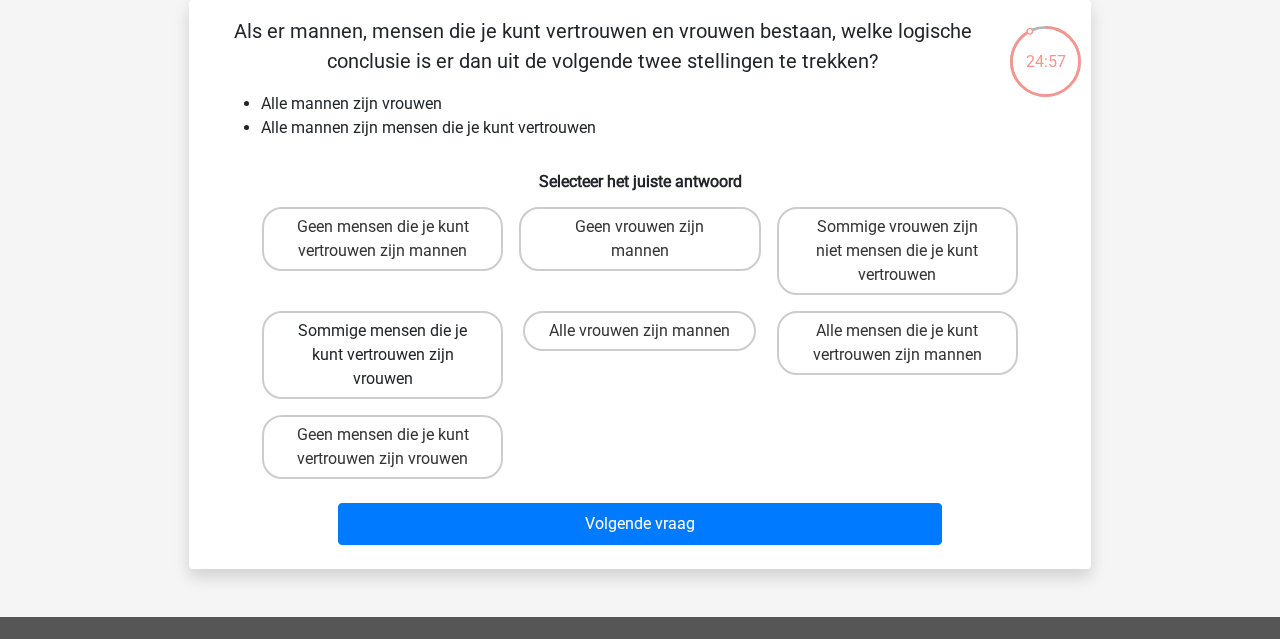 click on "Sommige mensen die je kunt vertrouwen zijn vrouwen" at bounding box center [382, 355] 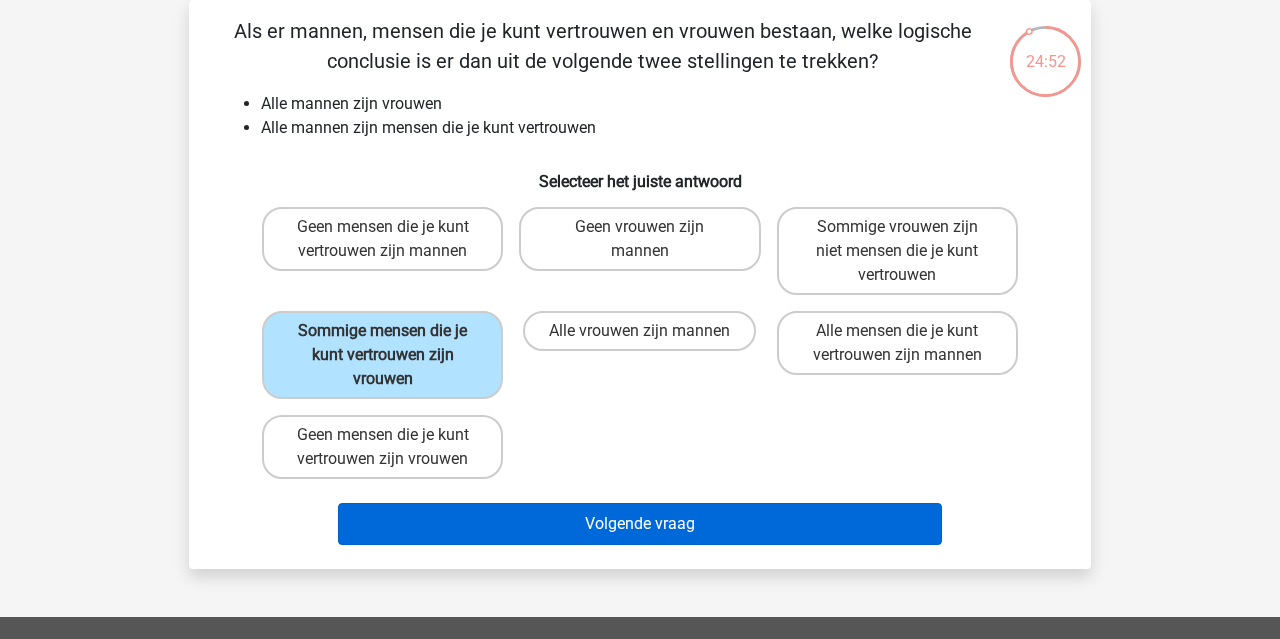 click on "Volgende vraag" at bounding box center [640, 524] 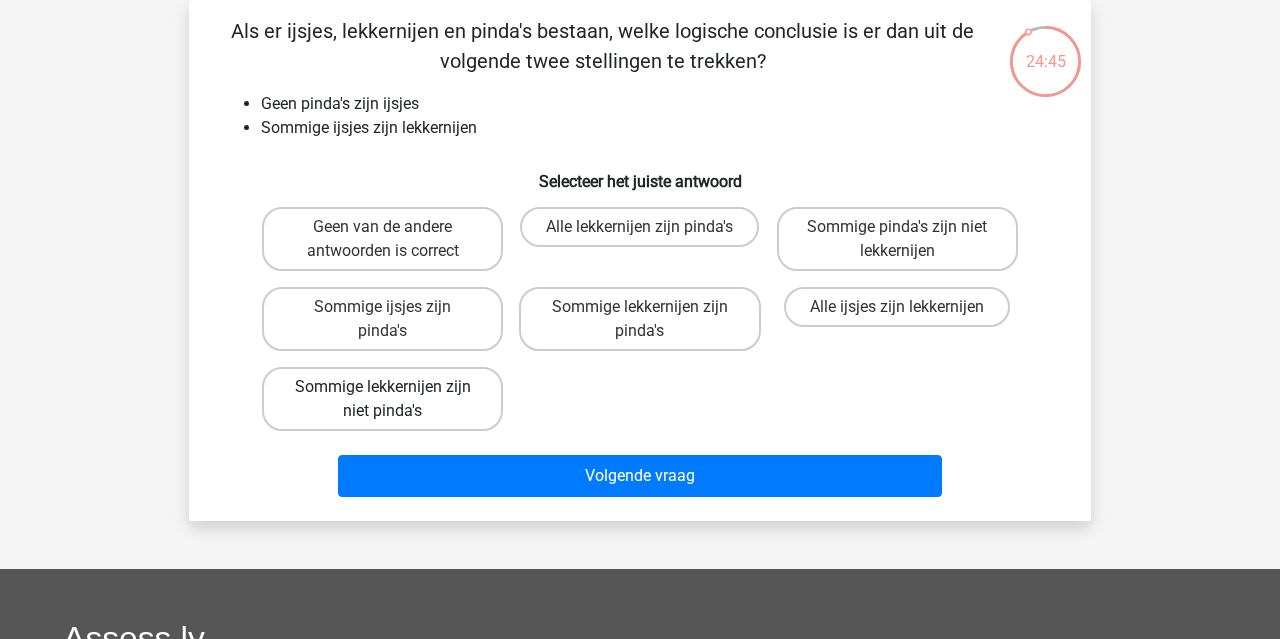 click on "Sommige lekkernijen zijn niet pinda's" at bounding box center [382, 399] 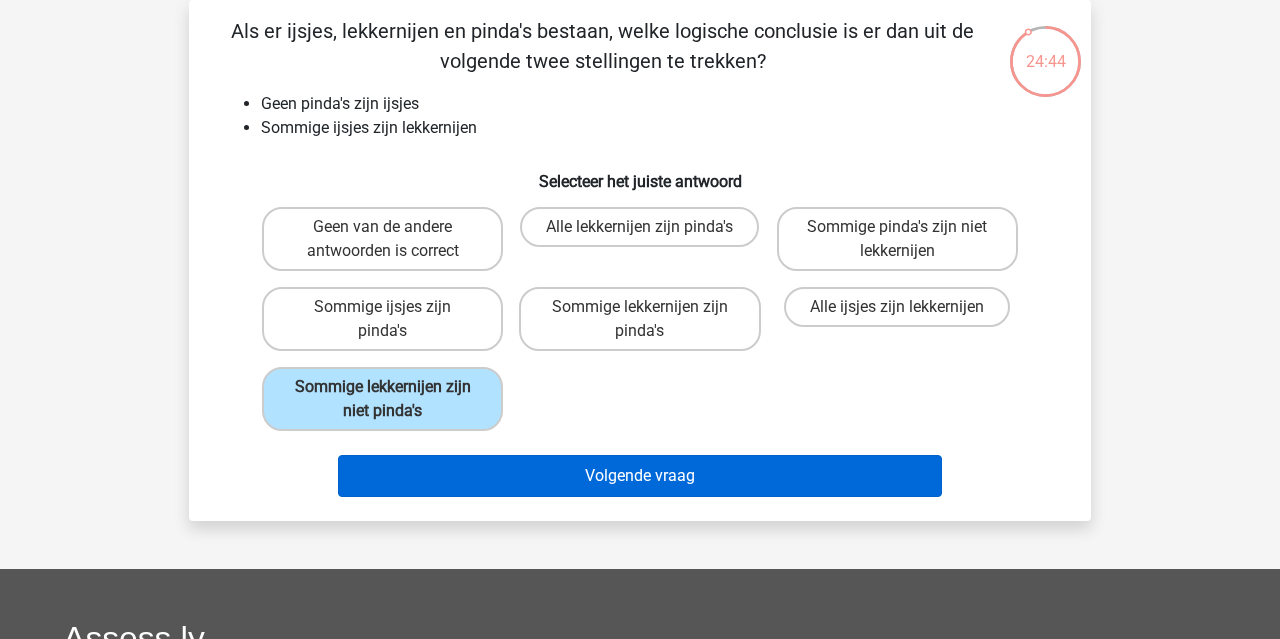 click on "Volgende vraag" at bounding box center [640, 476] 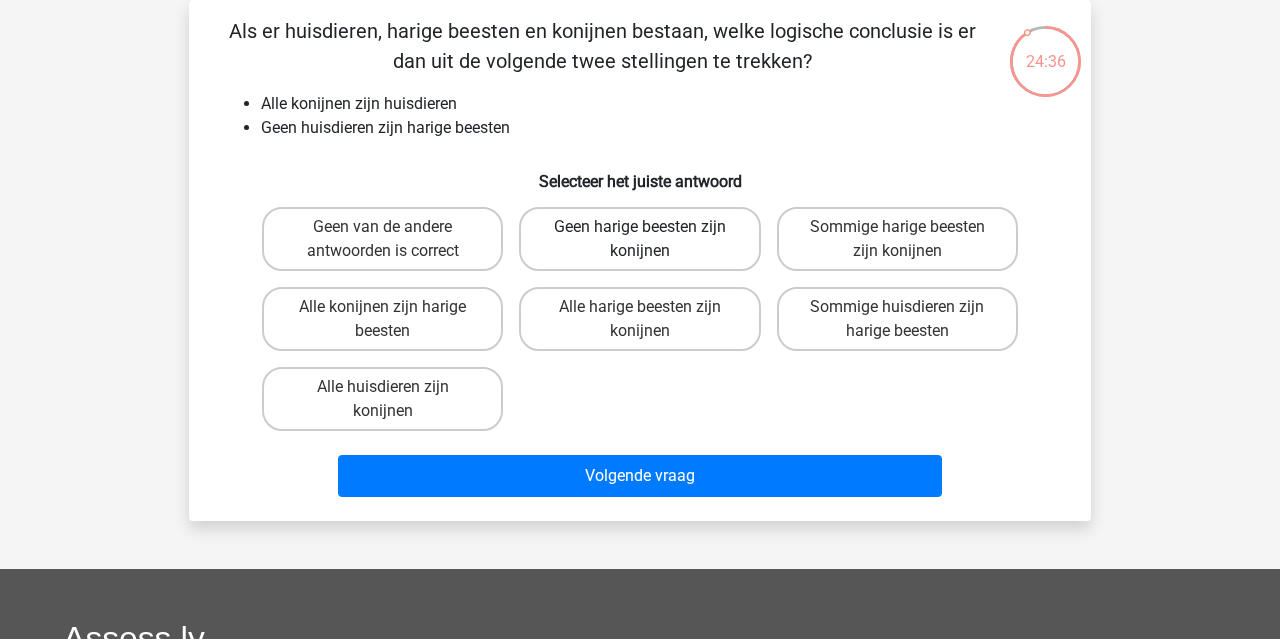 click on "Geen harige beesten zijn konijnen" at bounding box center (639, 239) 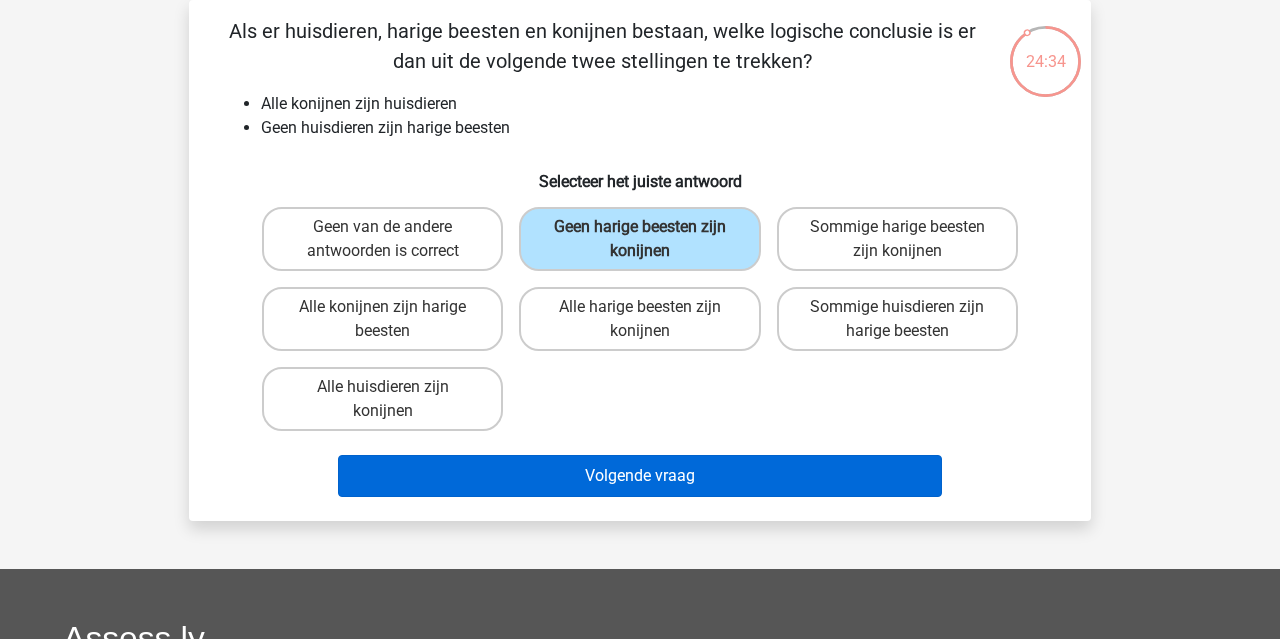 click on "Volgende vraag" at bounding box center (640, 476) 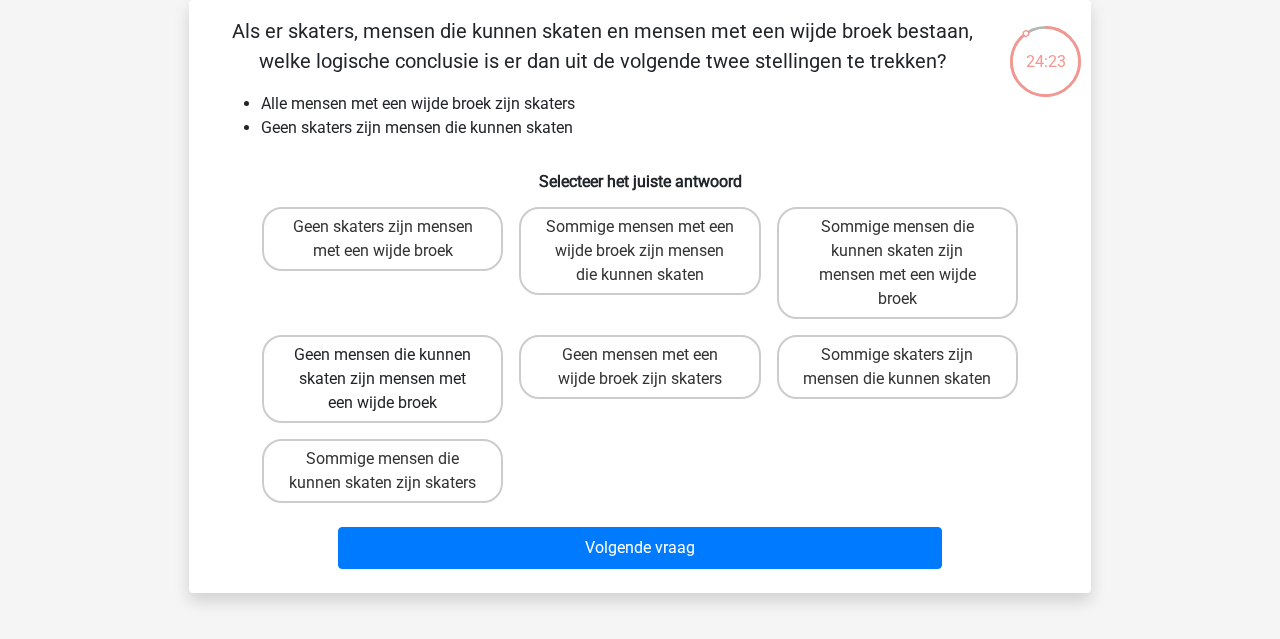 click on "Geen mensen die kunnen skaten zijn mensen met een wijde broek" at bounding box center [382, 379] 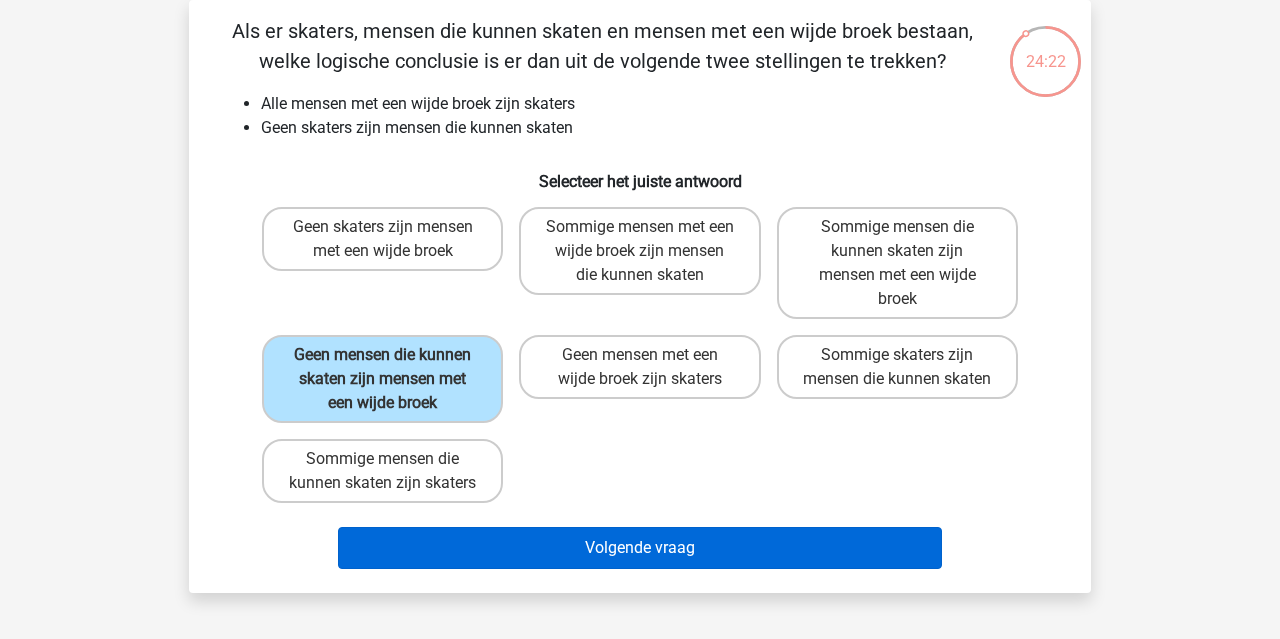 click on "Volgende vraag" at bounding box center [640, 548] 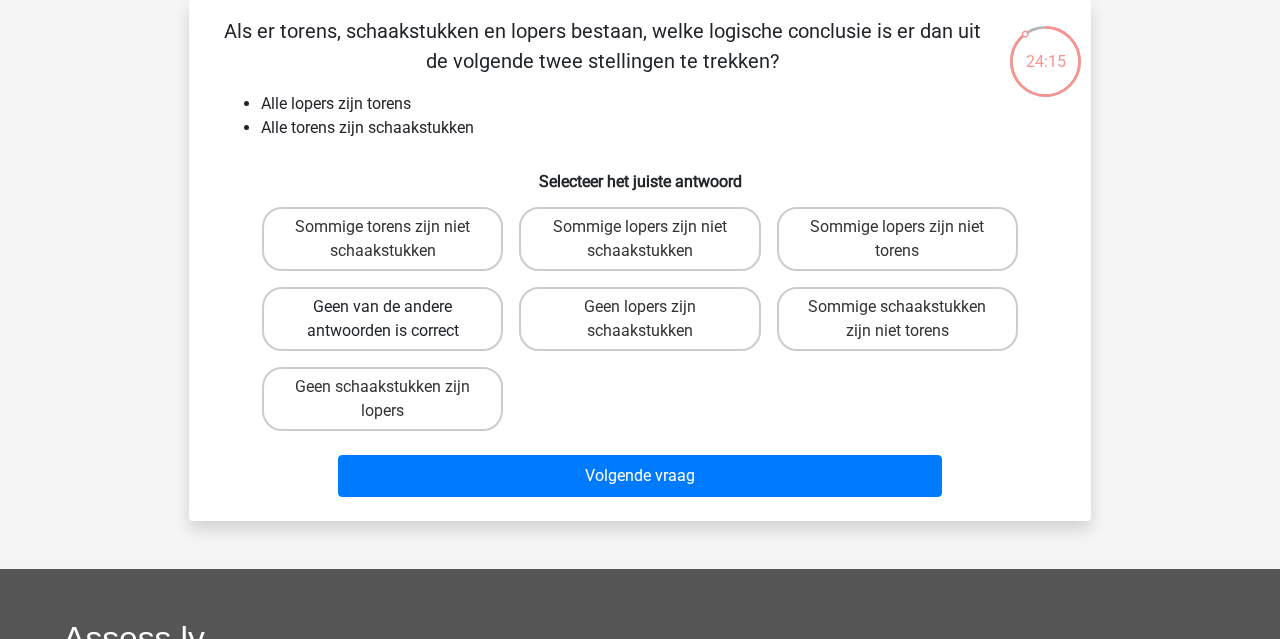 click on "Geen van de andere antwoorden is correct" at bounding box center (382, 319) 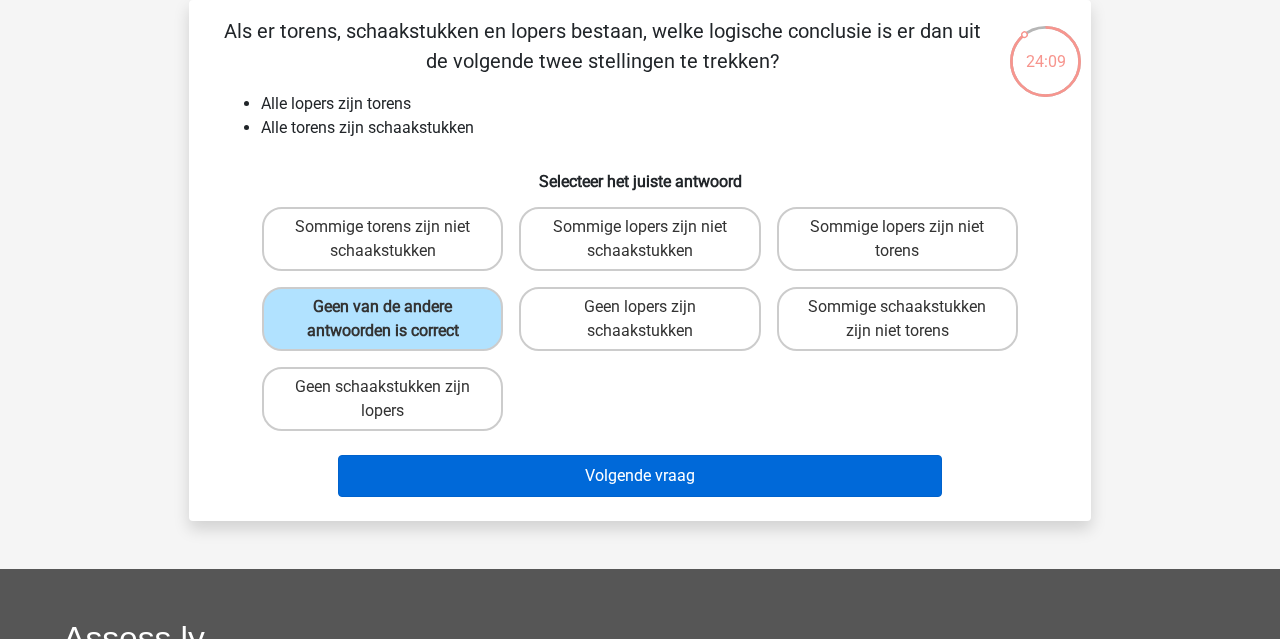 click on "Volgende vraag" at bounding box center [640, 476] 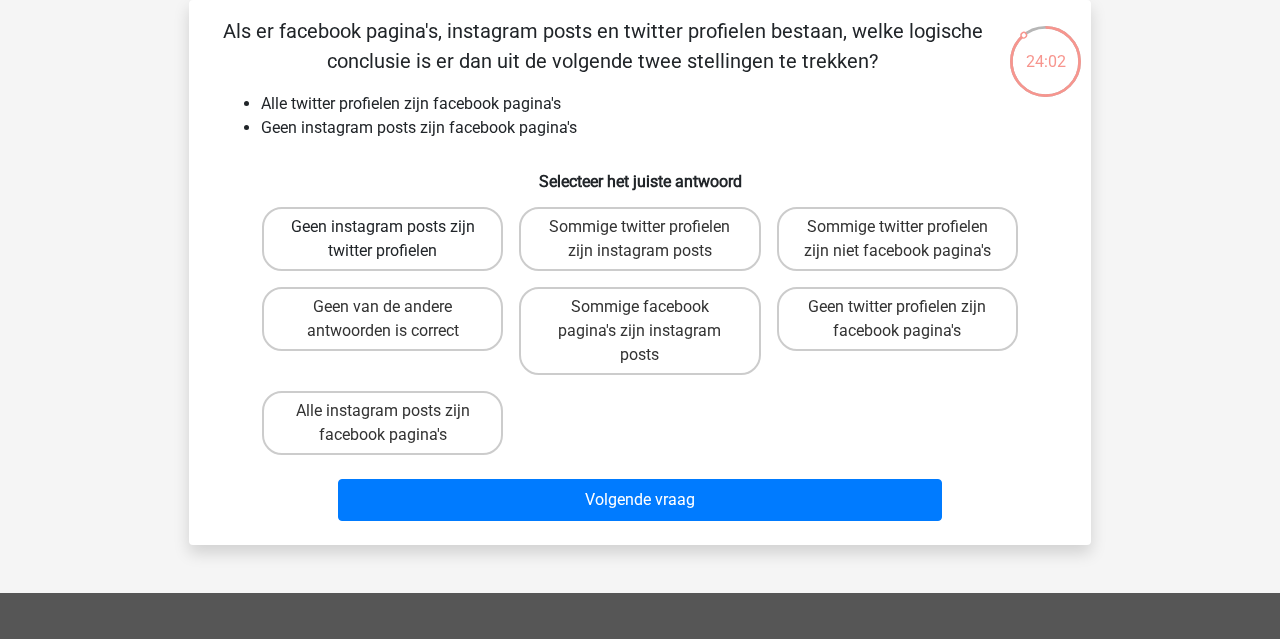 click on "Geen instagram posts zijn twitter profielen" at bounding box center (382, 239) 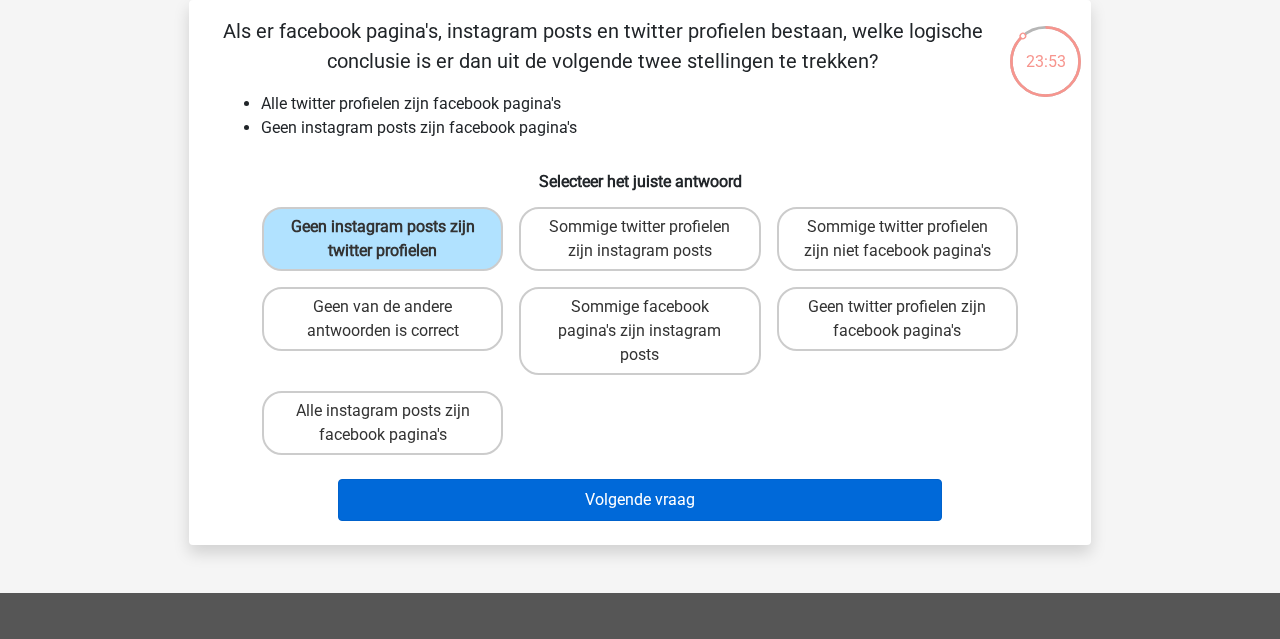 click on "Volgende vraag" at bounding box center [640, 500] 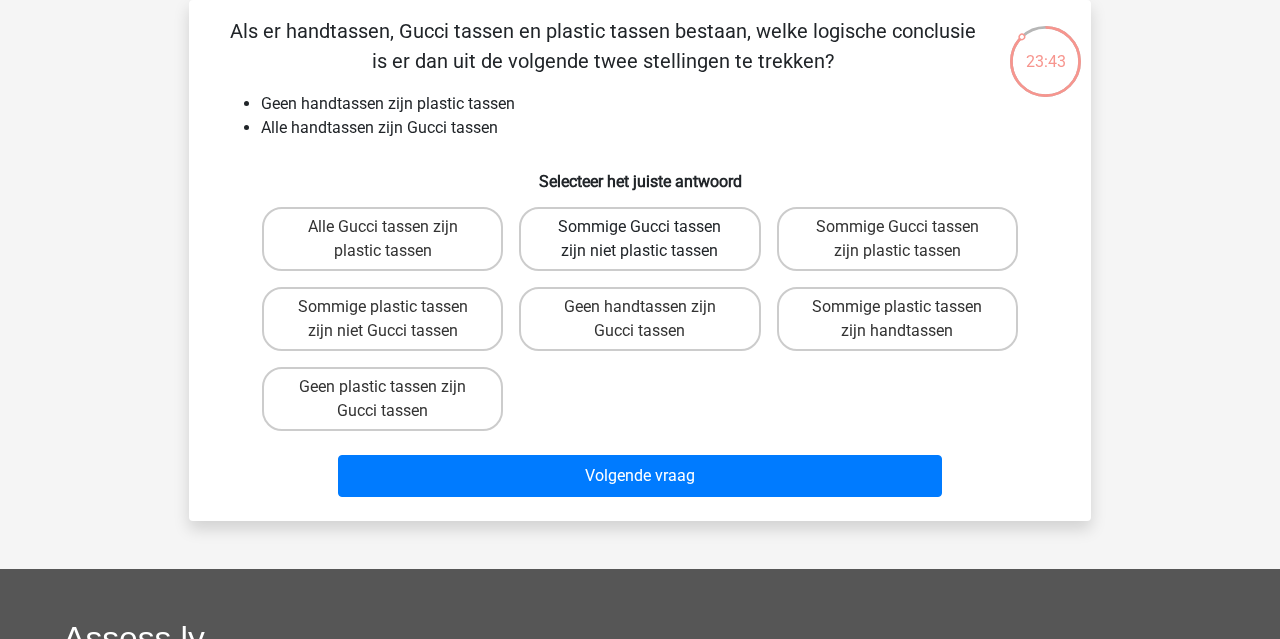 click on "Sommige Gucci tassen zijn niet plastic tassen" at bounding box center [639, 239] 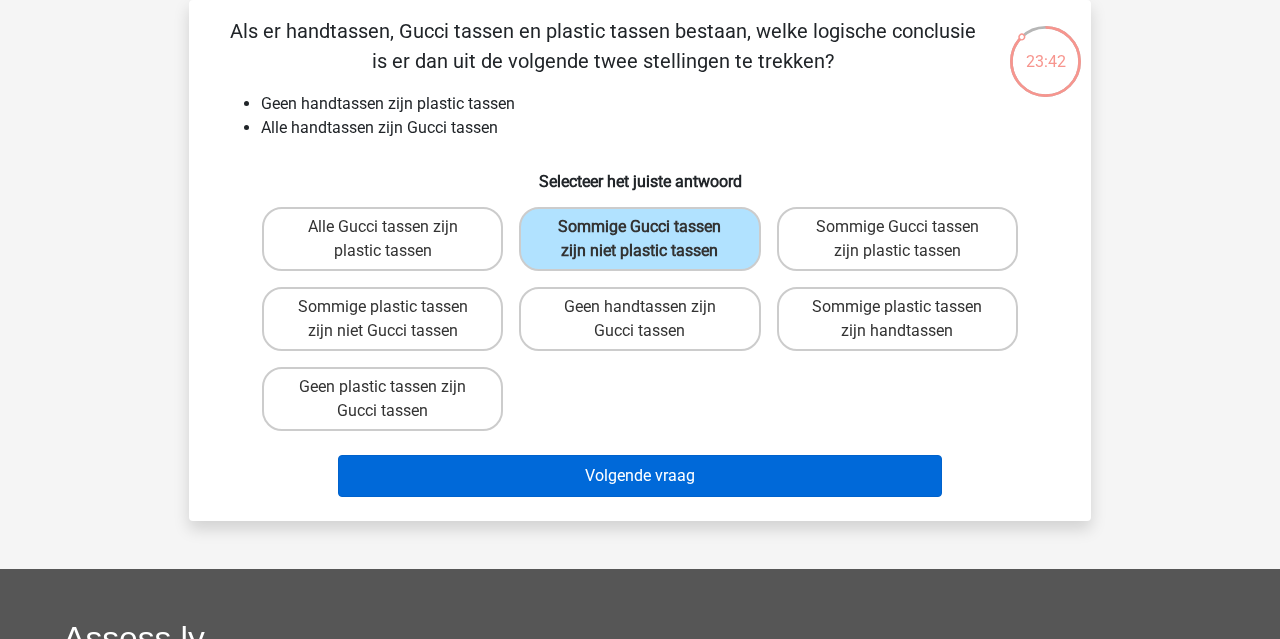 click on "Volgende vraag" at bounding box center [640, 476] 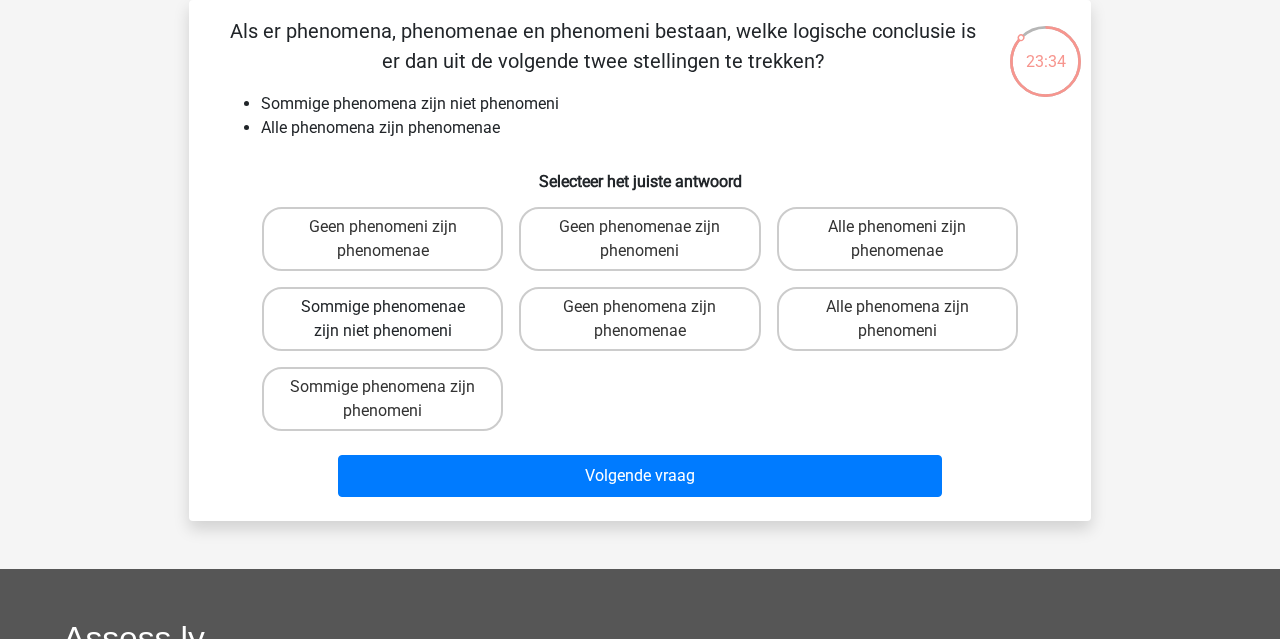 click on "Sommige phenomenae zijn niet phenomeni" at bounding box center [382, 319] 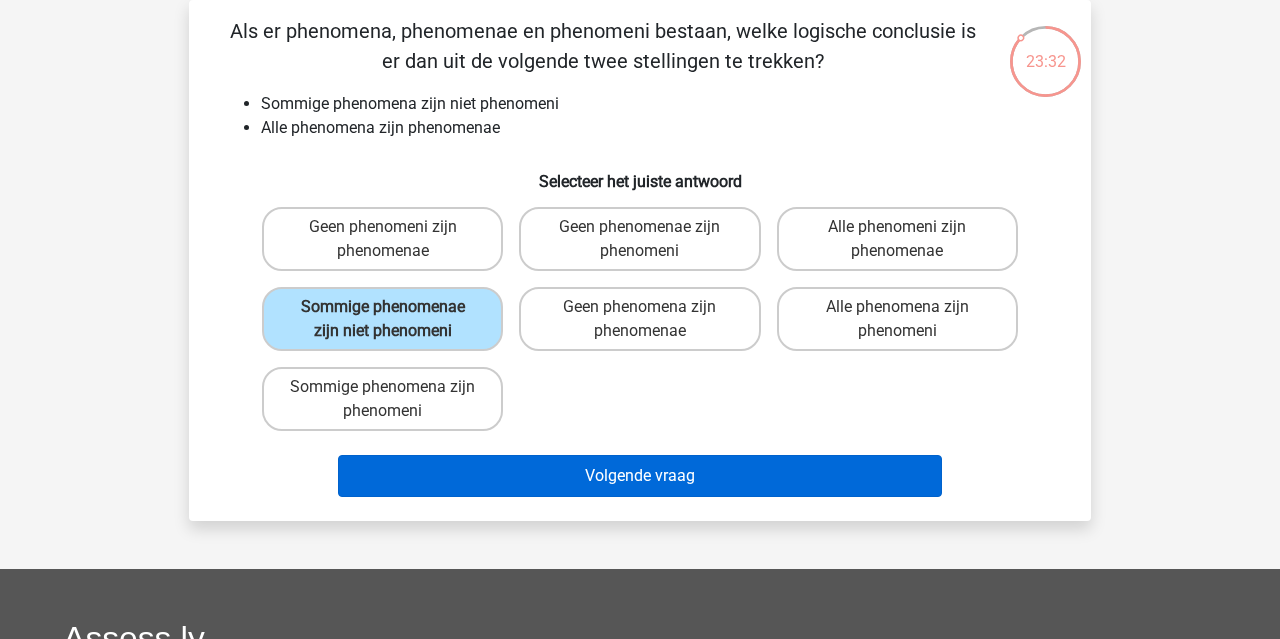 click on "Volgende vraag" at bounding box center (640, 476) 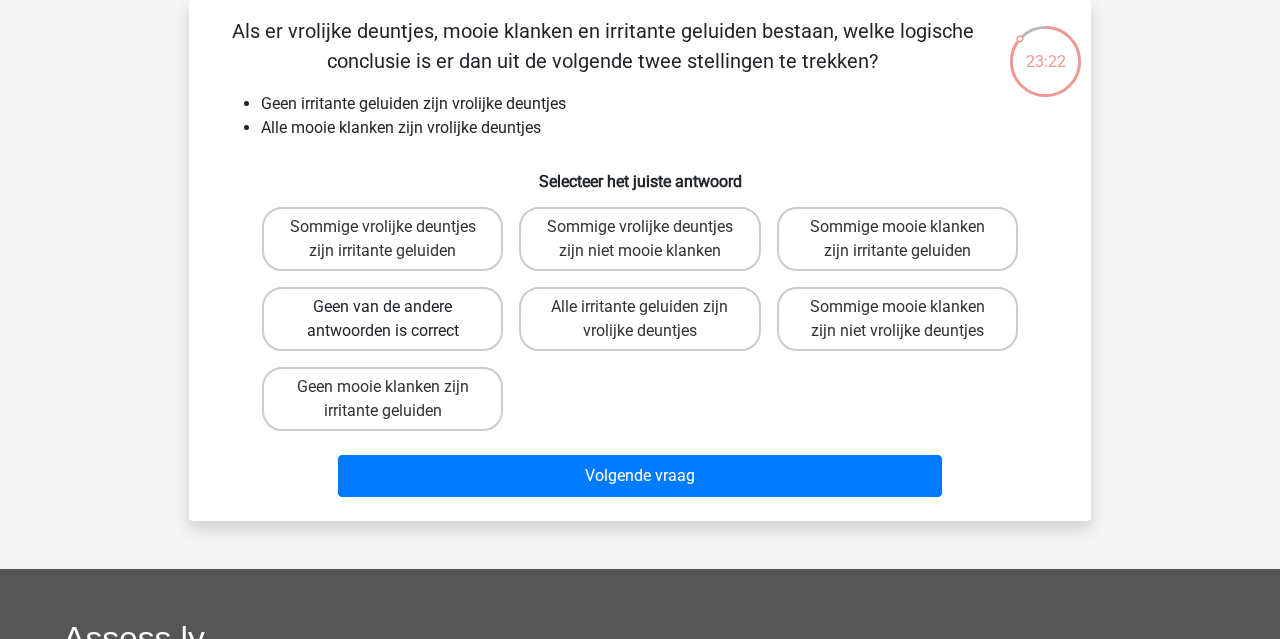 click on "Geen van de andere antwoorden is correct" at bounding box center [382, 319] 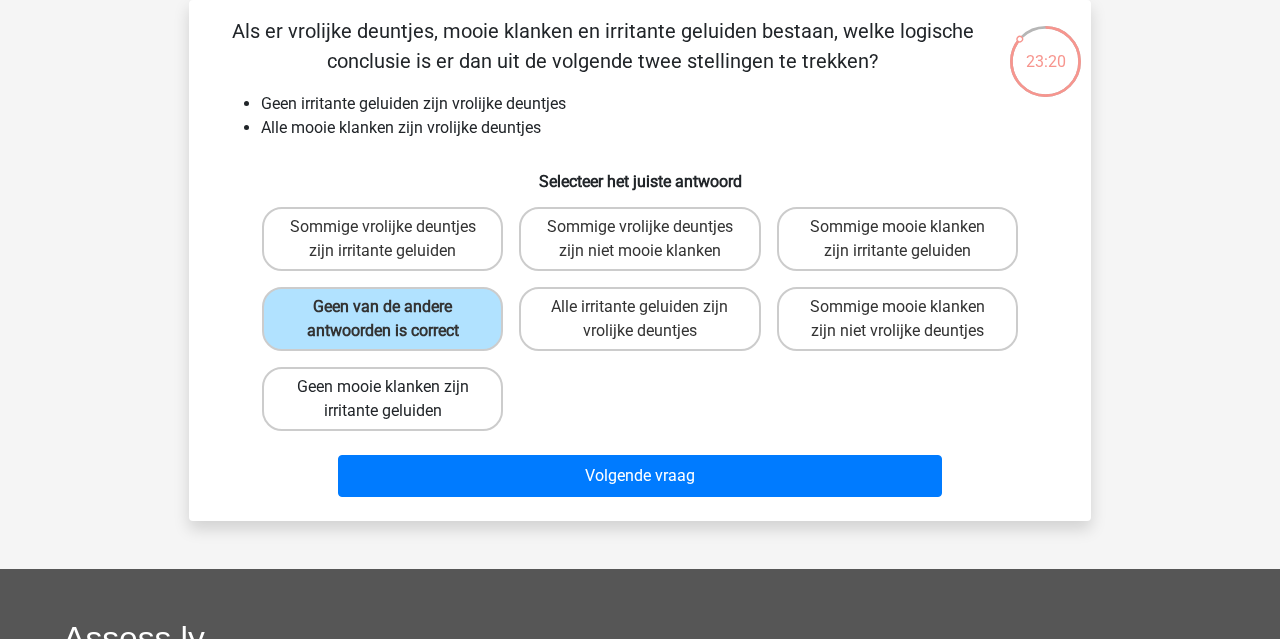 click on "Geen mooie klanken zijn irritante geluiden" at bounding box center (382, 399) 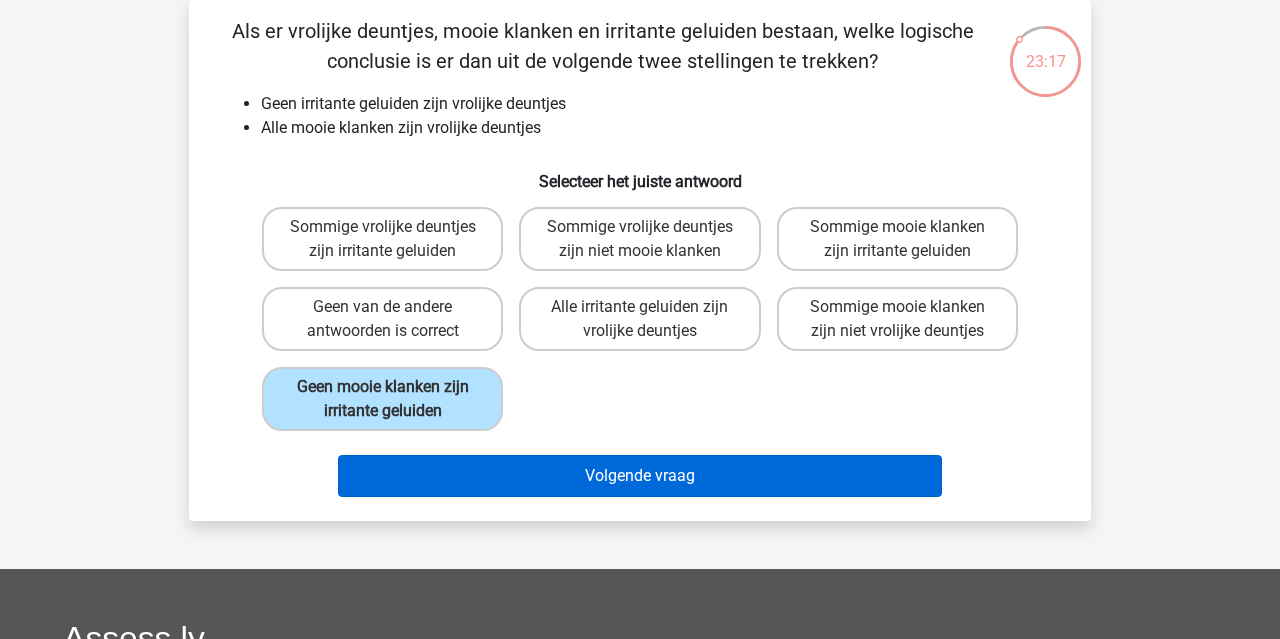 click on "Volgende vraag" at bounding box center [640, 476] 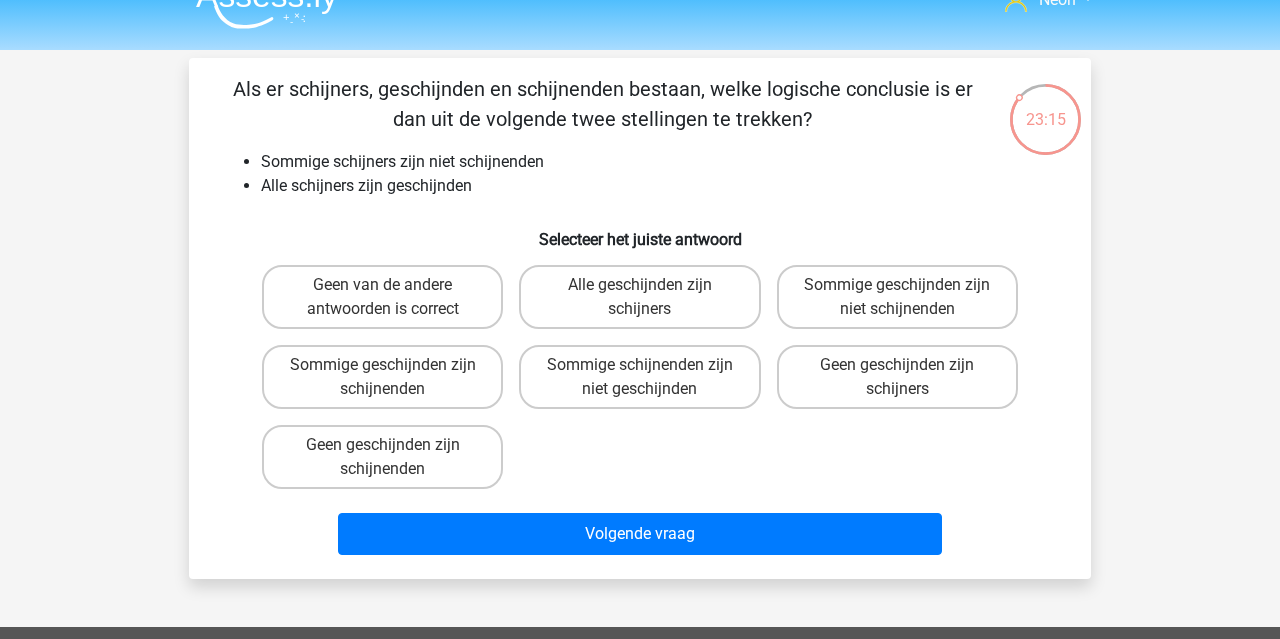 scroll, scrollTop: 35, scrollLeft: 0, axis: vertical 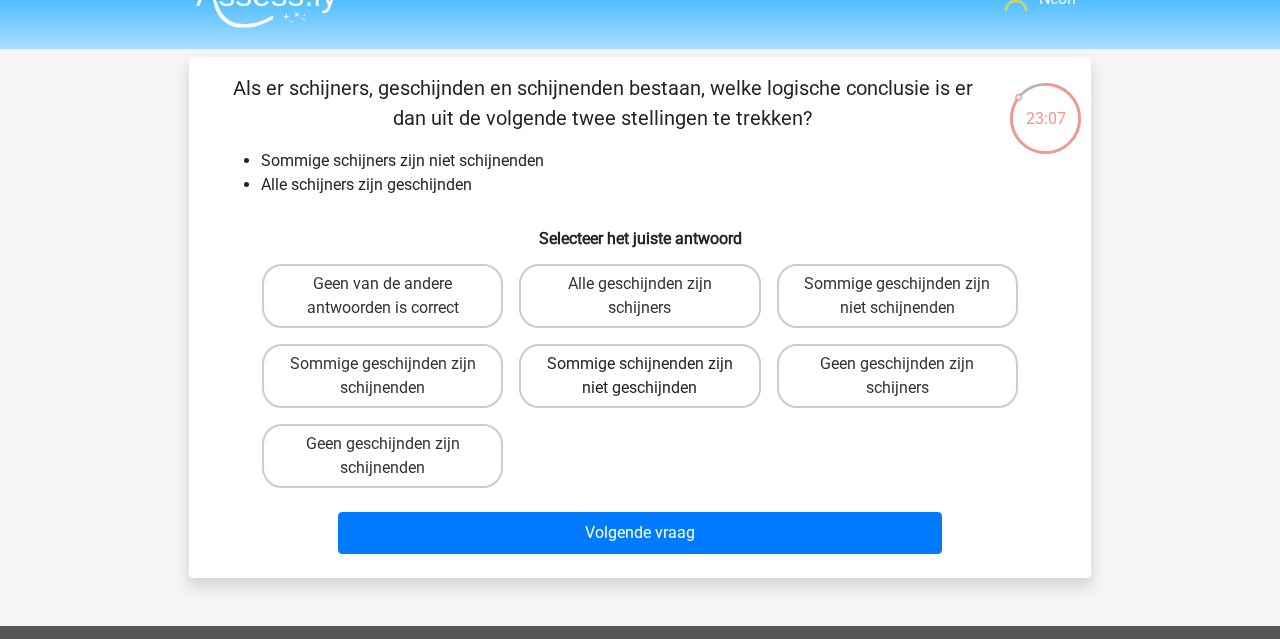 click on "Sommige schijnenden zijn niet geschijnden" at bounding box center (639, 376) 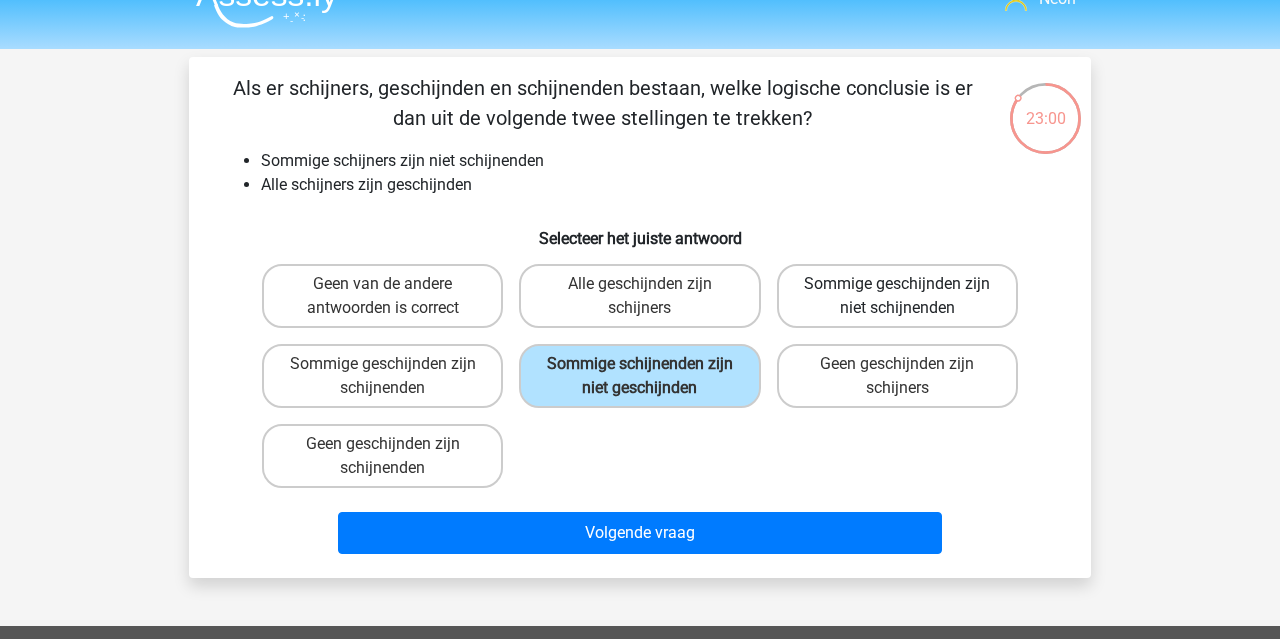 click on "Sommige geschijnden zijn niet schijnenden" at bounding box center [897, 296] 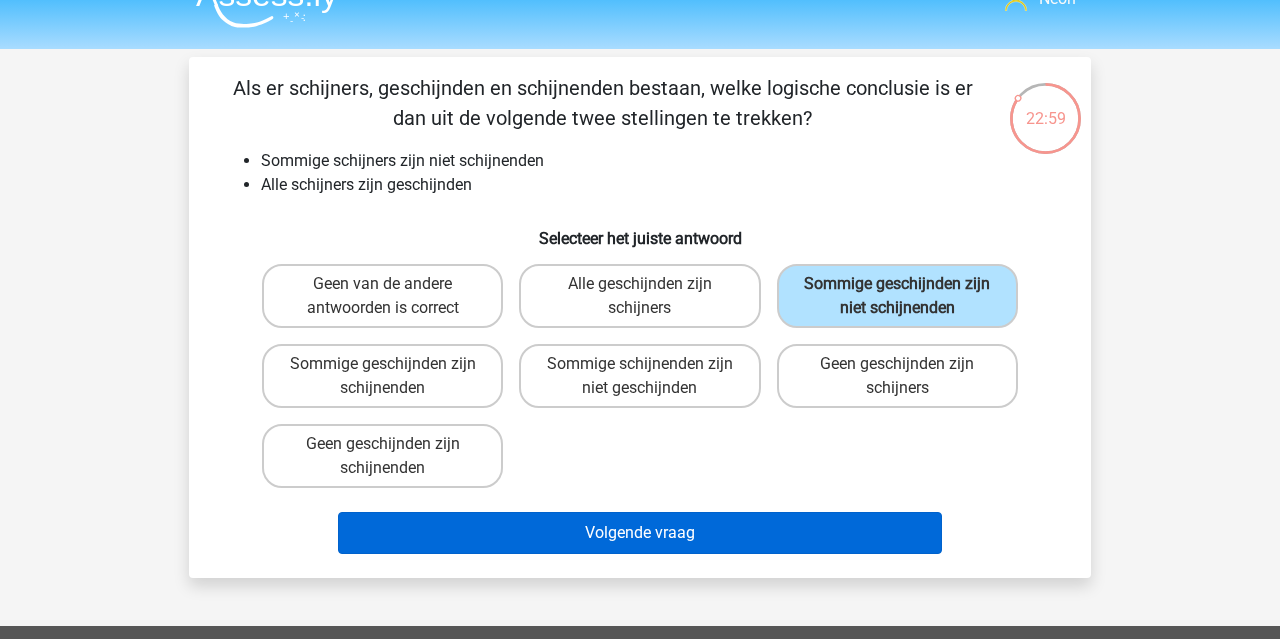 click on "Volgende vraag" at bounding box center (640, 533) 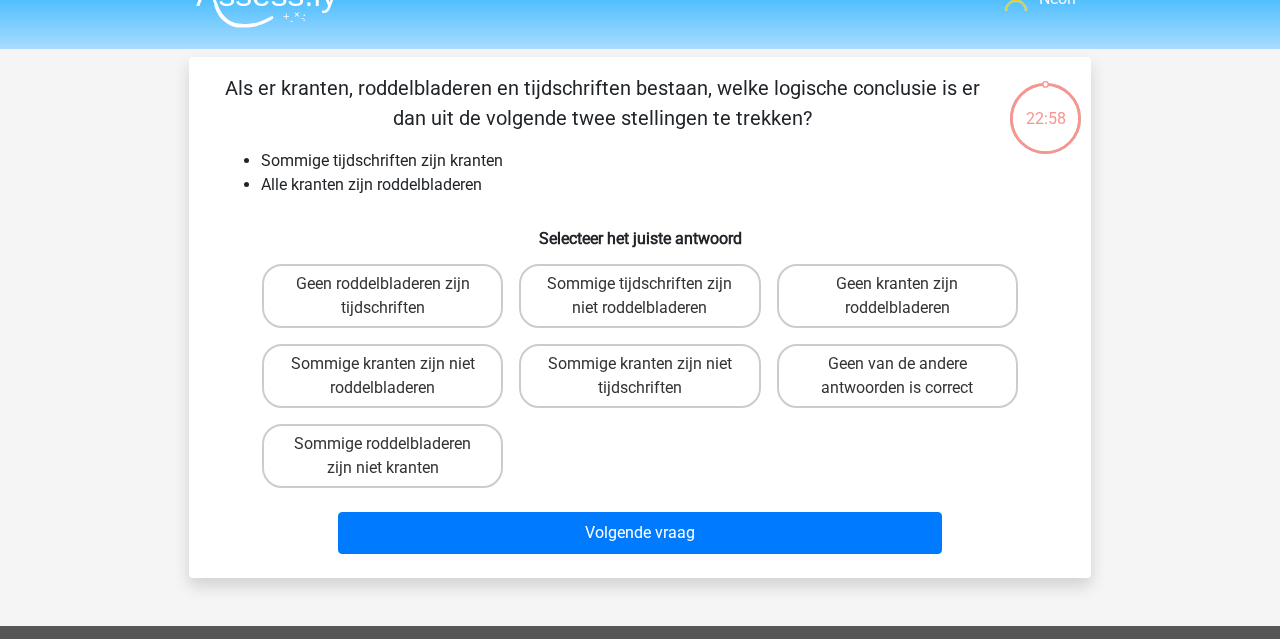scroll, scrollTop: 92, scrollLeft: 0, axis: vertical 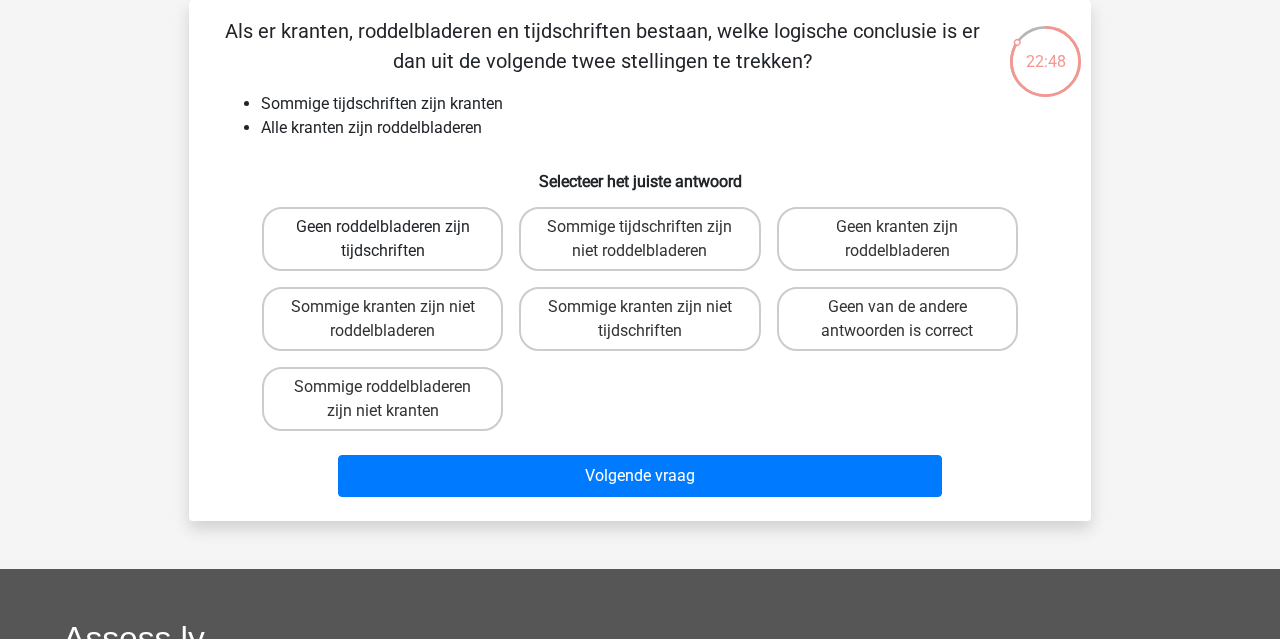 click on "Geen roddelbladeren zijn tijdschriften" at bounding box center (382, 239) 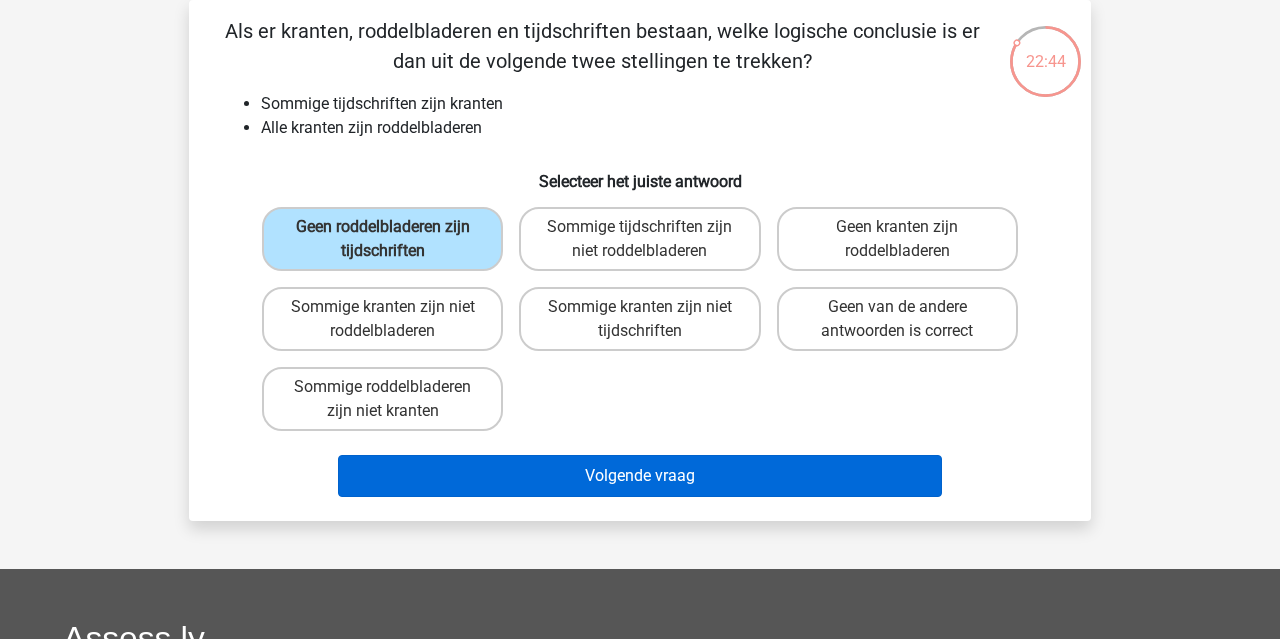 click on "Volgende vraag" at bounding box center (640, 476) 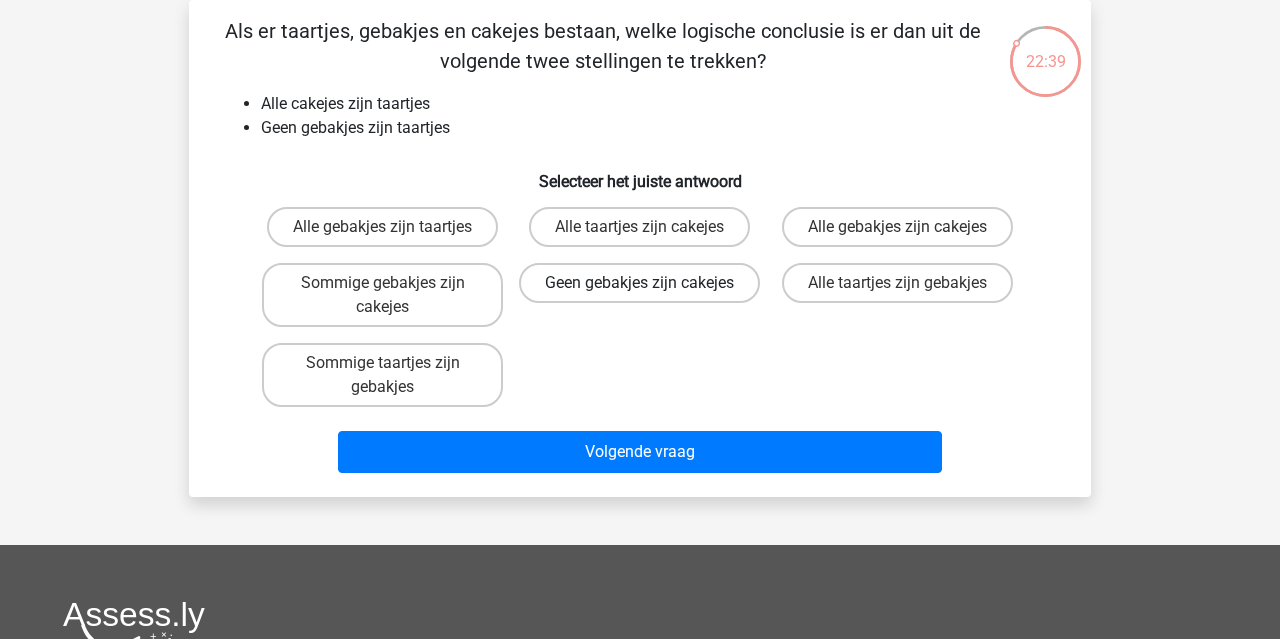 click on "Geen gebakjes zijn cakejes" at bounding box center [639, 283] 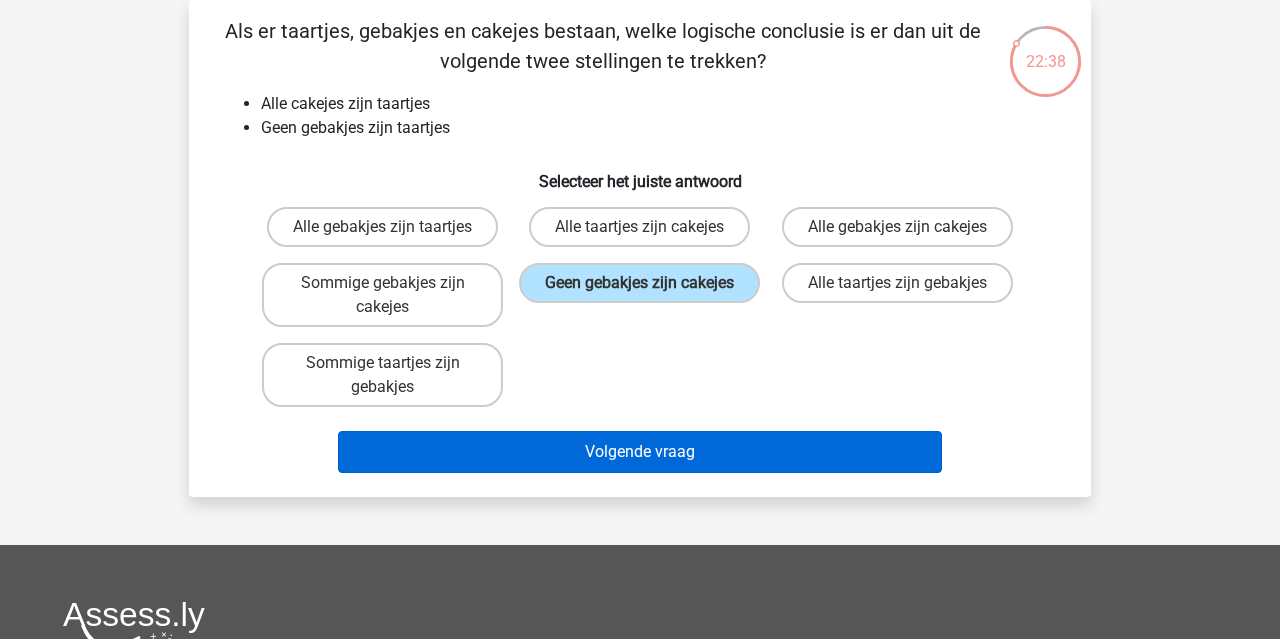 click on "Volgende vraag" at bounding box center (640, 452) 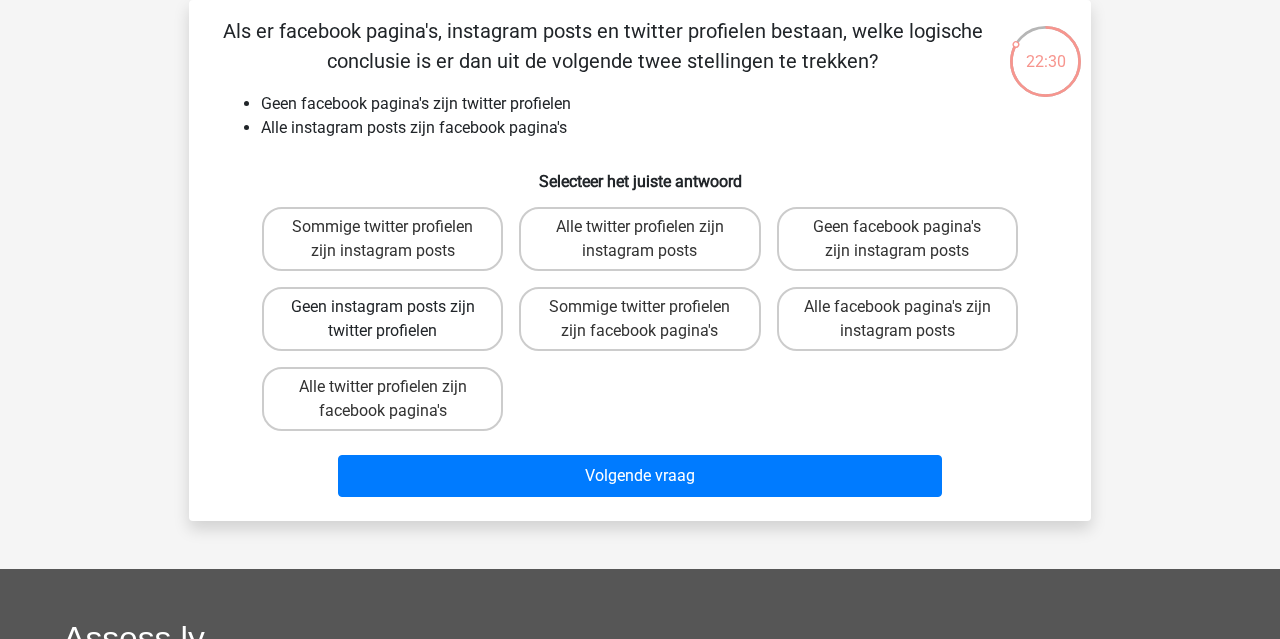 click on "Geen instagram posts zijn twitter profielen" at bounding box center (382, 319) 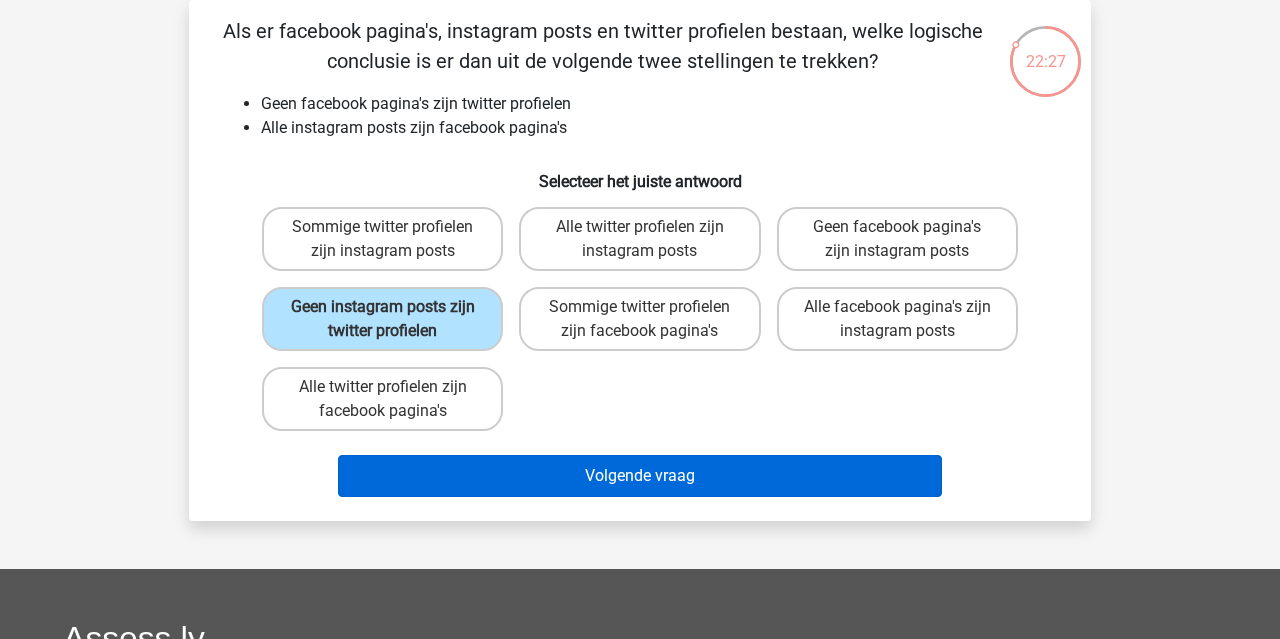 click on "Volgende vraag" at bounding box center (640, 476) 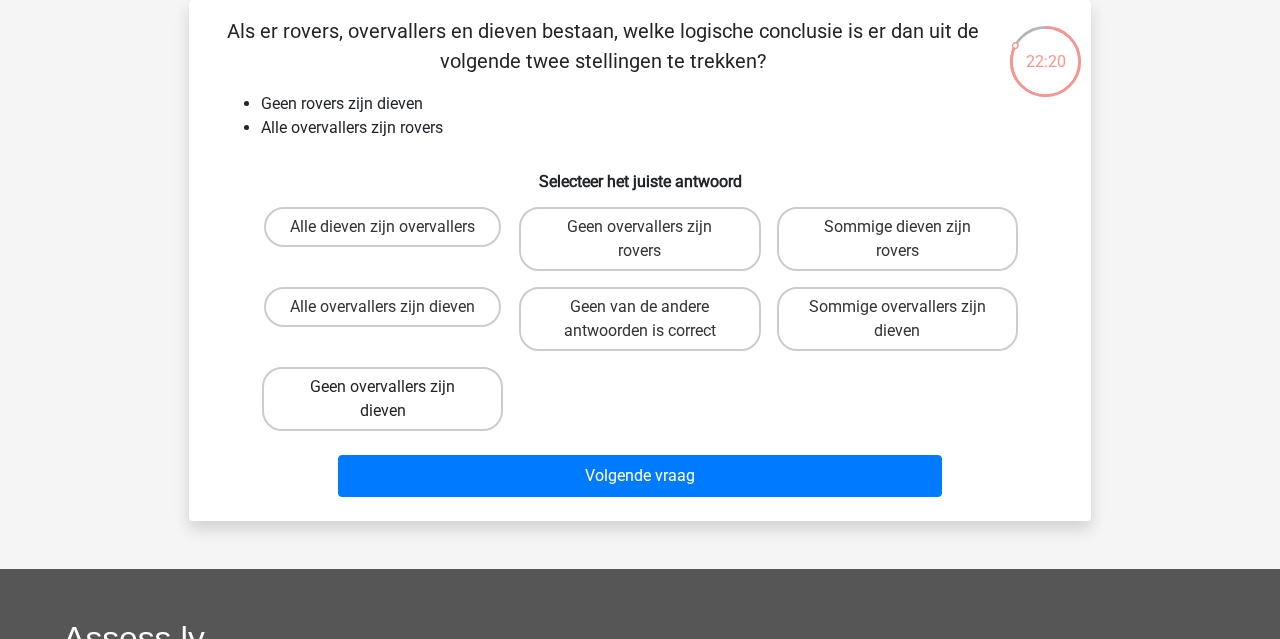 click on "Geen overvallers zijn dieven" at bounding box center (382, 399) 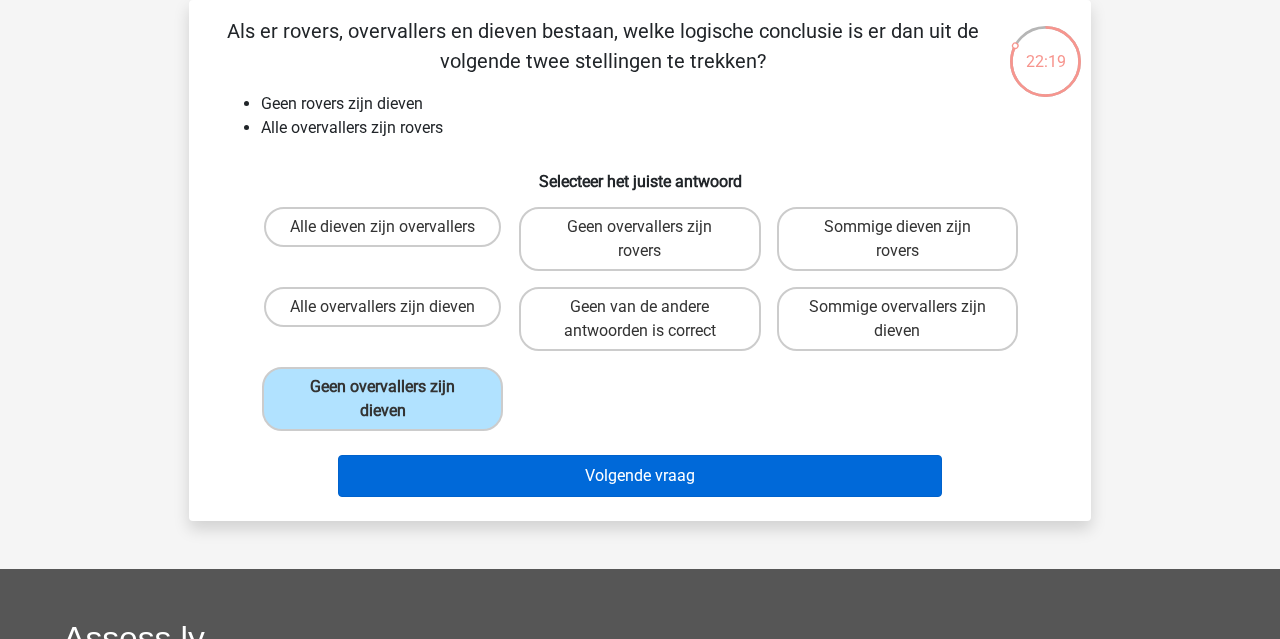 click on "Volgende vraag" at bounding box center (640, 476) 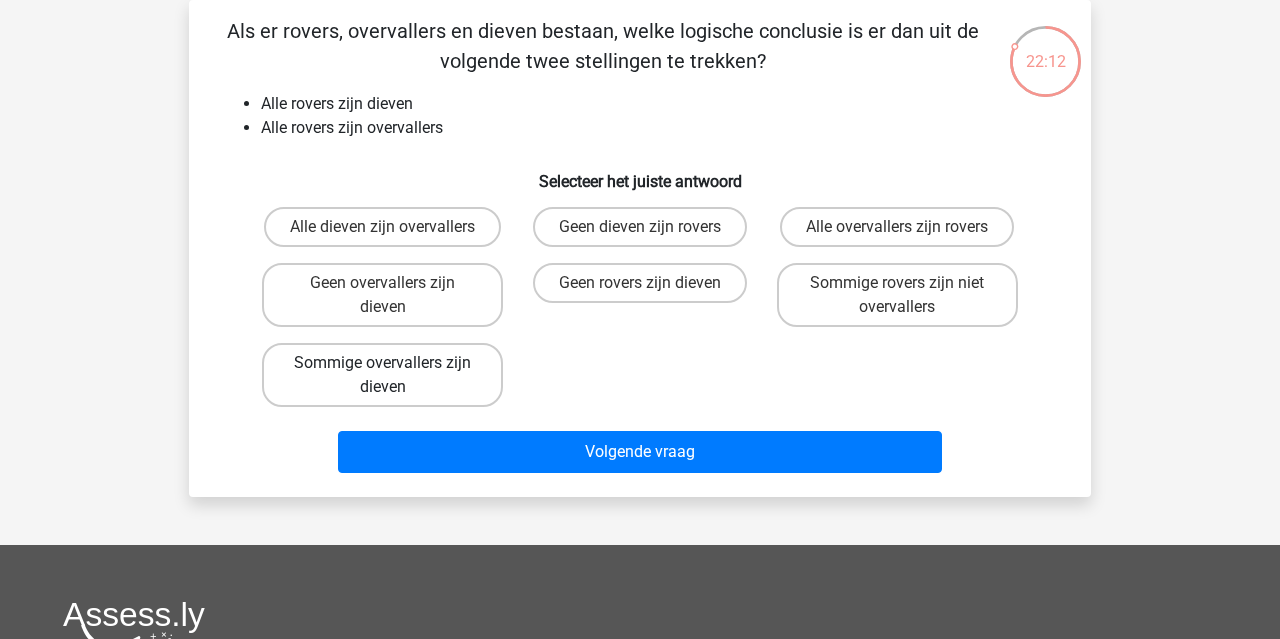 click on "Sommige overvallers zijn dieven" at bounding box center [382, 375] 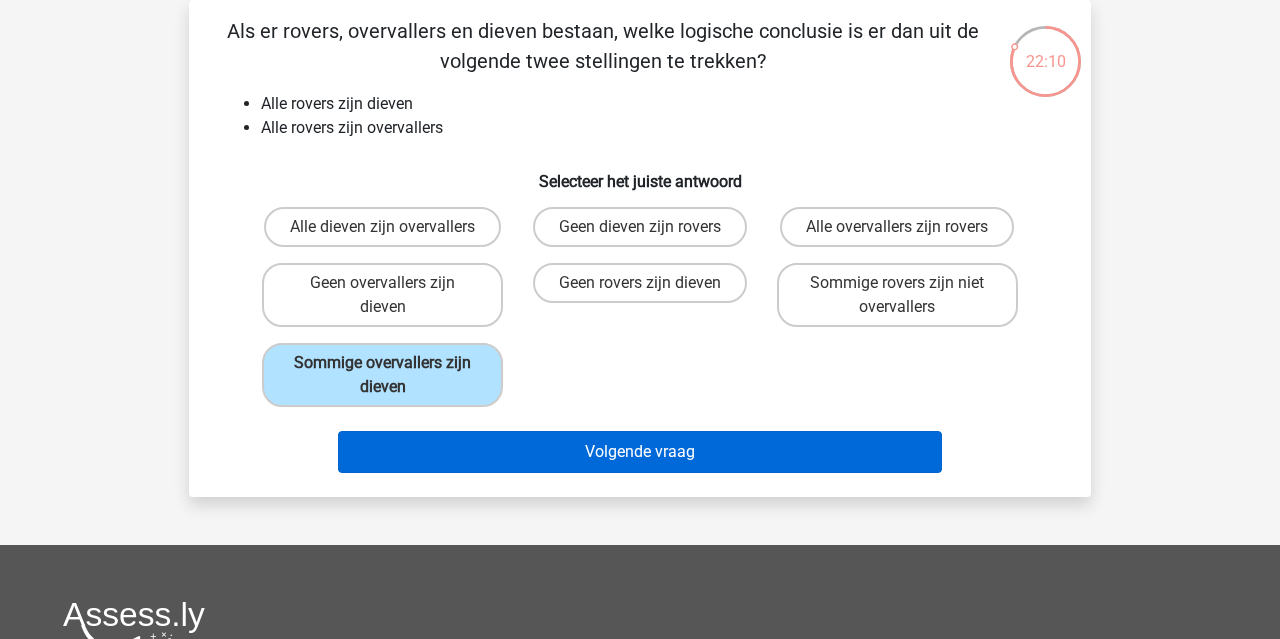 click on "Volgende vraag" at bounding box center (640, 452) 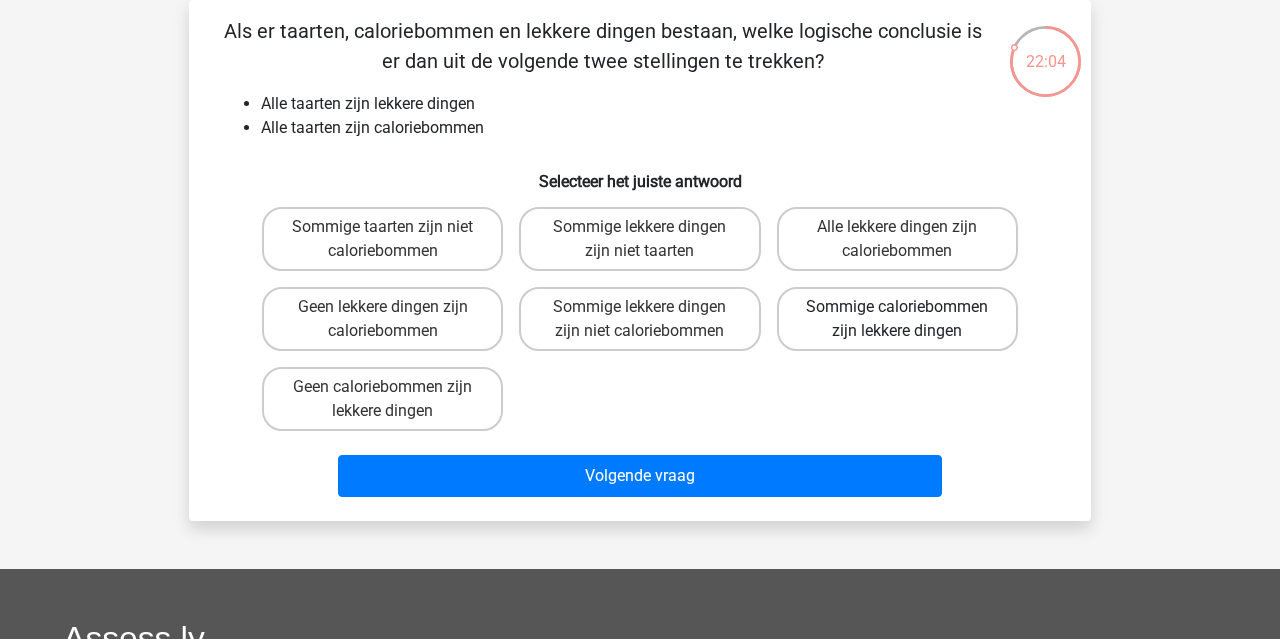 click on "Sommige caloriebommen zijn lekkere dingen" at bounding box center (897, 319) 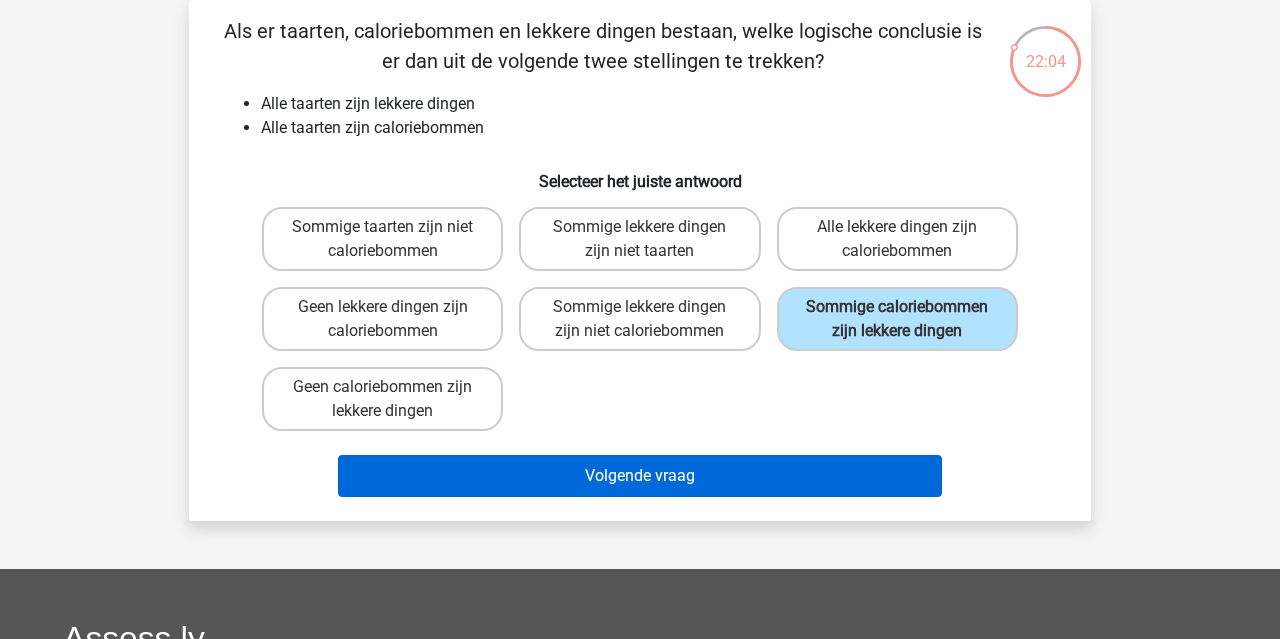 click on "Volgende vraag" at bounding box center [640, 476] 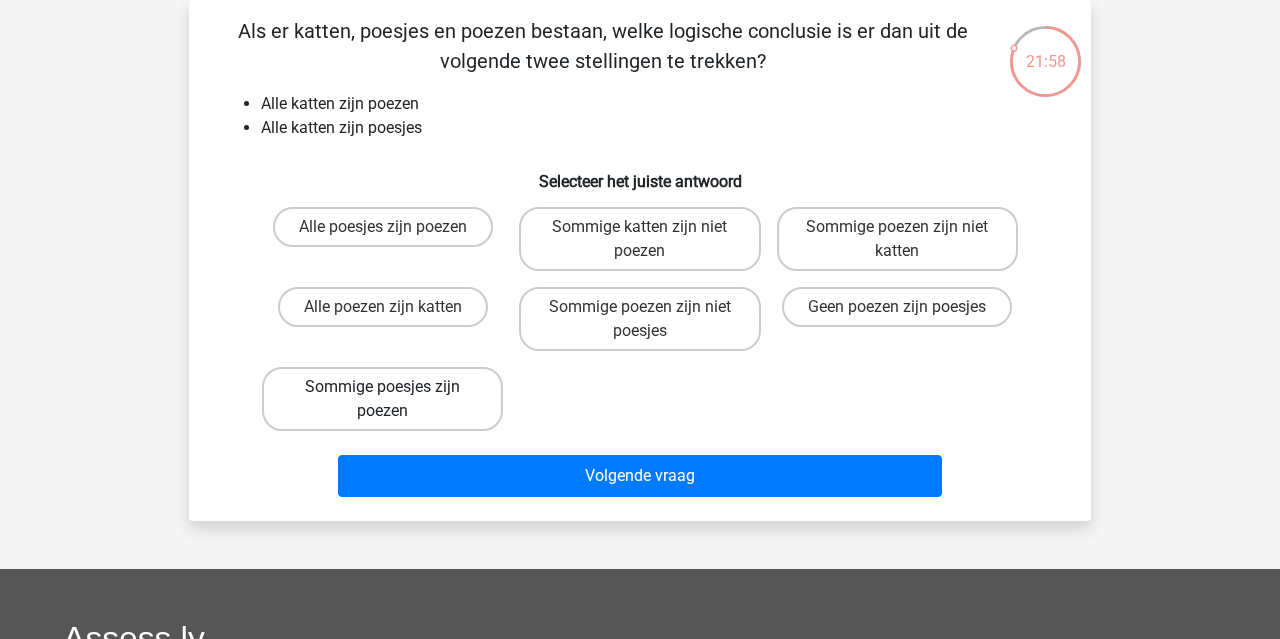 click on "Sommige poesjes zijn poezen" at bounding box center (382, 399) 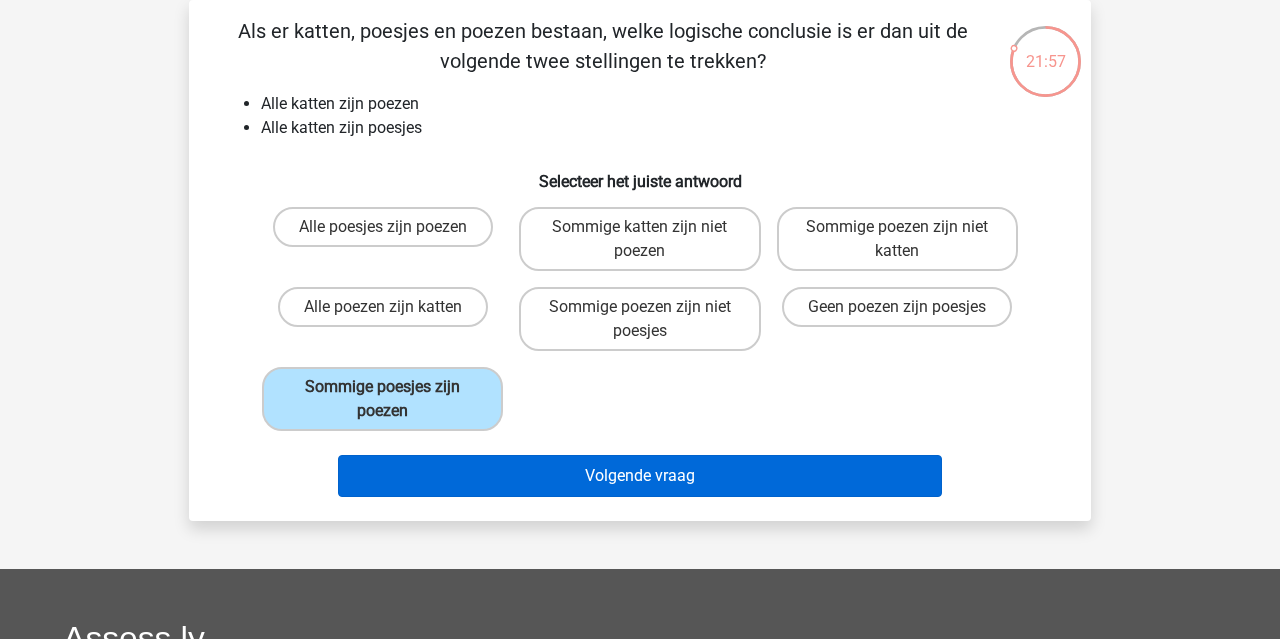 click on "Volgende vraag" at bounding box center (640, 476) 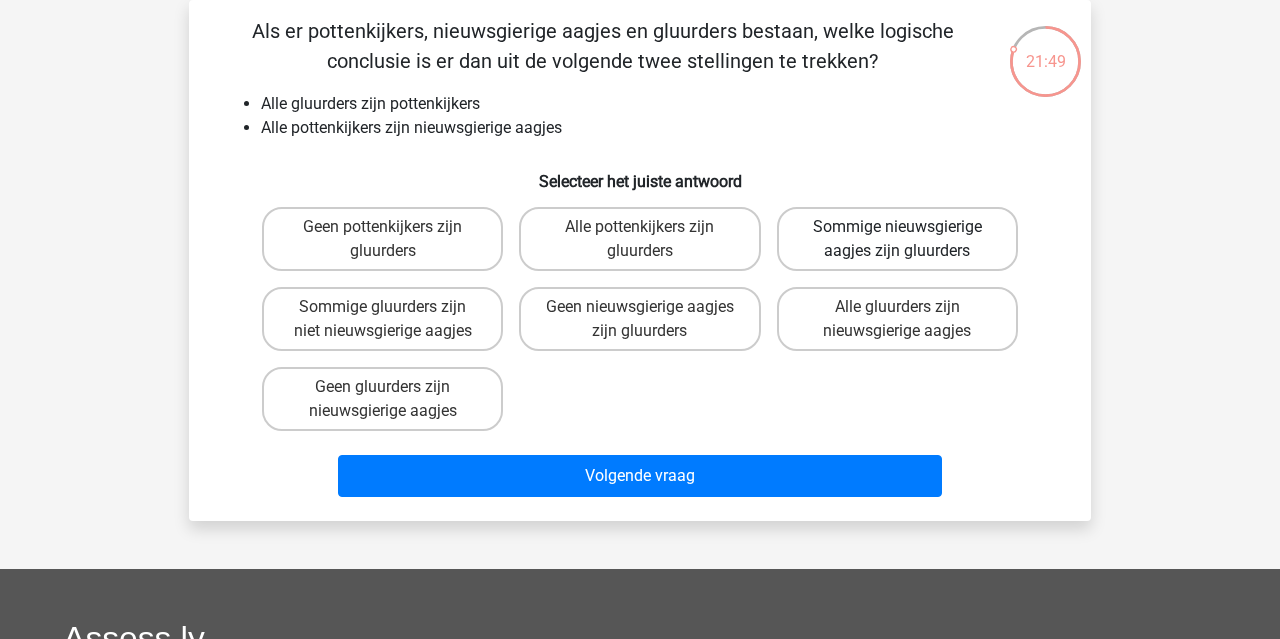 click on "Sommige nieuwsgierige aagjes zijn gluurders" at bounding box center (897, 239) 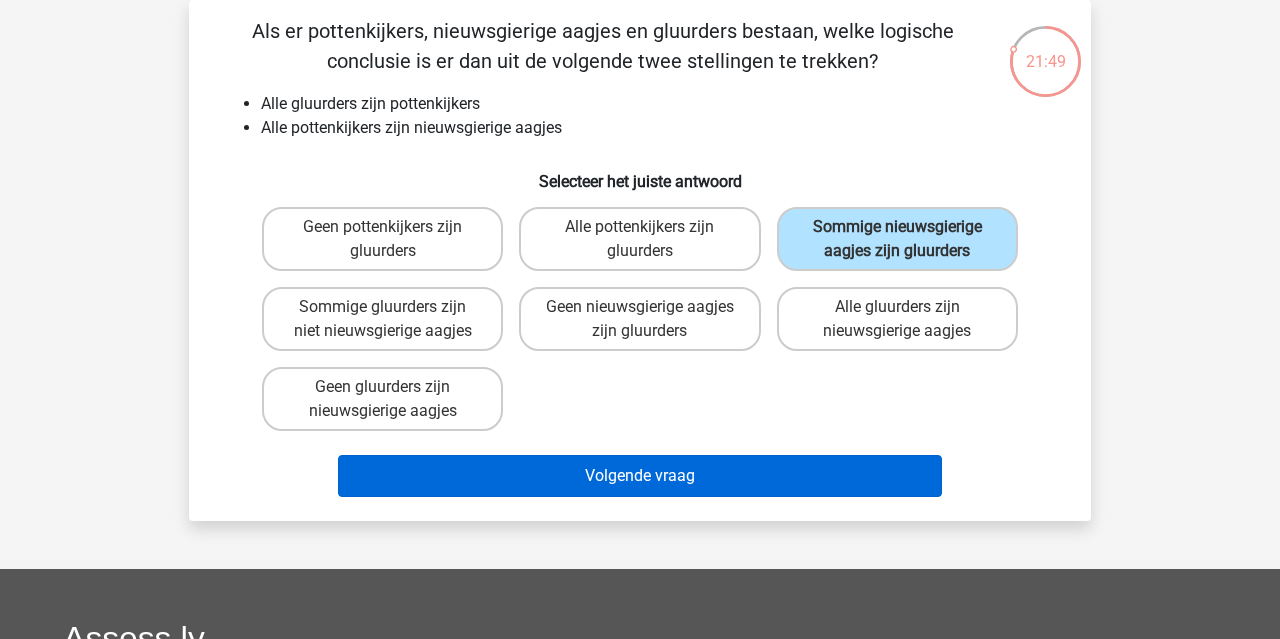 click on "Volgende vraag" at bounding box center [640, 476] 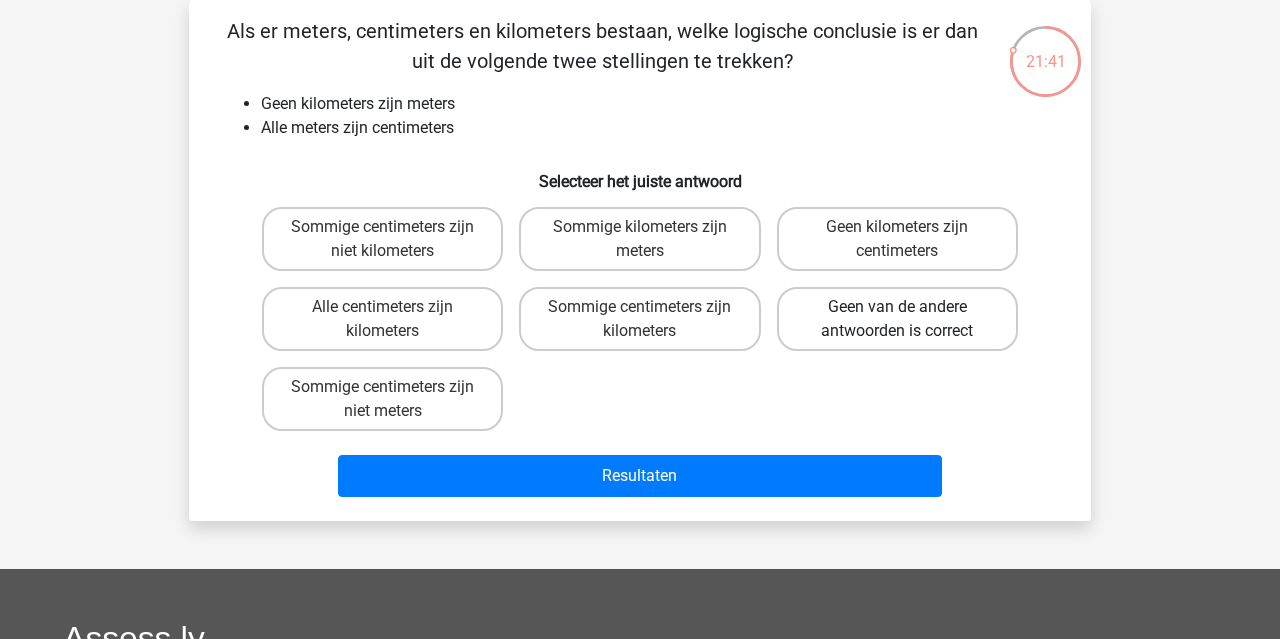 click on "Geen van de andere antwoorden is correct" at bounding box center (897, 319) 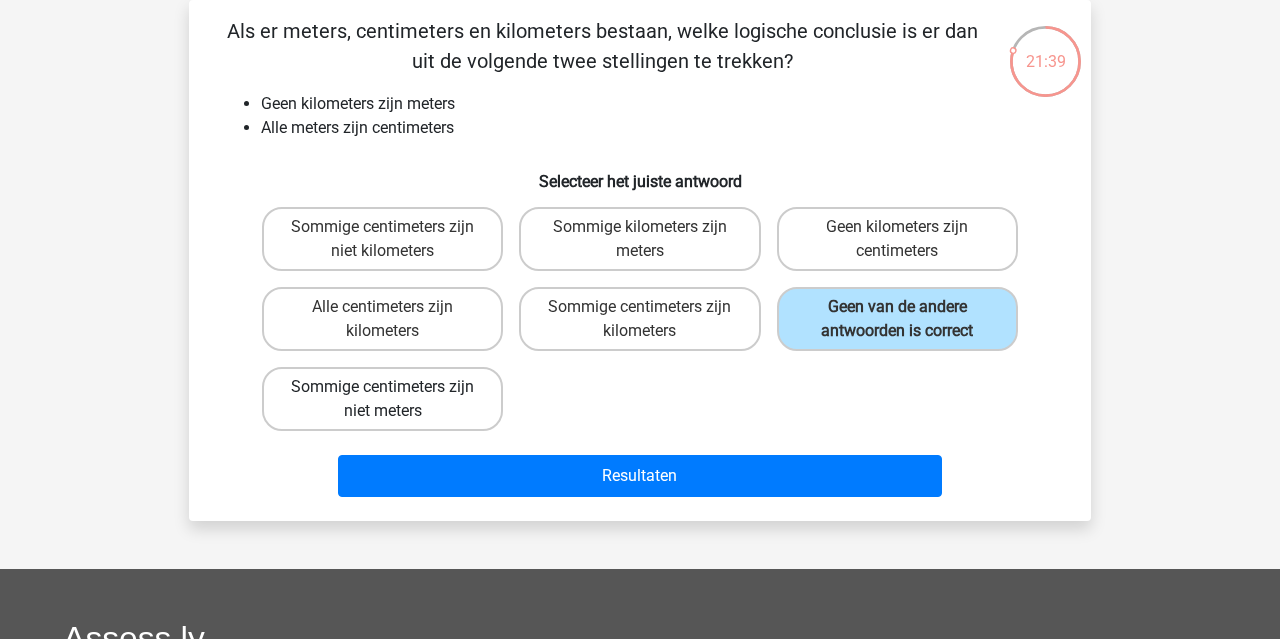 click on "Sommige centimeters zijn niet meters" at bounding box center (382, 399) 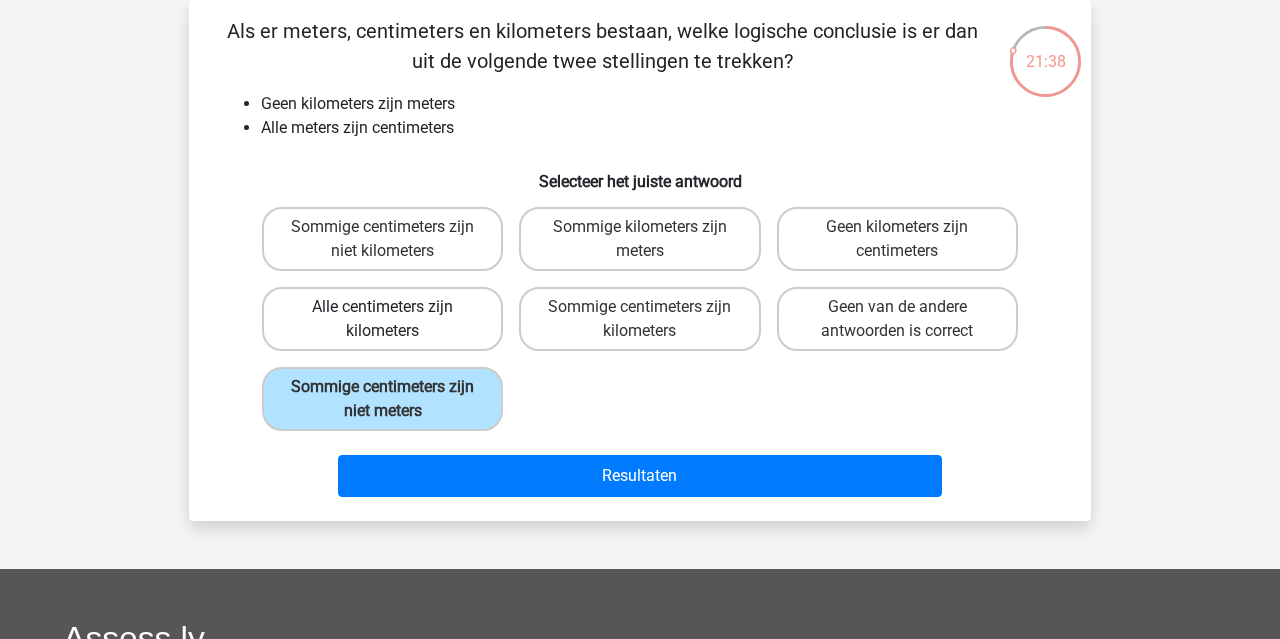 click on "Alle centimeters zijn kilometers" at bounding box center (382, 319) 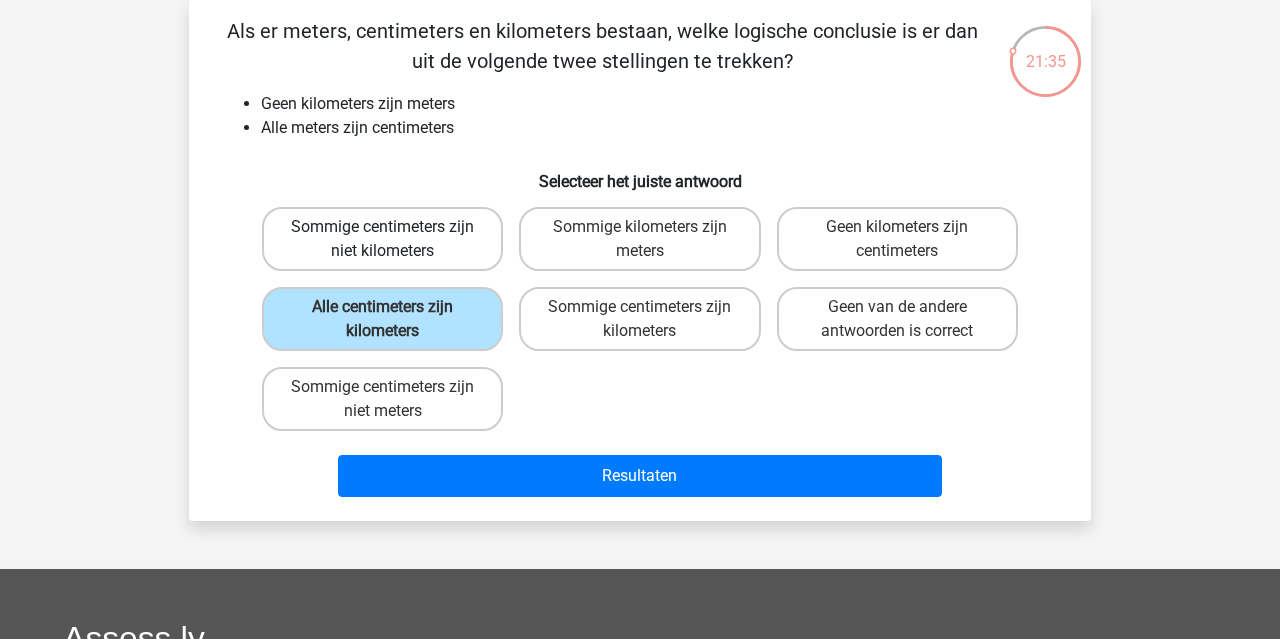 click on "Sommige centimeters zijn niet kilometers" at bounding box center (382, 239) 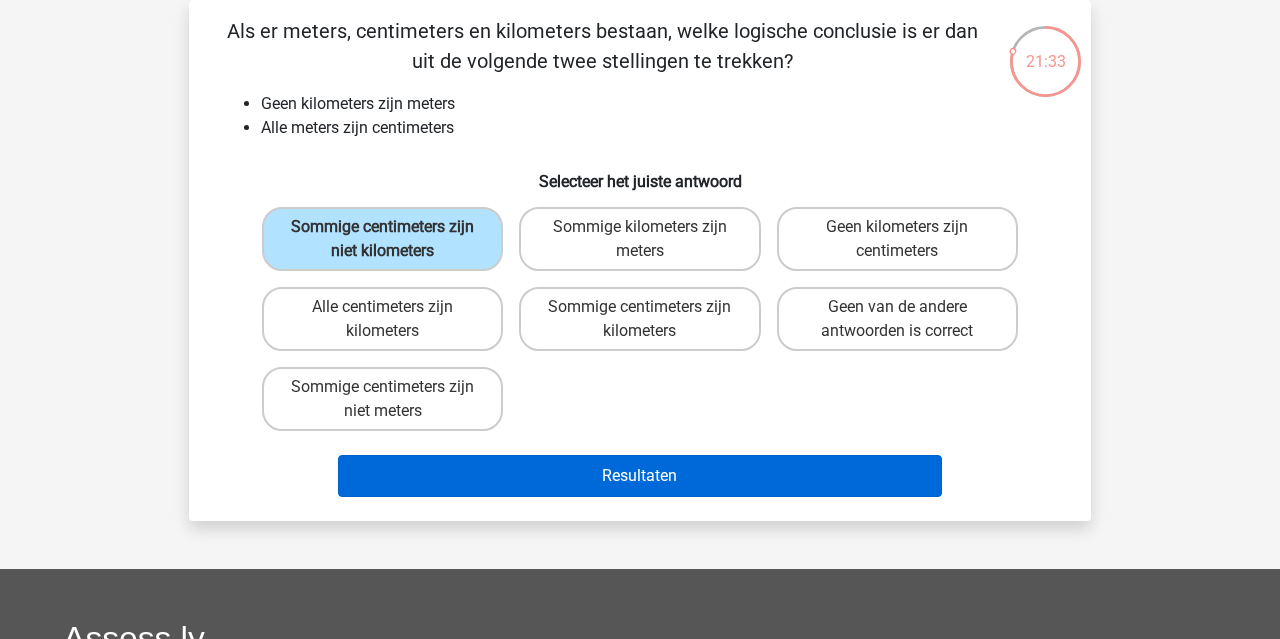 click on "Resultaten" at bounding box center [640, 476] 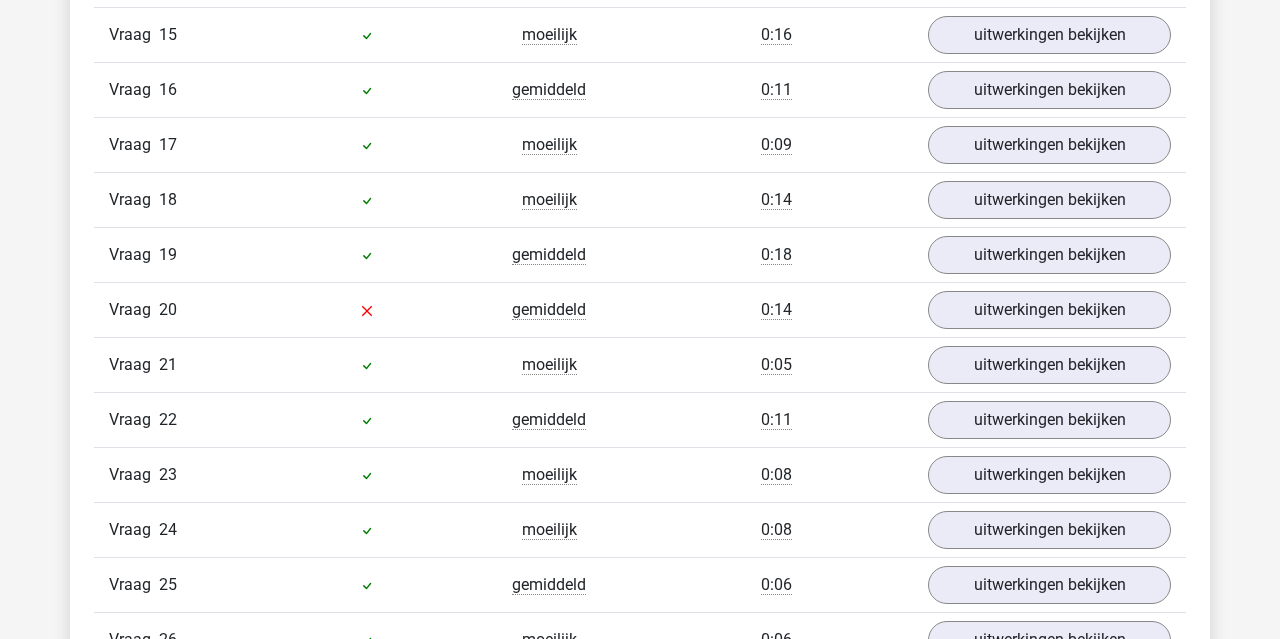 scroll, scrollTop: 2133, scrollLeft: 0, axis: vertical 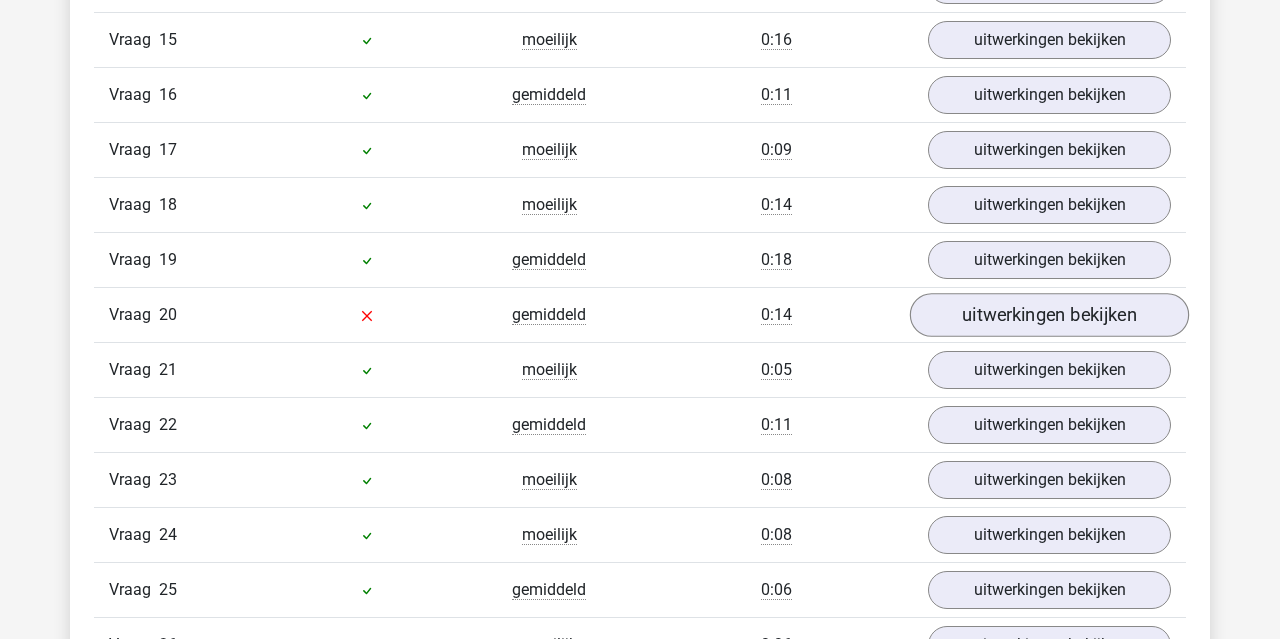 click on "uitwerkingen bekijken" at bounding box center (1049, 315) 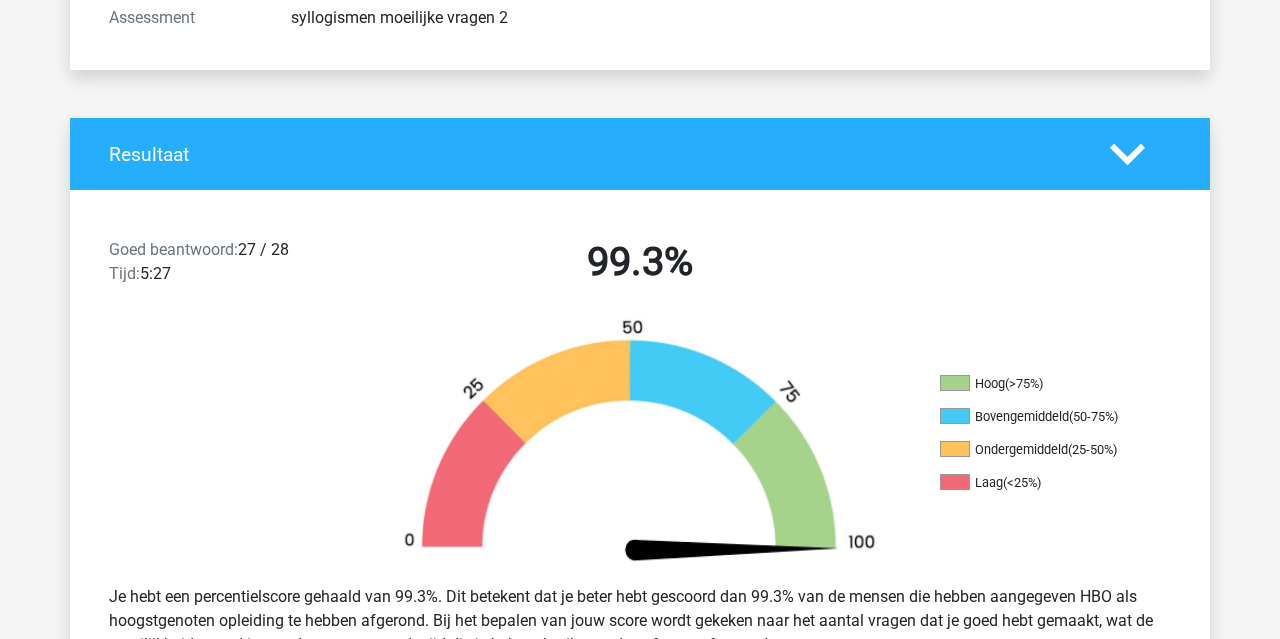scroll, scrollTop: 308, scrollLeft: 0, axis: vertical 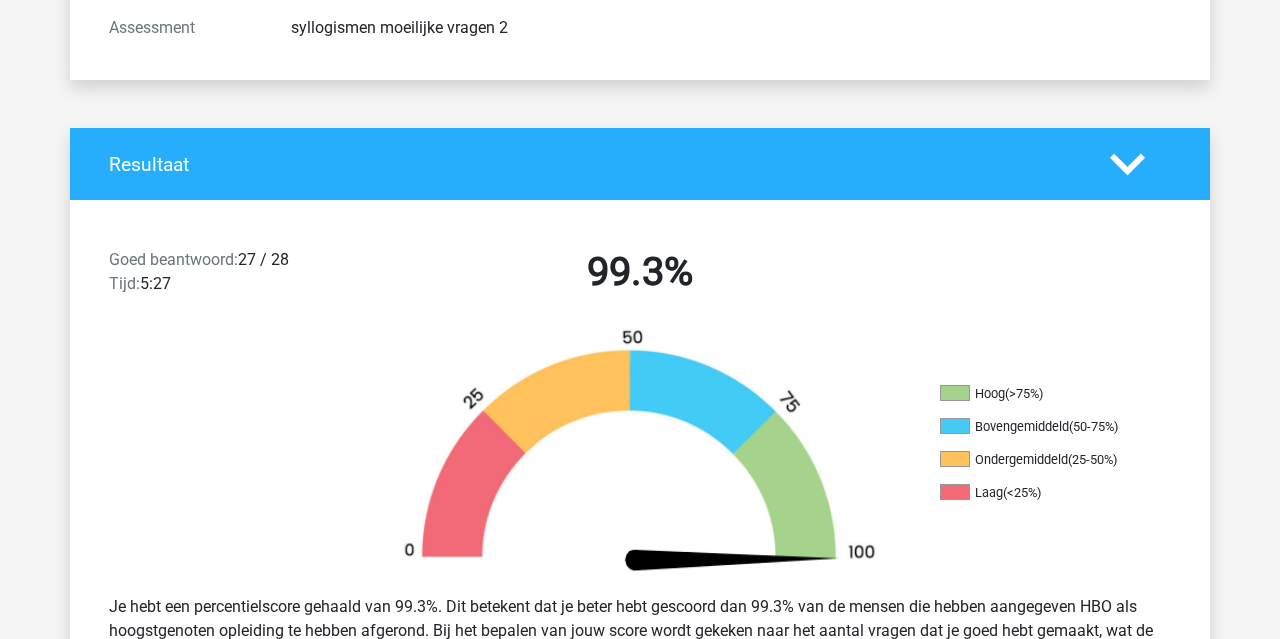click on "Taal
Nederlands" at bounding box center [367, -12] 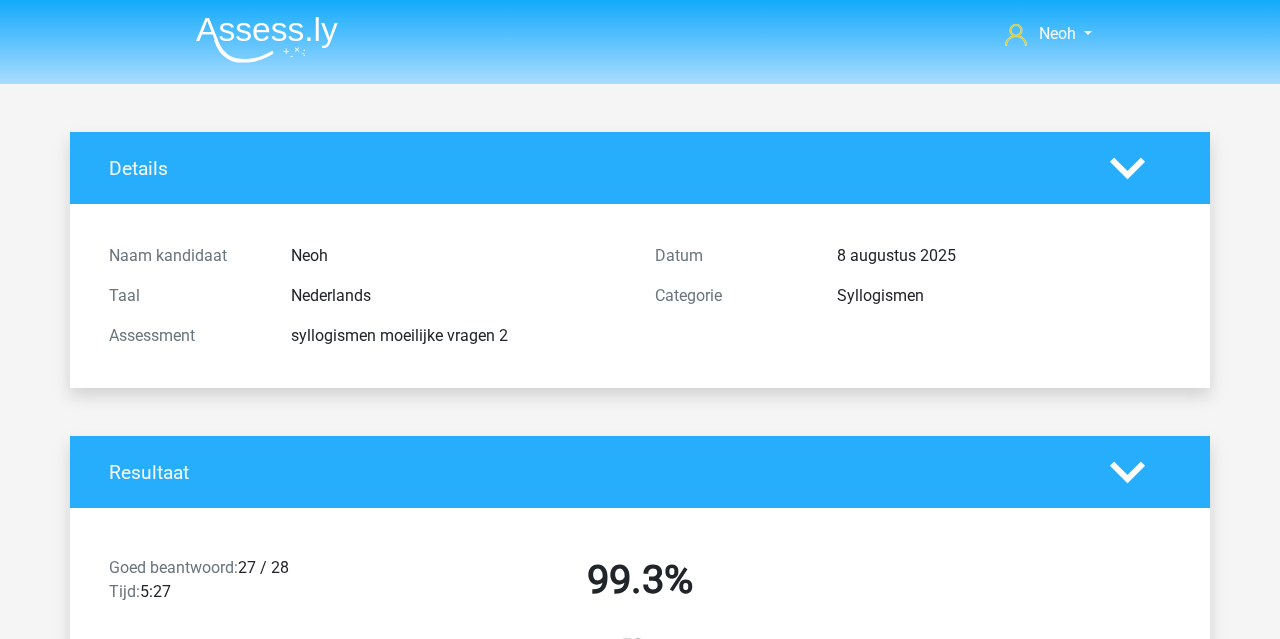 scroll, scrollTop: 0, scrollLeft: 0, axis: both 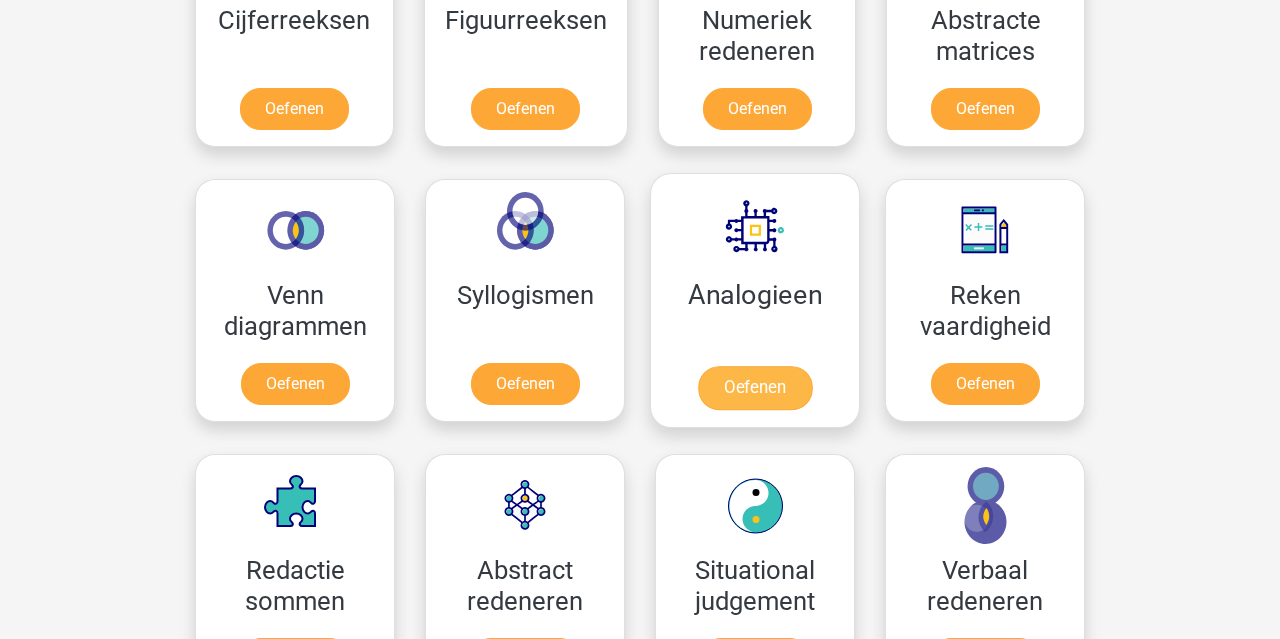 click on "Oefenen" at bounding box center (755, 388) 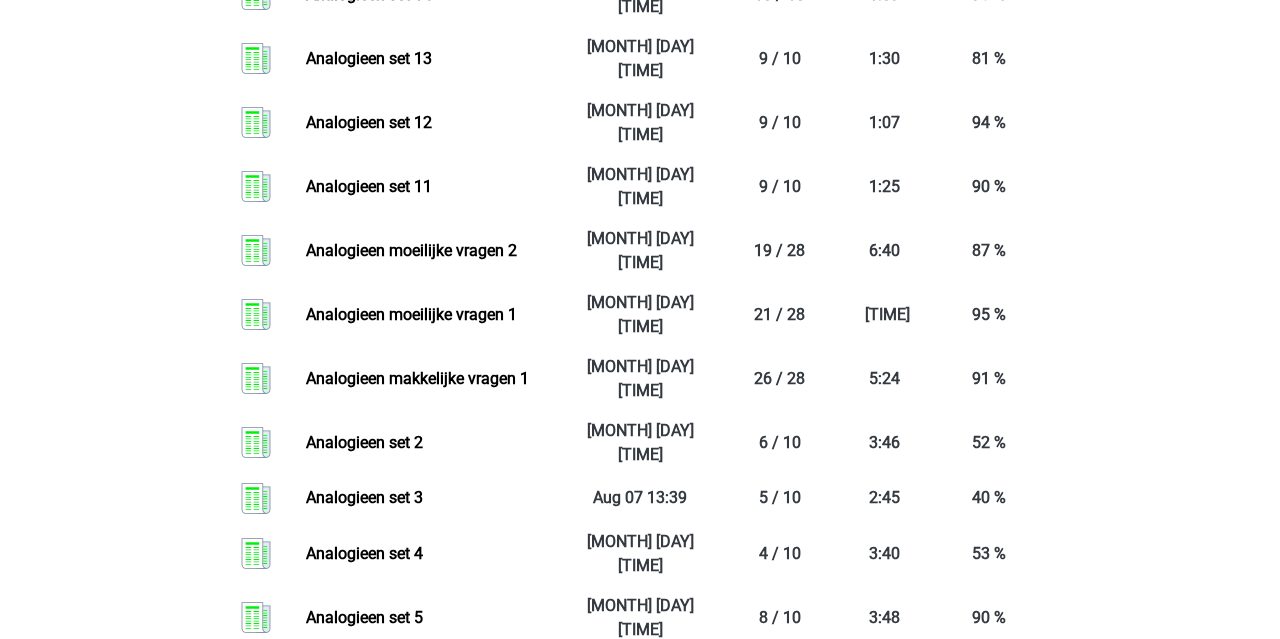 scroll, scrollTop: 696, scrollLeft: 0, axis: vertical 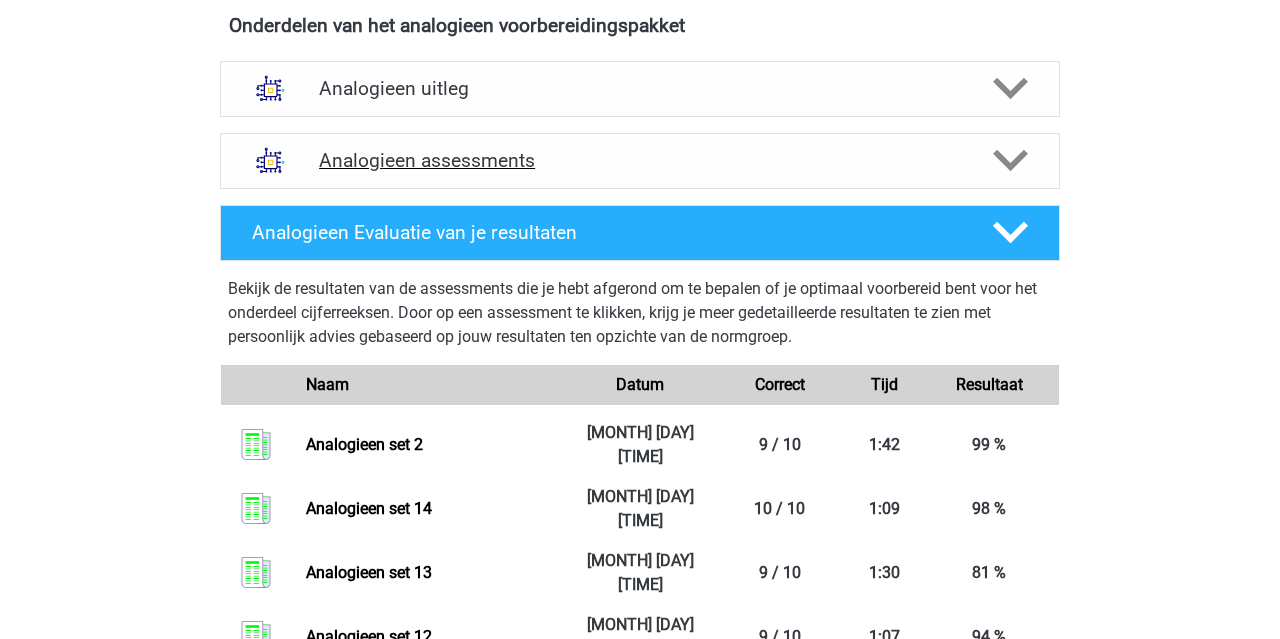 click on "Analogieen assessments" at bounding box center [640, 160] 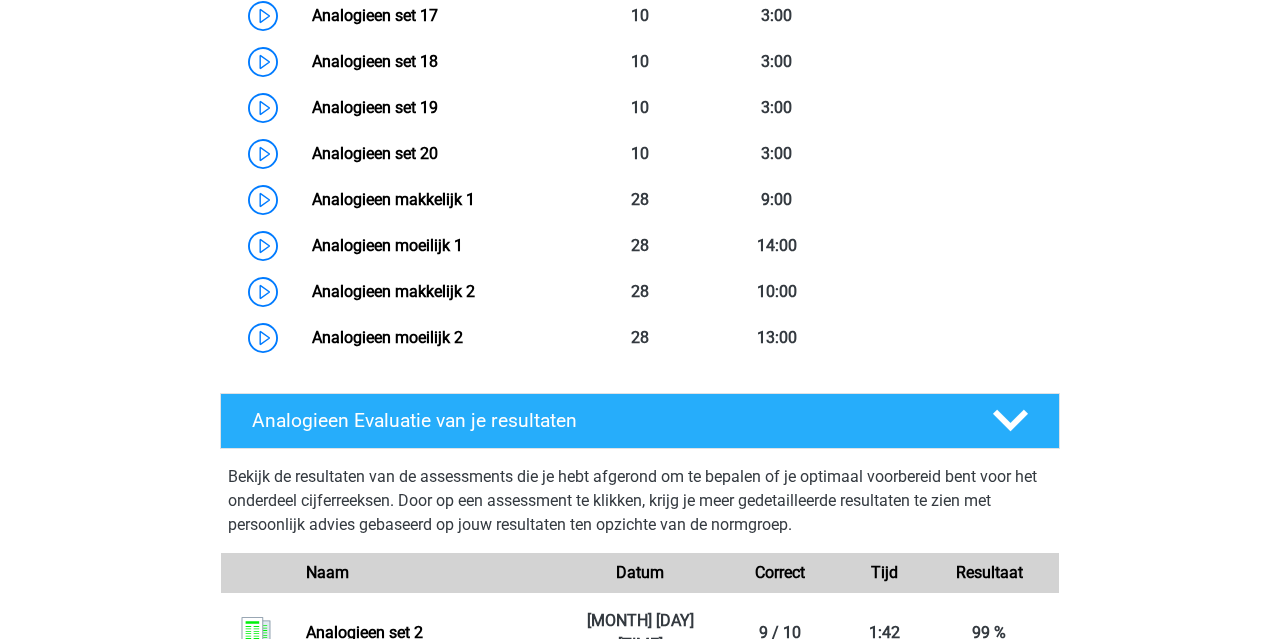 scroll, scrollTop: 1762, scrollLeft: 0, axis: vertical 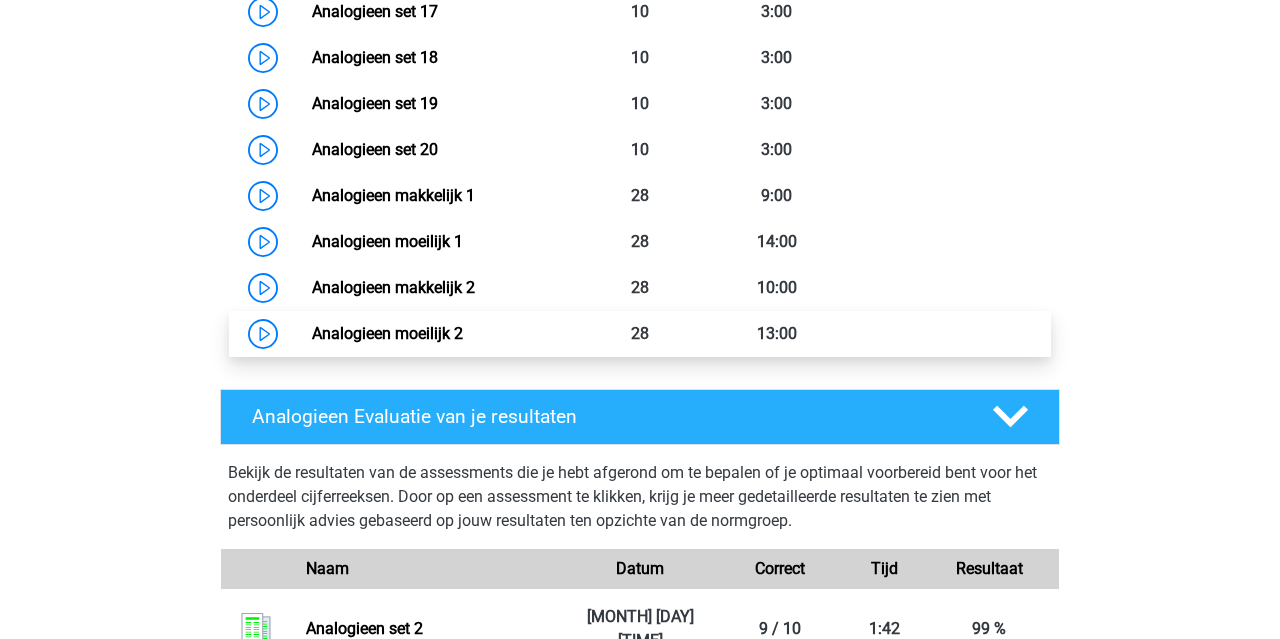click on "Analogieen
moeilijk 2" at bounding box center (387, 333) 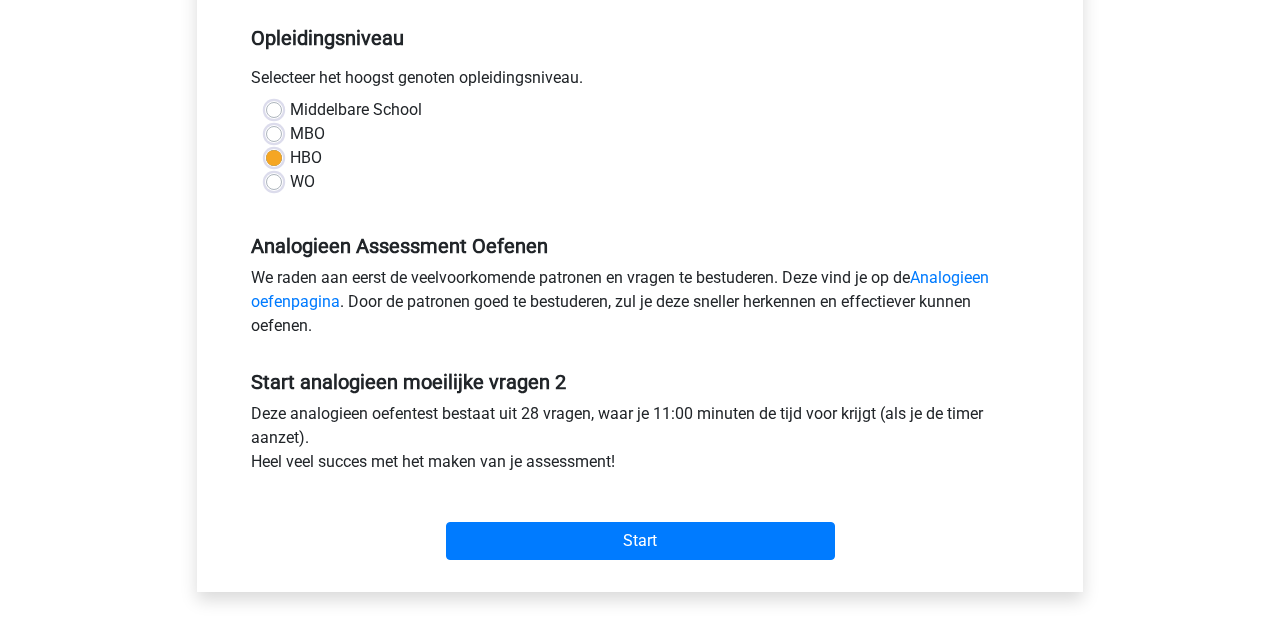 scroll, scrollTop: 410, scrollLeft: 0, axis: vertical 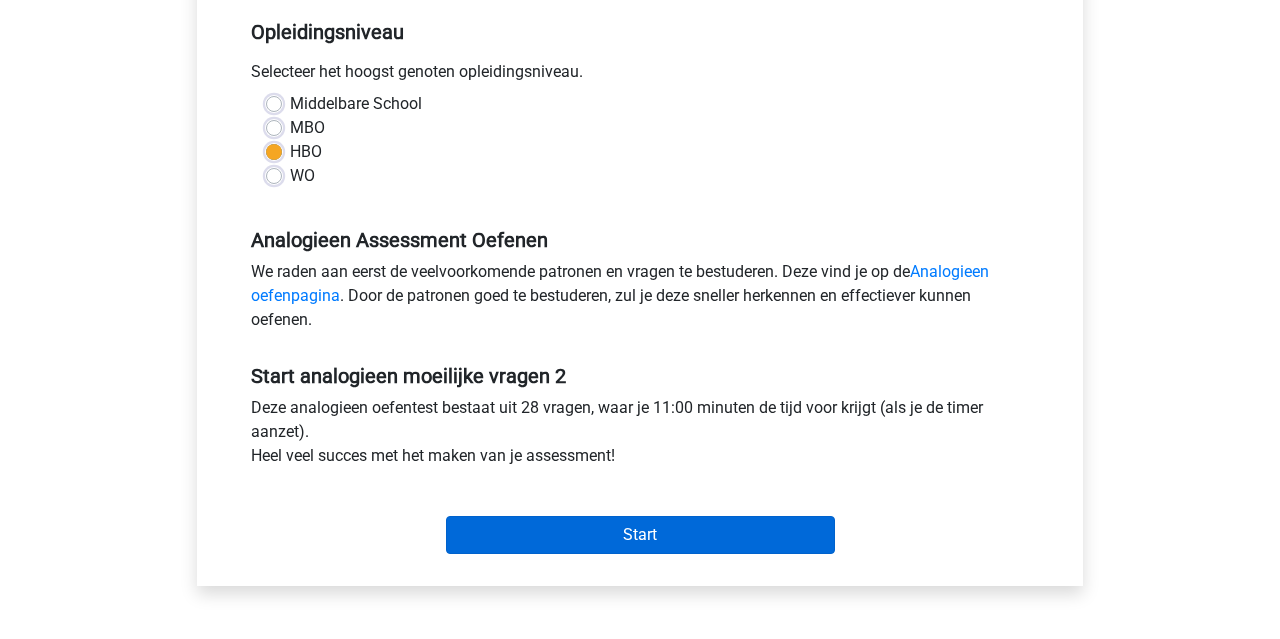 click on "Start" at bounding box center (640, 535) 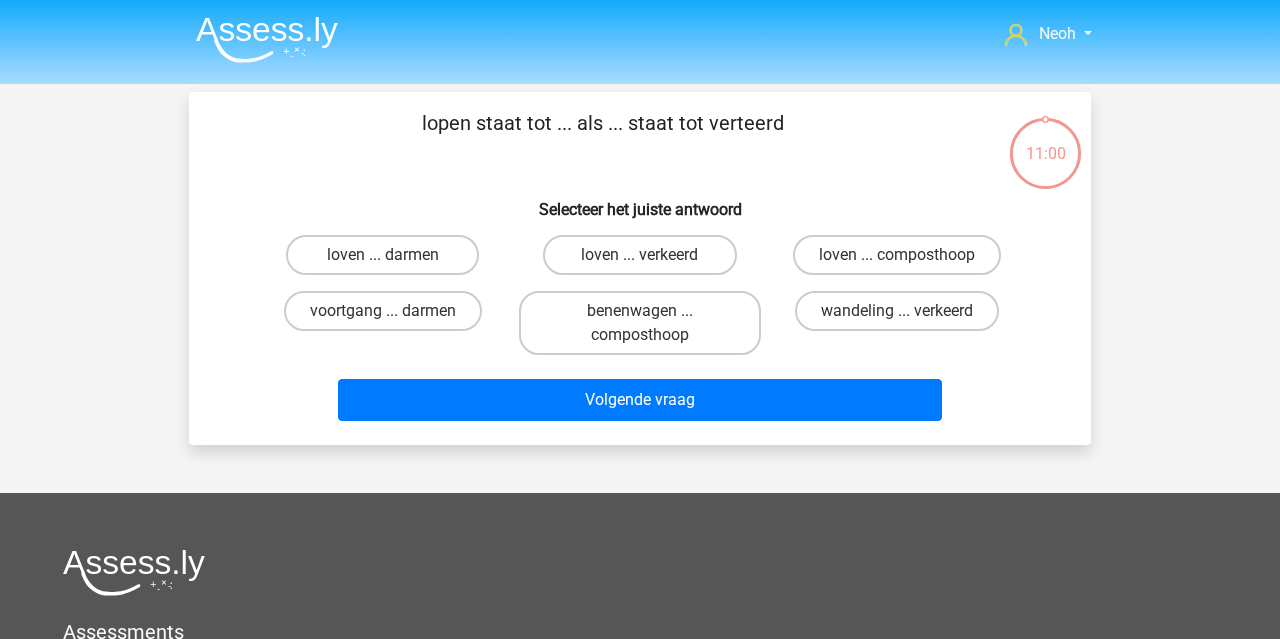 scroll, scrollTop: 0, scrollLeft: 0, axis: both 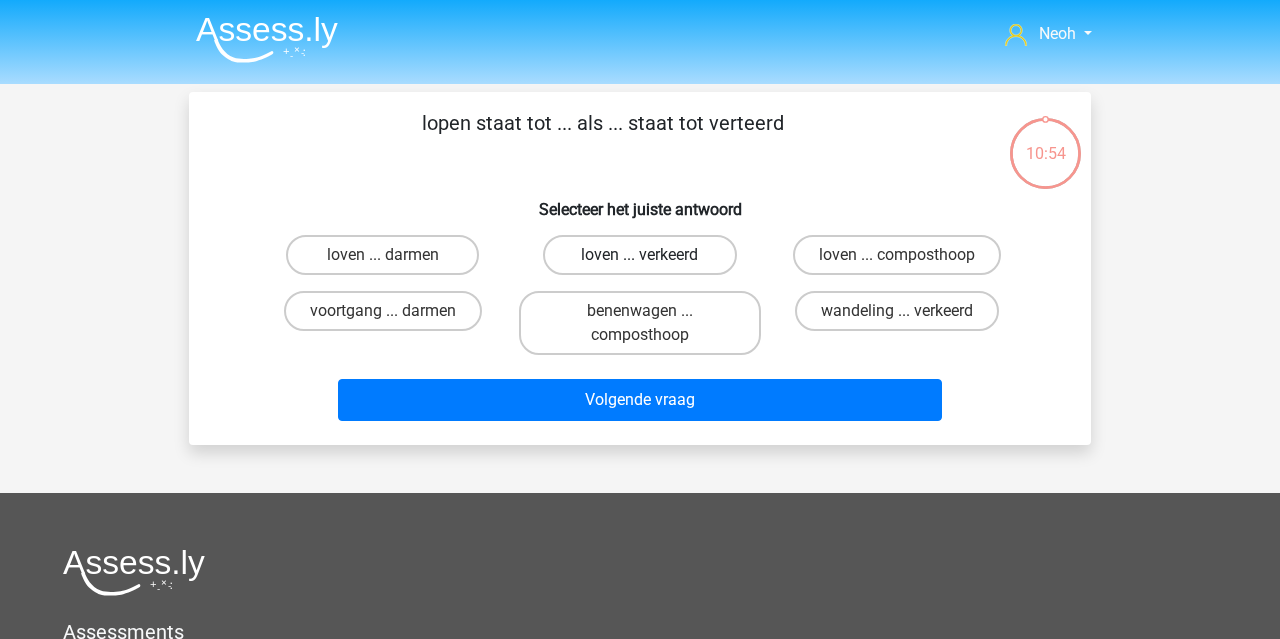 click on "loven ... verkeerd" at bounding box center [639, 255] 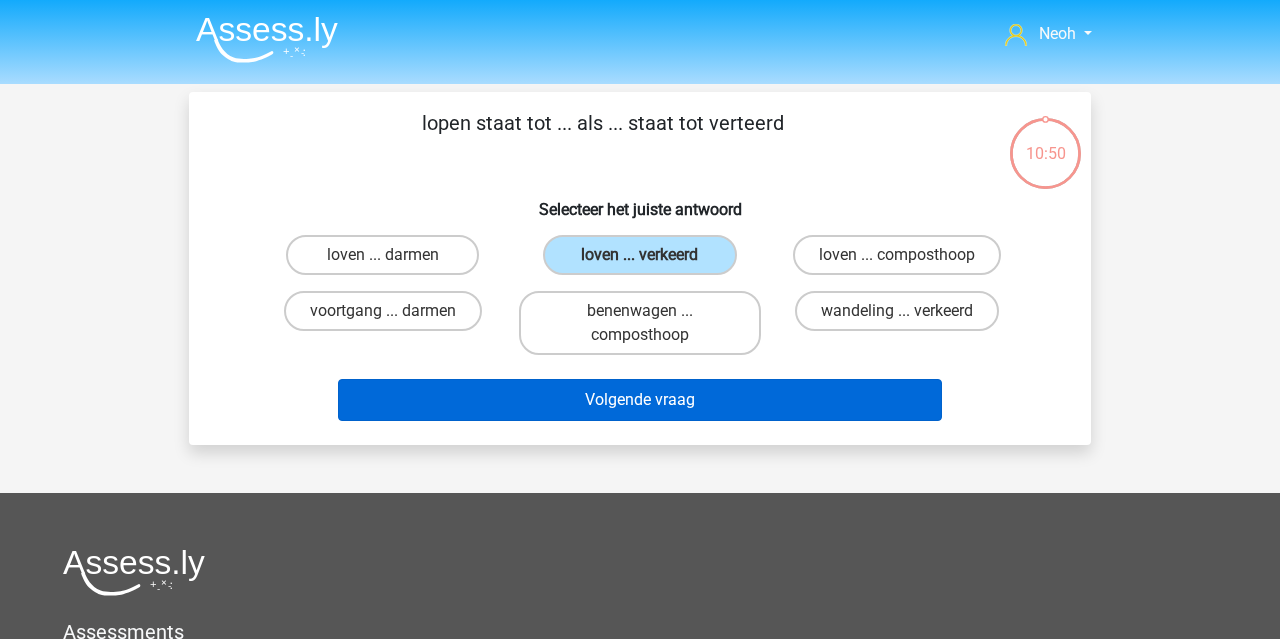 click on "Volgende vraag" at bounding box center (640, 400) 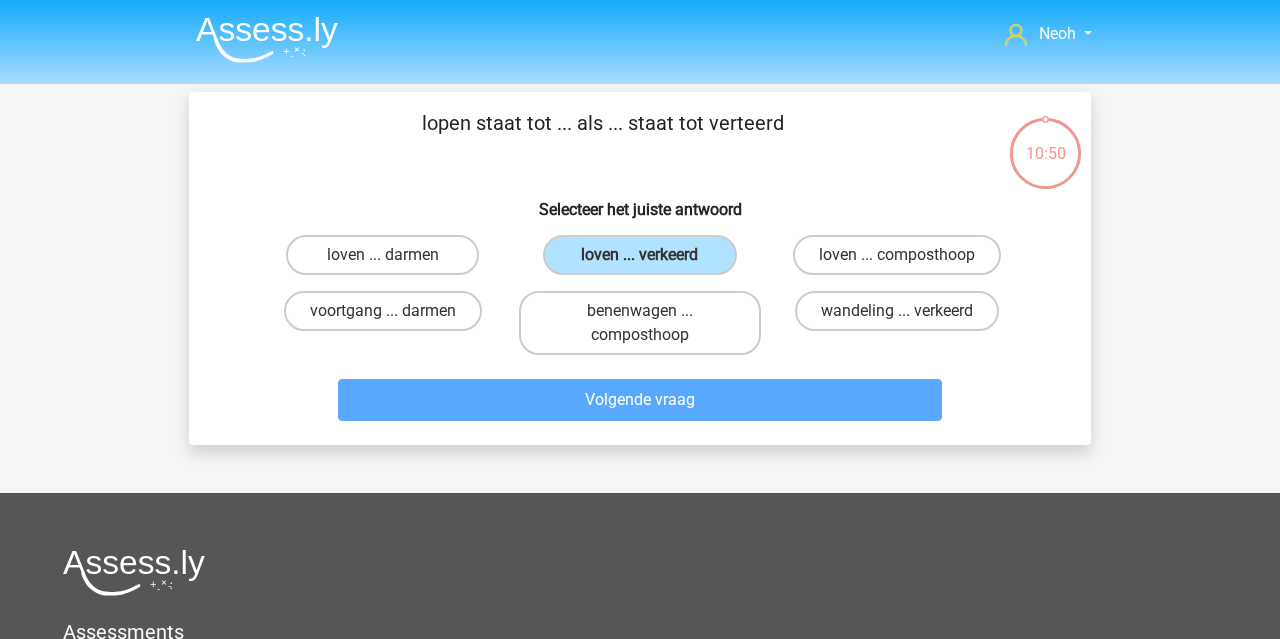 scroll, scrollTop: 92, scrollLeft: 0, axis: vertical 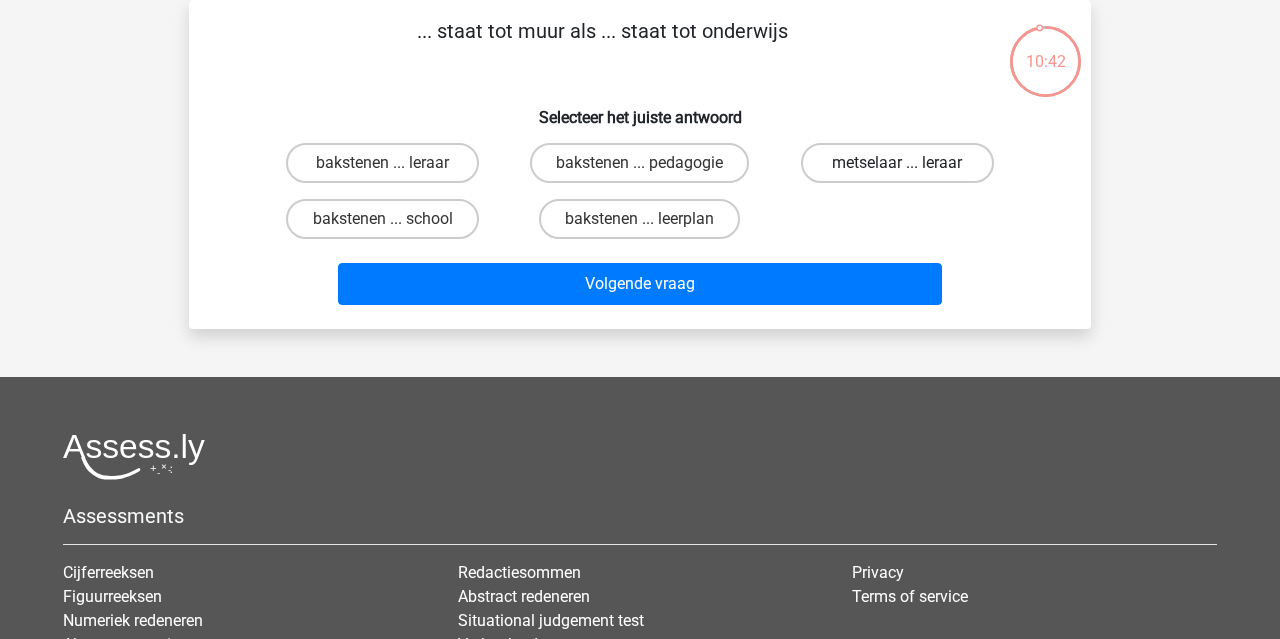 click on "metselaar ... leraar" at bounding box center (897, 163) 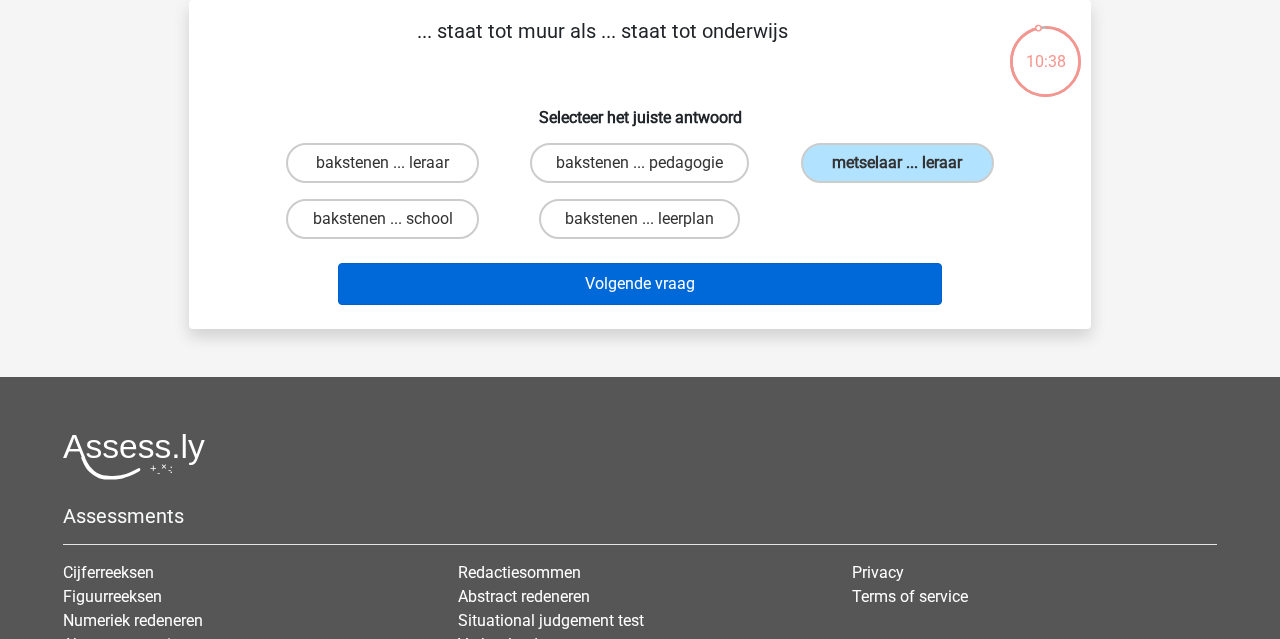 click on "Volgende vraag" at bounding box center (640, 284) 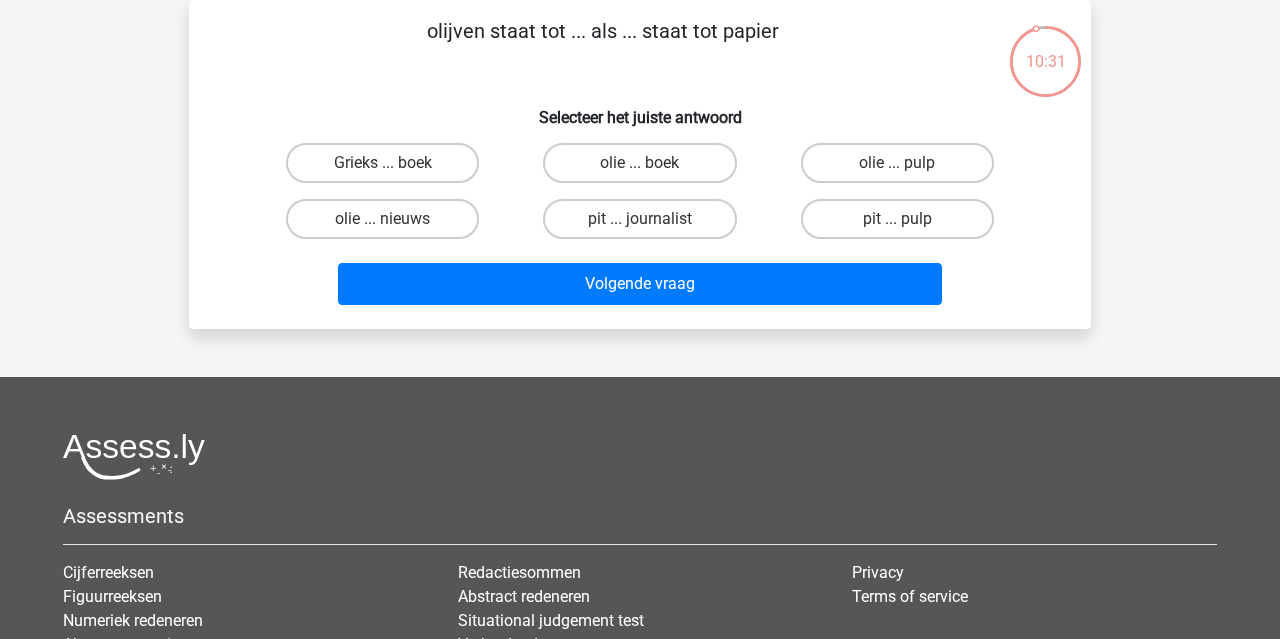 click on "olie ... pulp" at bounding box center [903, 169] 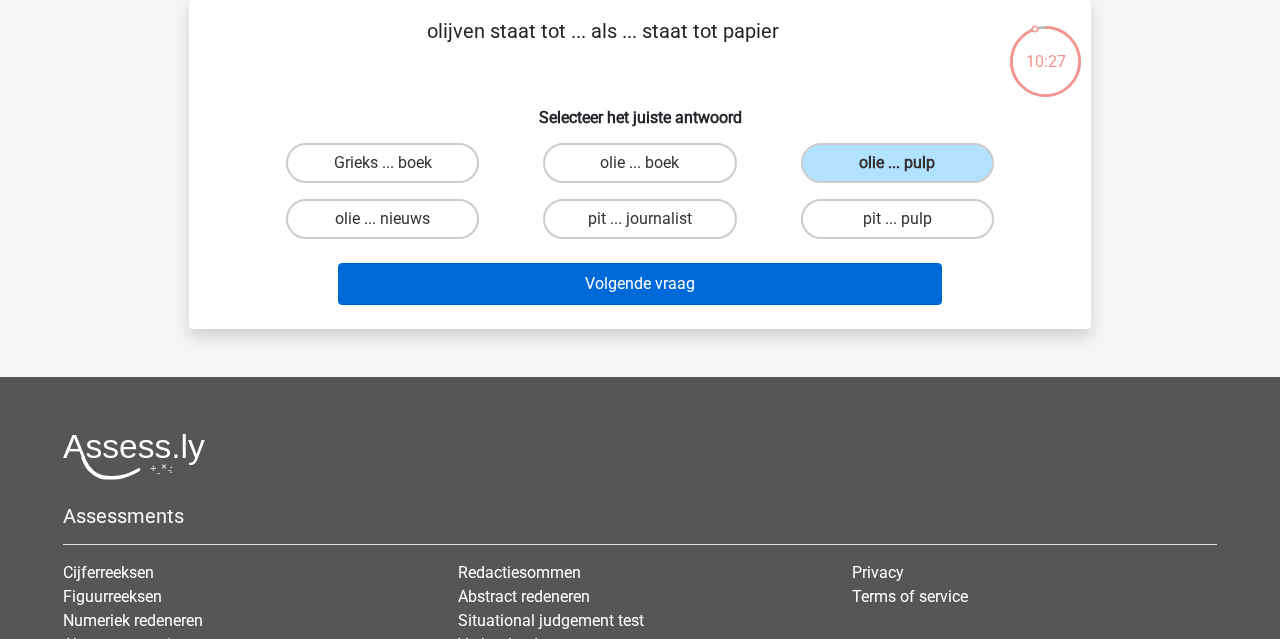 click on "Volgende vraag" at bounding box center [640, 284] 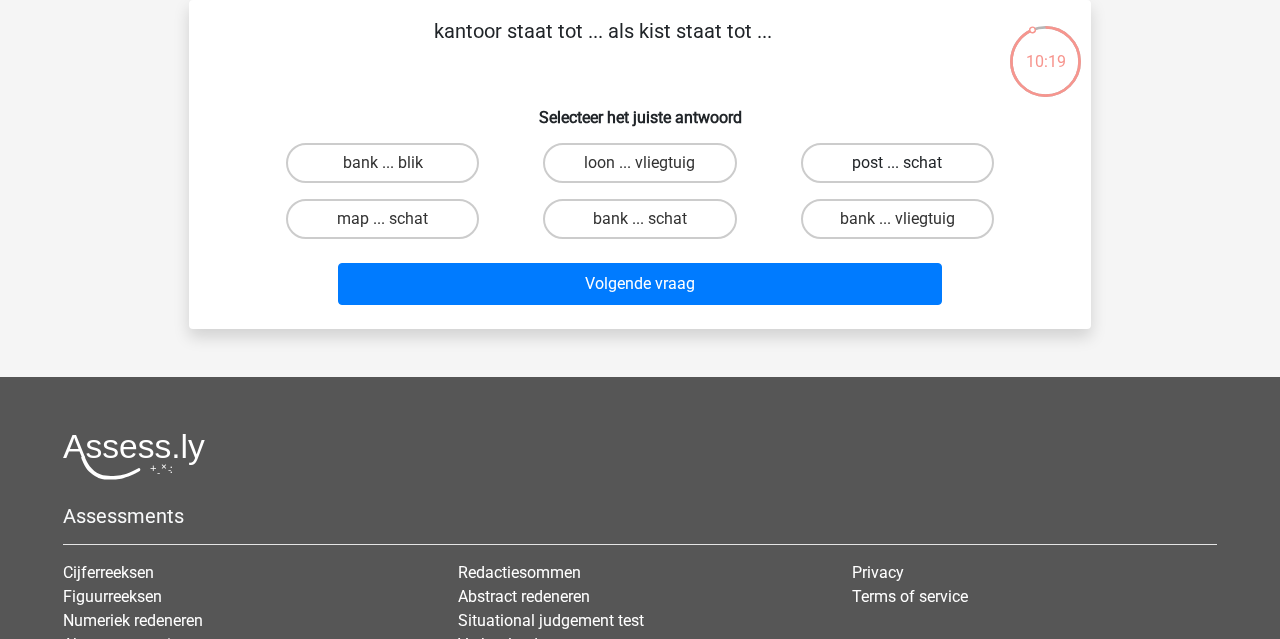 click on "post ... schat" at bounding box center (897, 163) 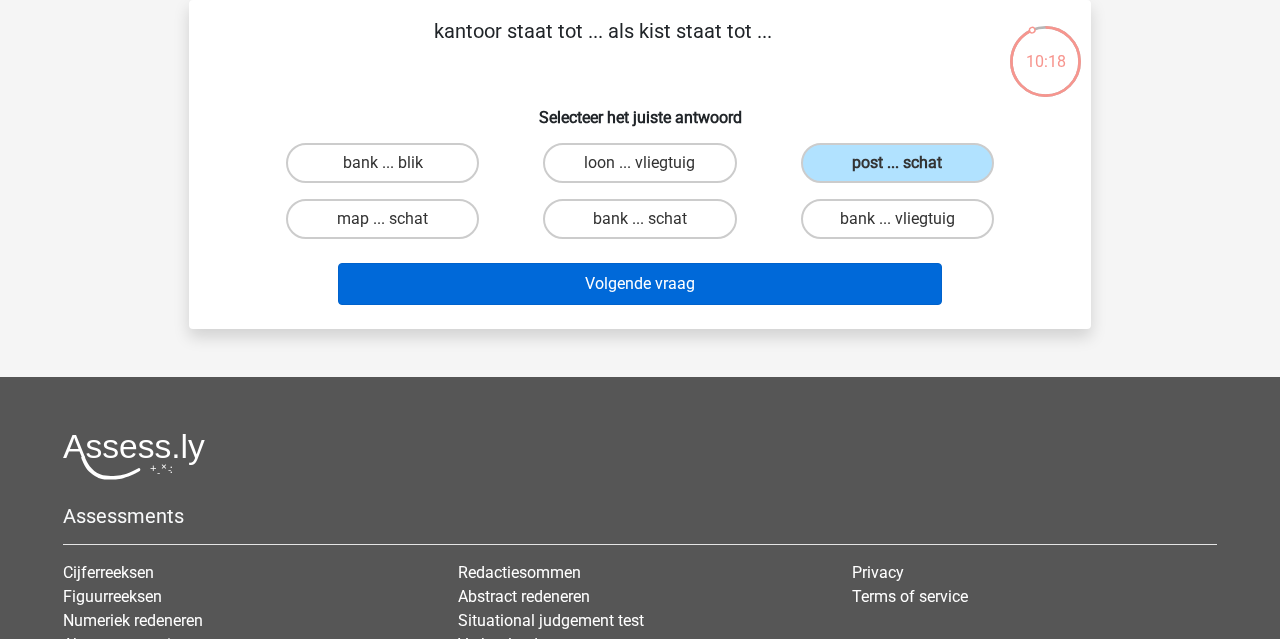 click on "Volgende vraag" at bounding box center [640, 284] 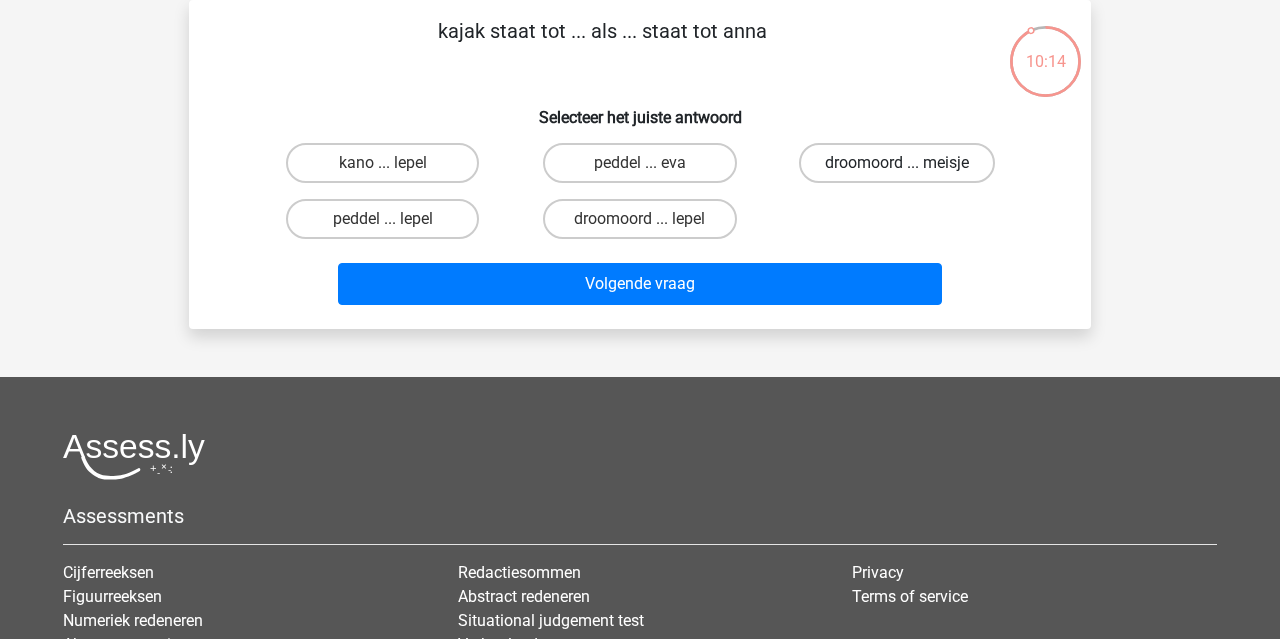 click on "droomoord ... meisje" at bounding box center (897, 163) 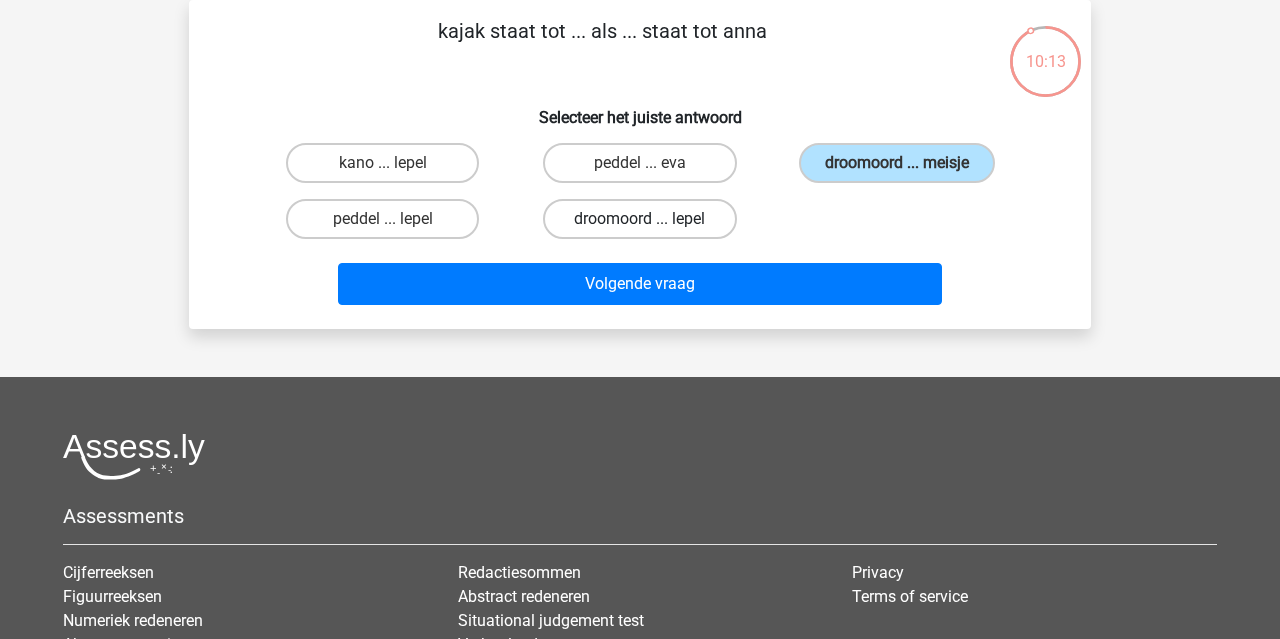 click on "droomoord ... lepel" at bounding box center (639, 219) 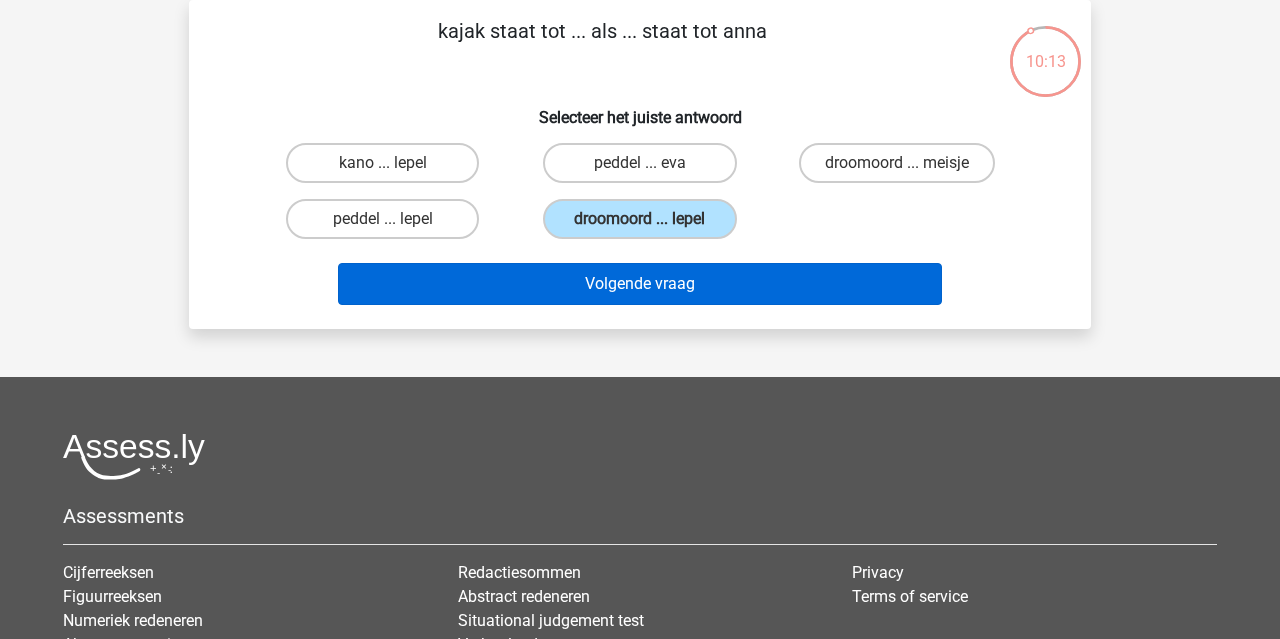 click on "Volgende vraag" at bounding box center [640, 284] 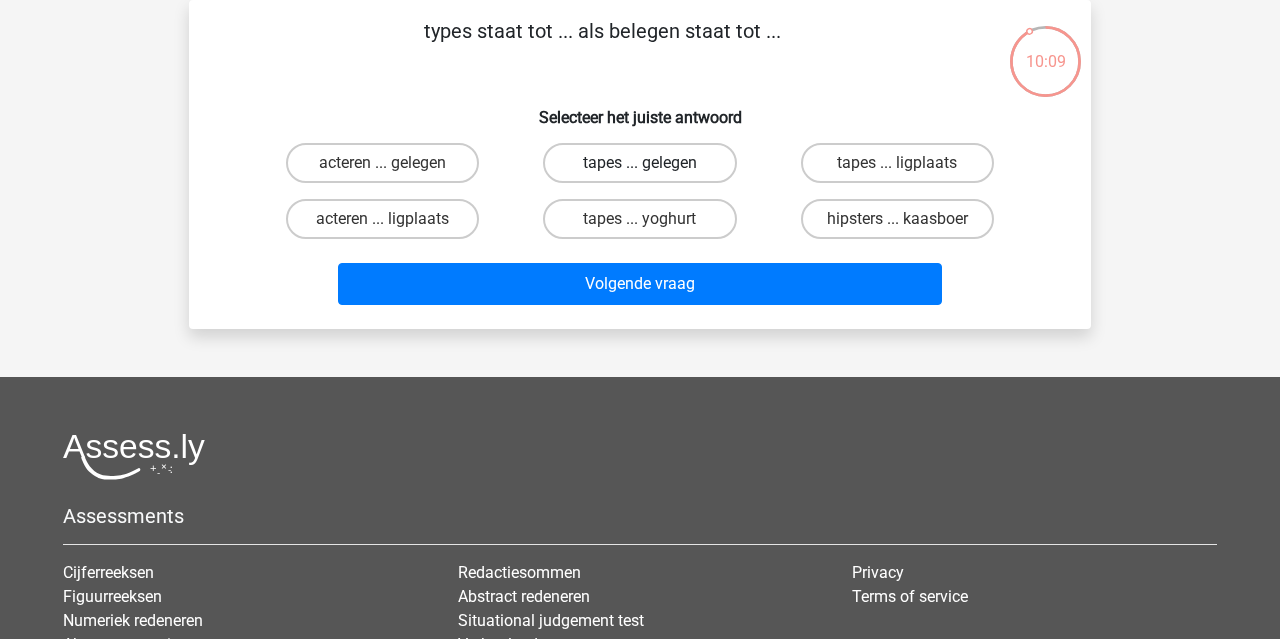 click on "tapes ... gelegen" at bounding box center (639, 163) 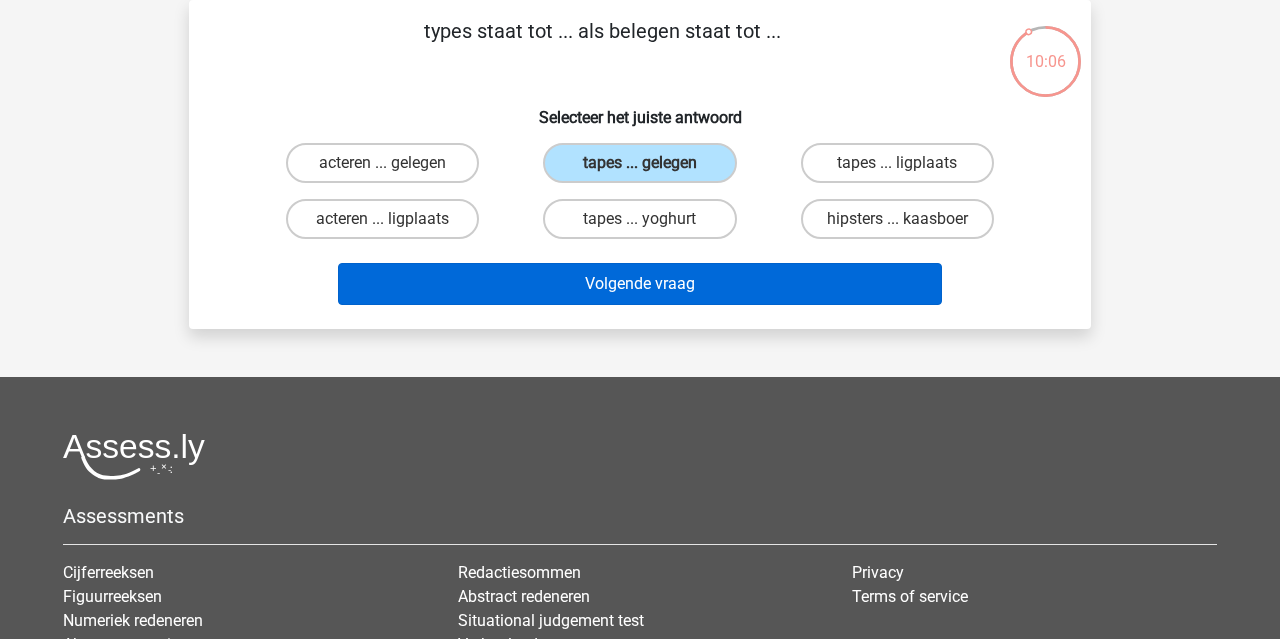 click on "Volgende vraag" at bounding box center [640, 284] 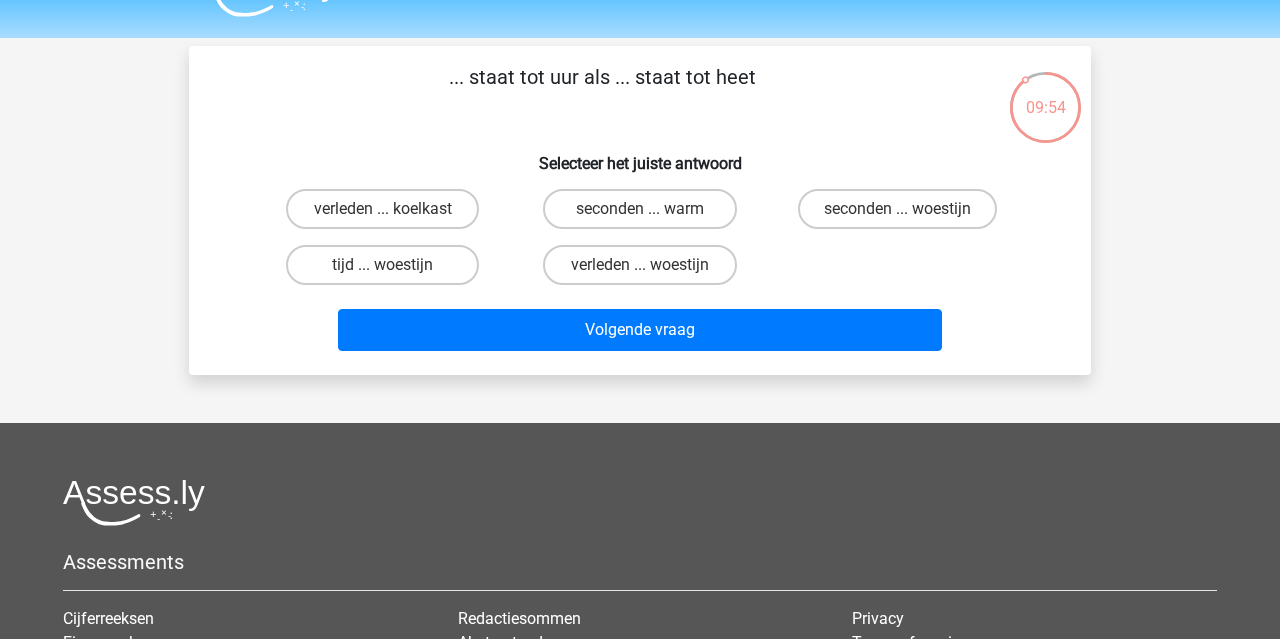 scroll, scrollTop: 51, scrollLeft: 0, axis: vertical 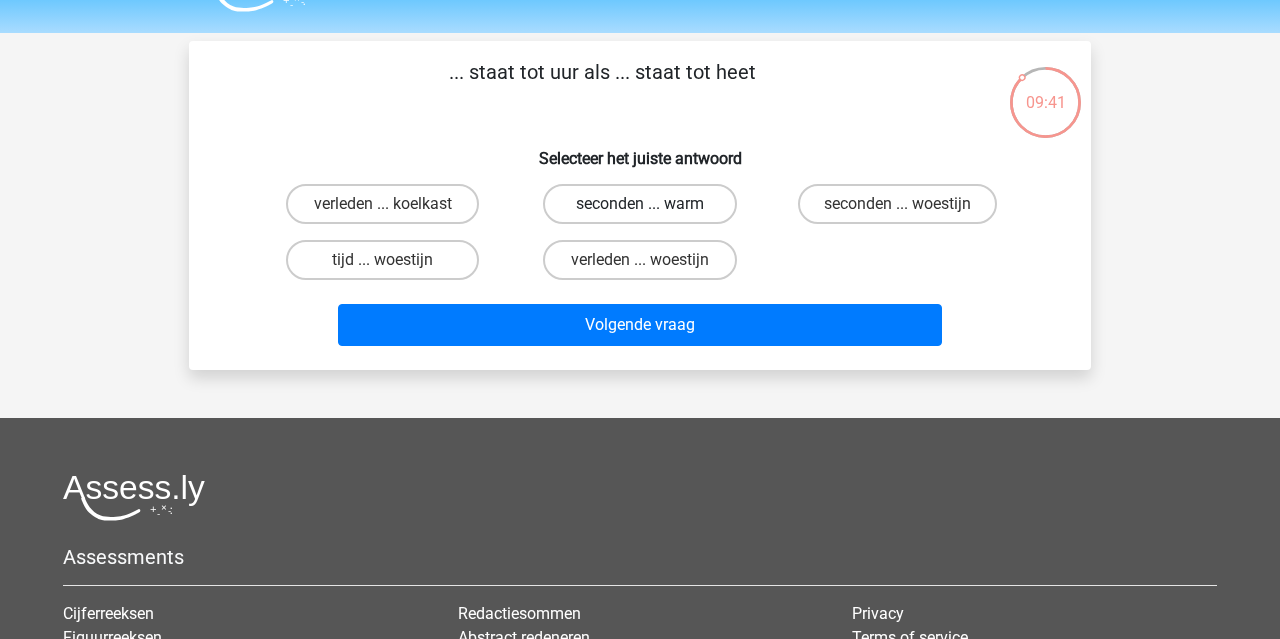 click on "seconden ... warm" at bounding box center (639, 204) 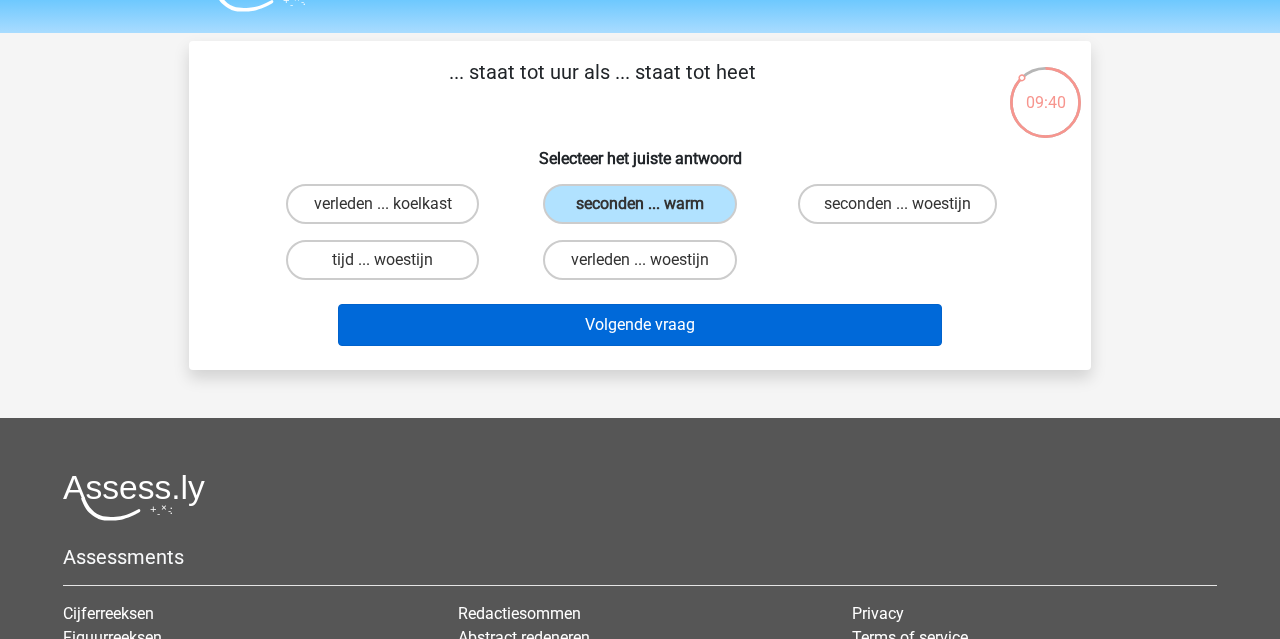 click on "Volgende vraag" at bounding box center (640, 325) 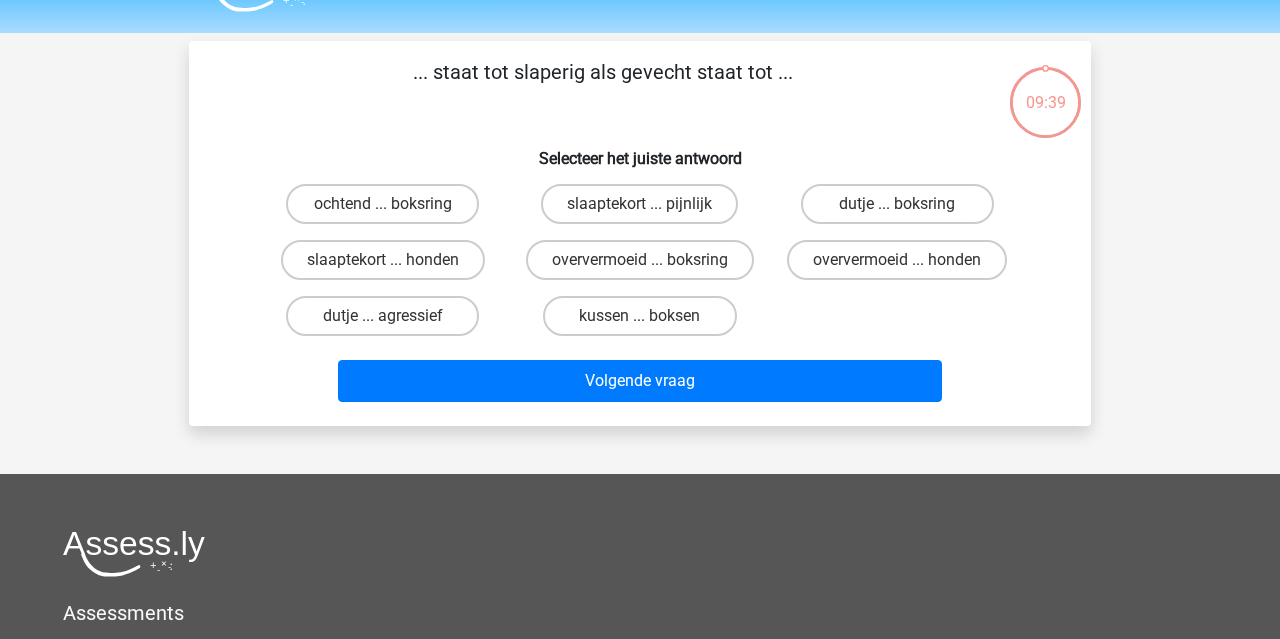scroll, scrollTop: 92, scrollLeft: 0, axis: vertical 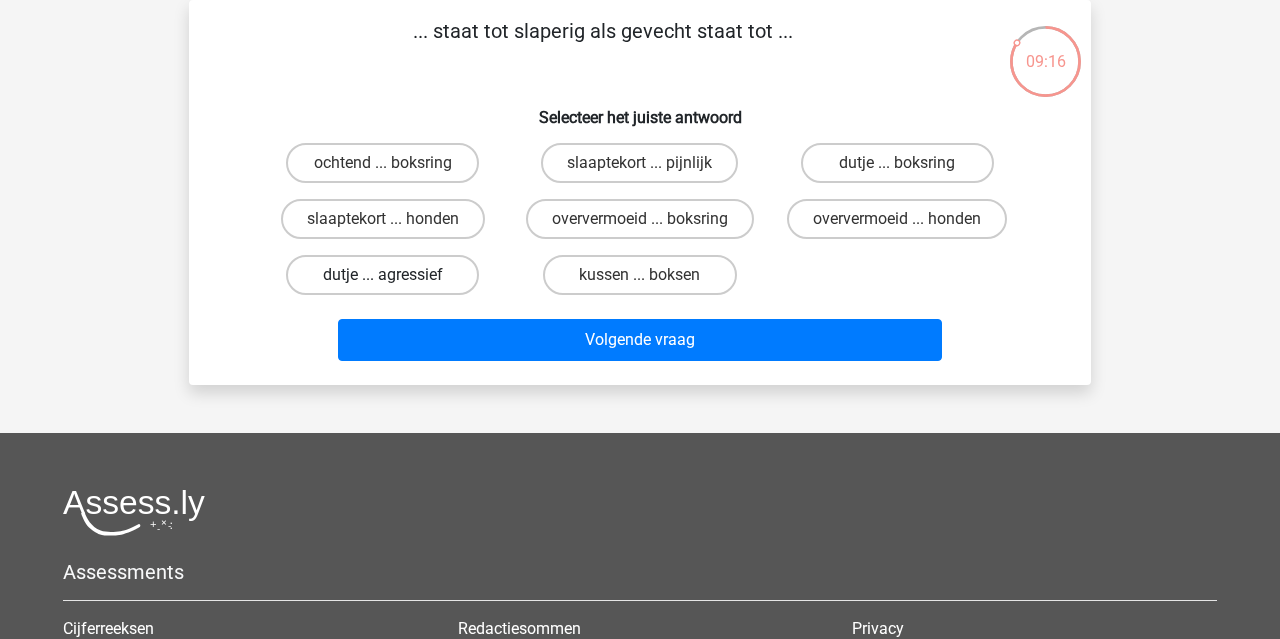 click on "dutje ... agressief" at bounding box center (382, 275) 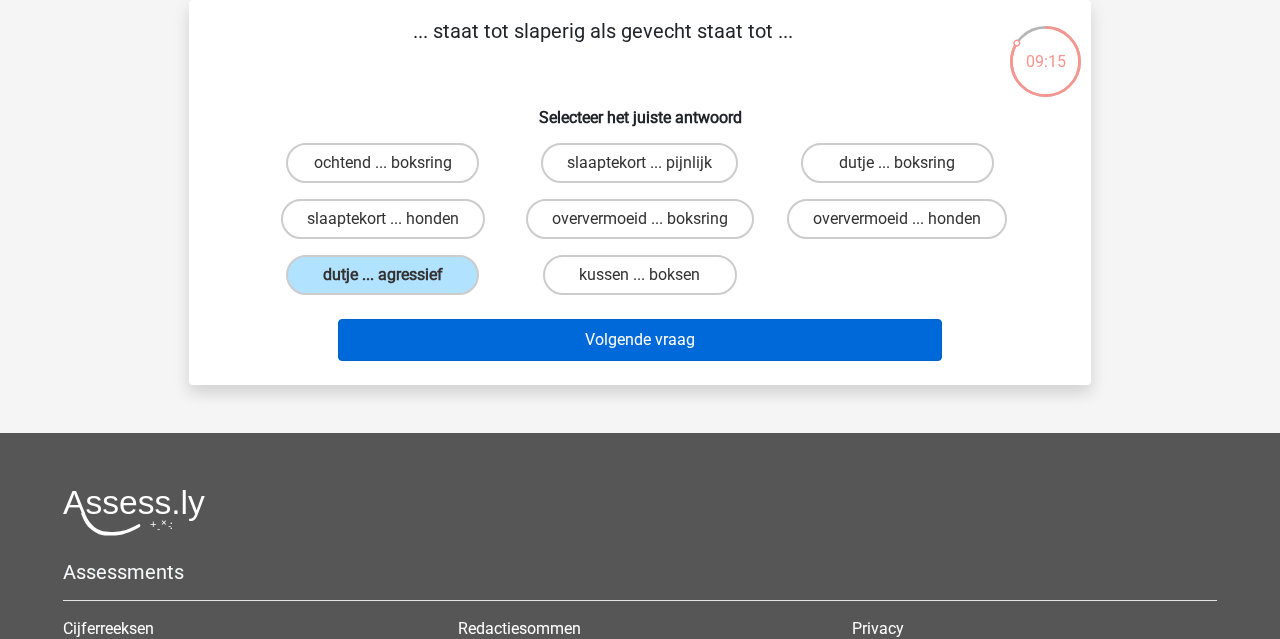 click on "Volgende vraag" at bounding box center (640, 340) 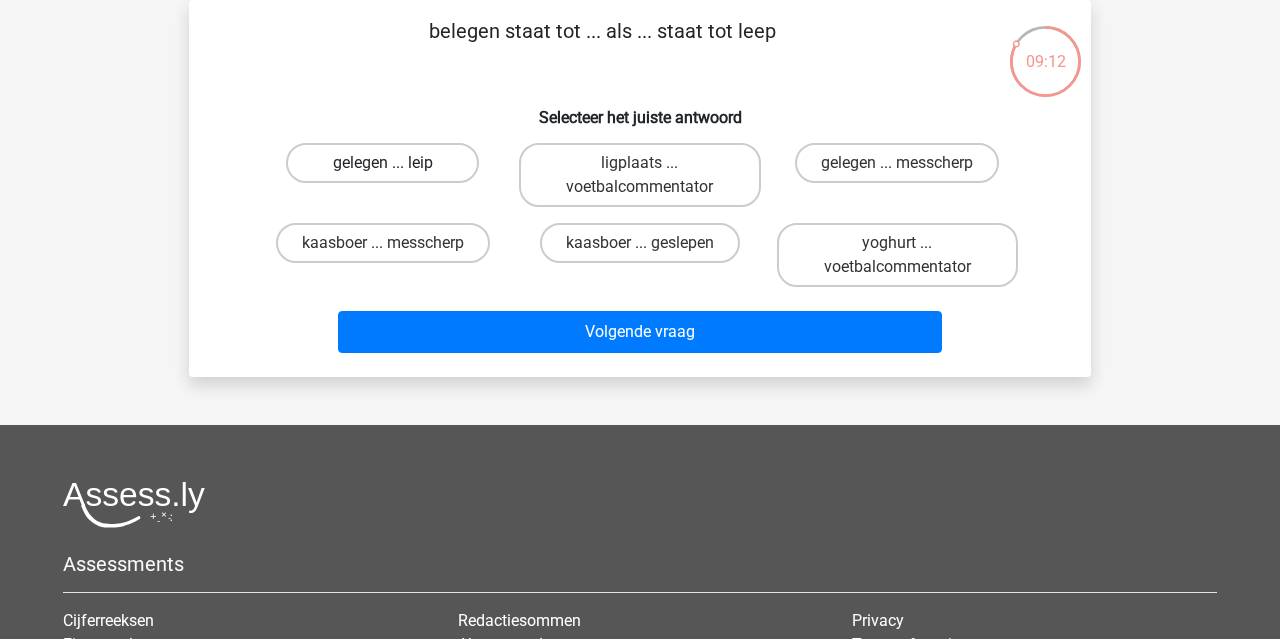 click on "gelegen ... leip" at bounding box center [382, 163] 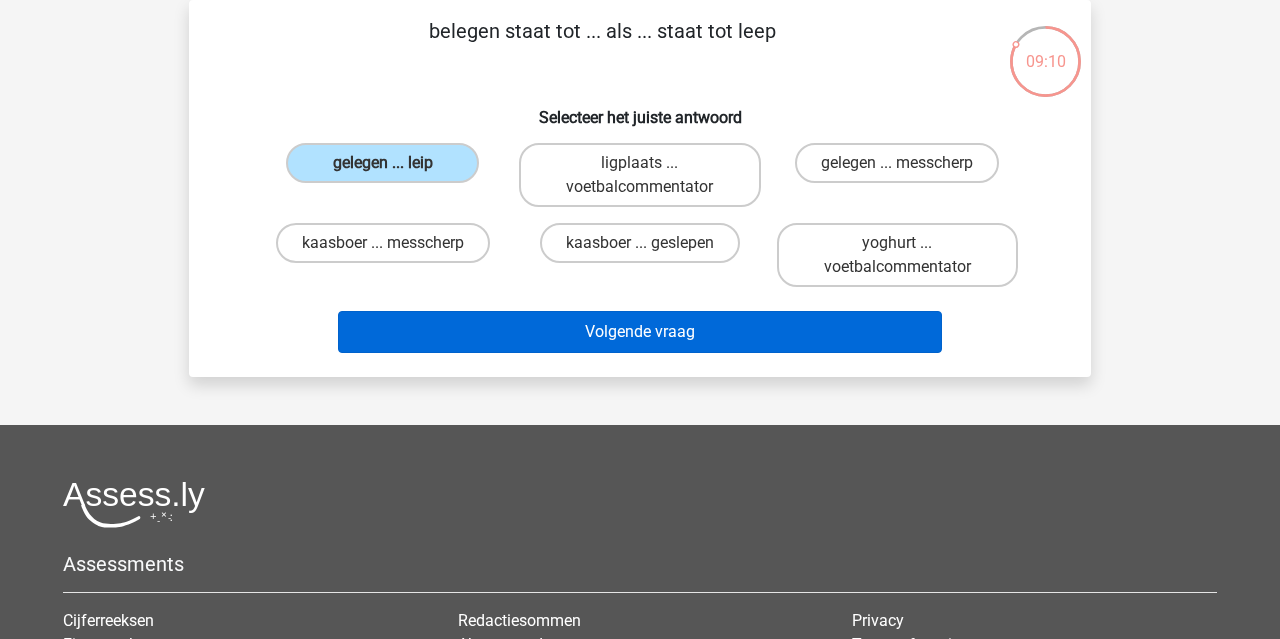 click on "Volgende vraag" at bounding box center (640, 332) 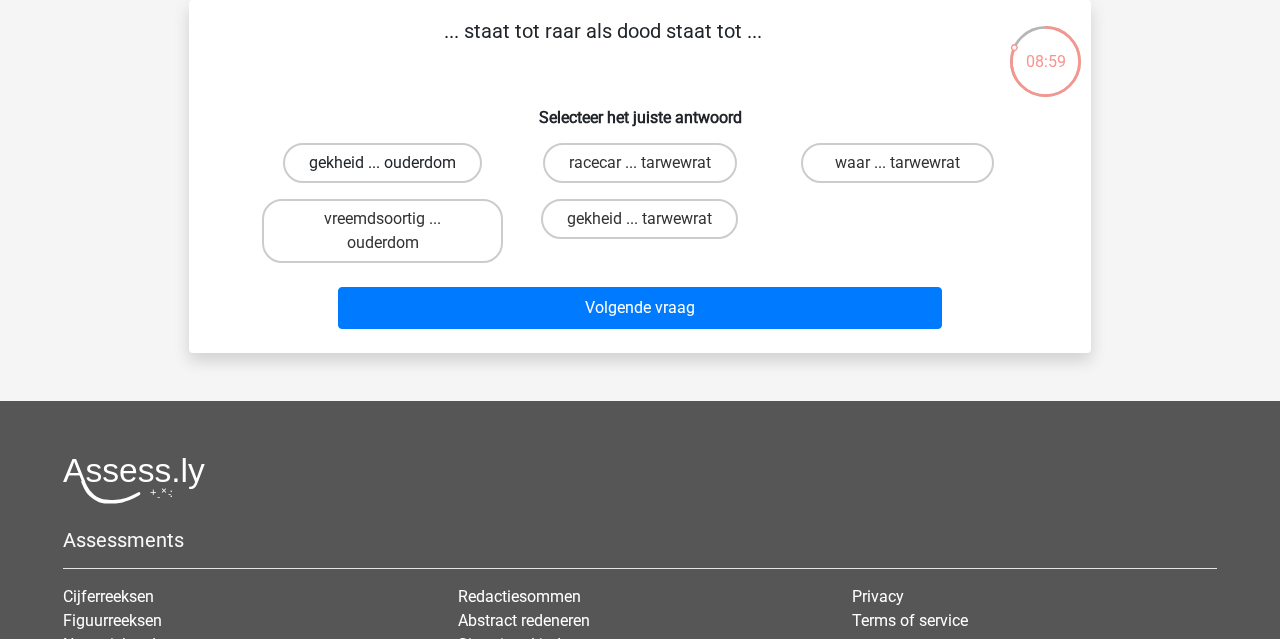 click on "gekheid ... ouderdom" at bounding box center [382, 163] 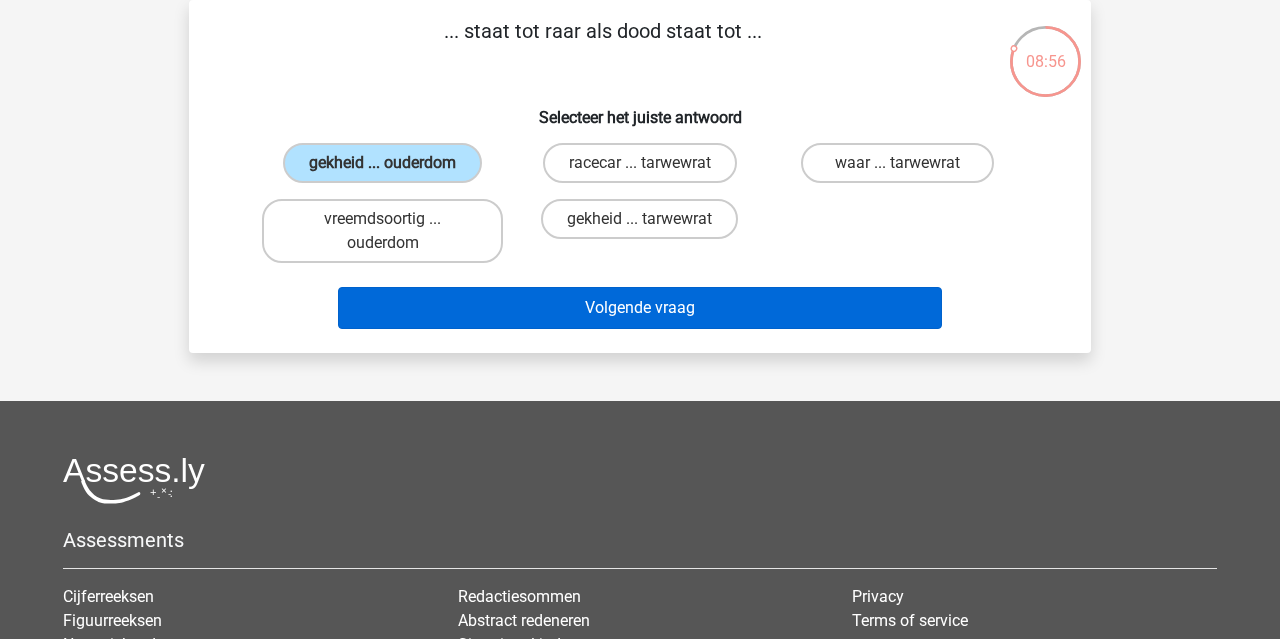 click on "Volgende vraag" at bounding box center [640, 308] 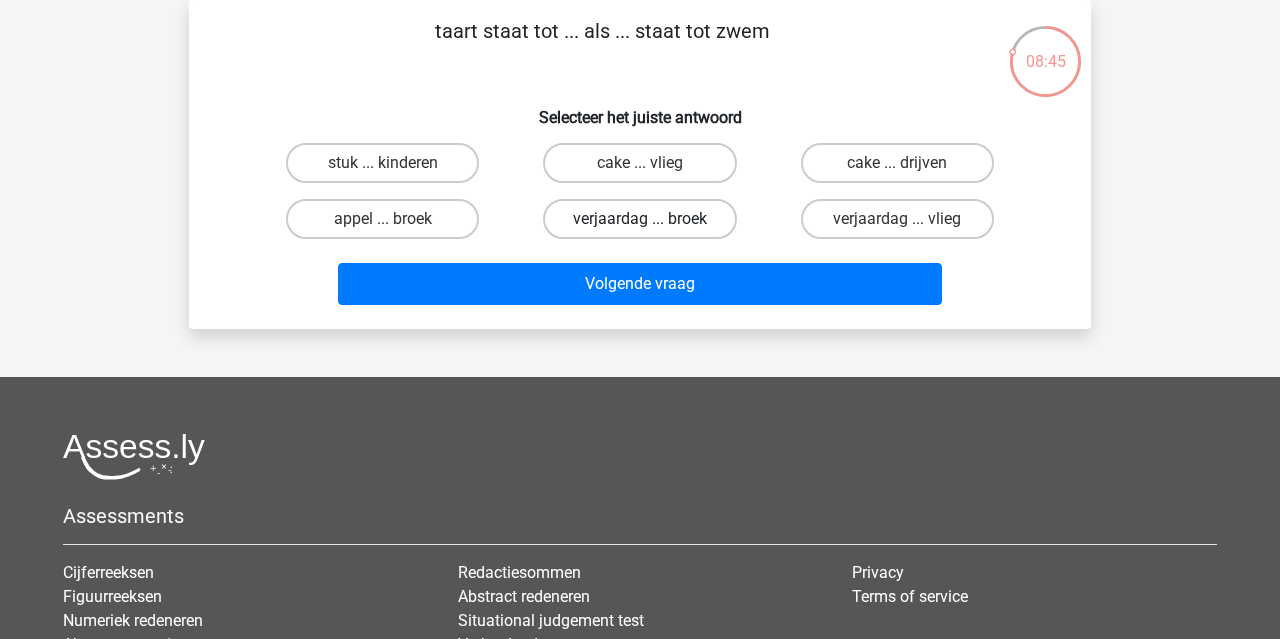 click on "verjaardag ... broek" at bounding box center (639, 219) 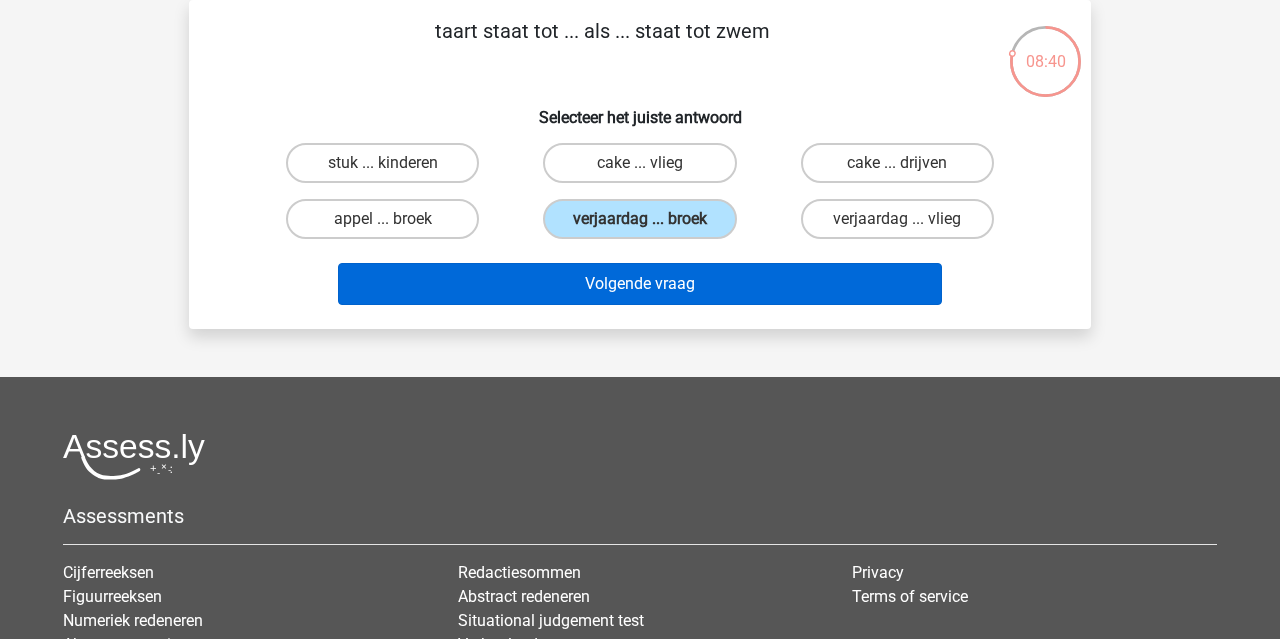 click on "Volgende vraag" at bounding box center [640, 284] 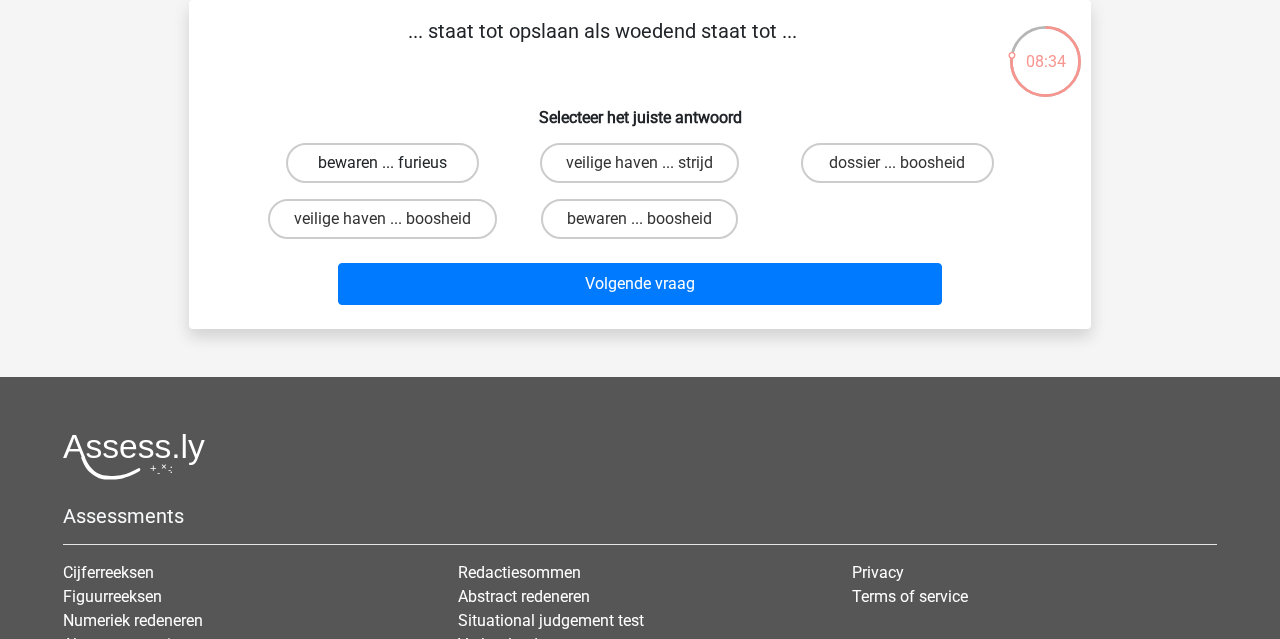click on "bewaren ... furieus" at bounding box center (382, 163) 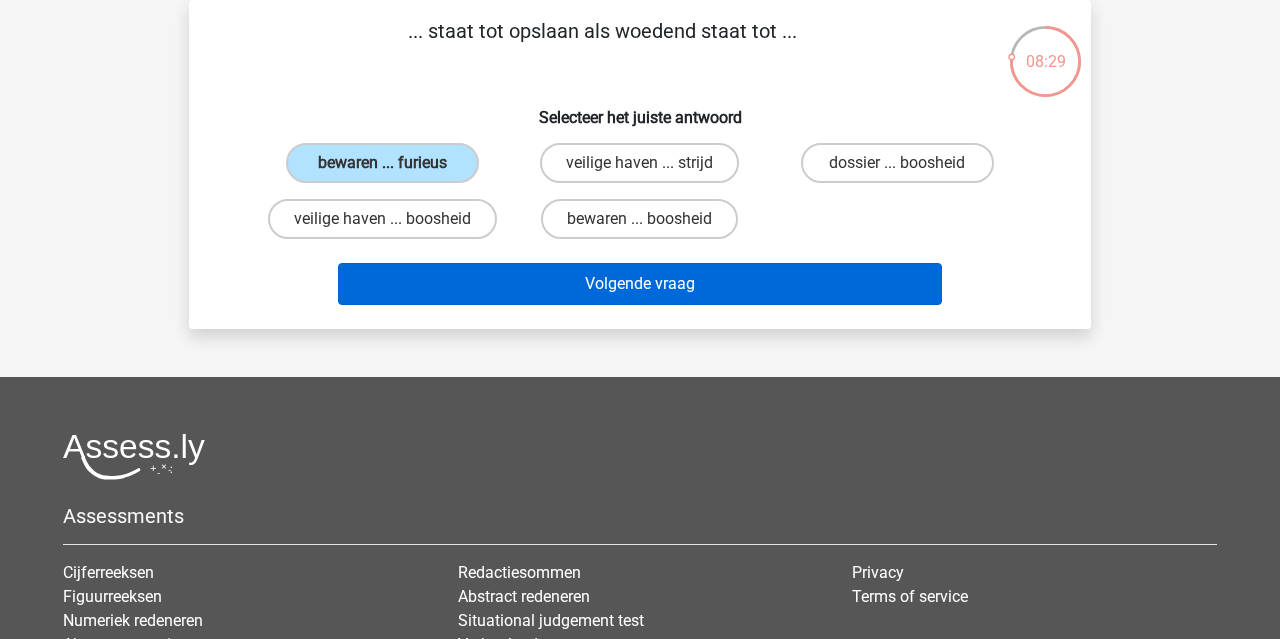 click on "Volgende vraag" at bounding box center [640, 284] 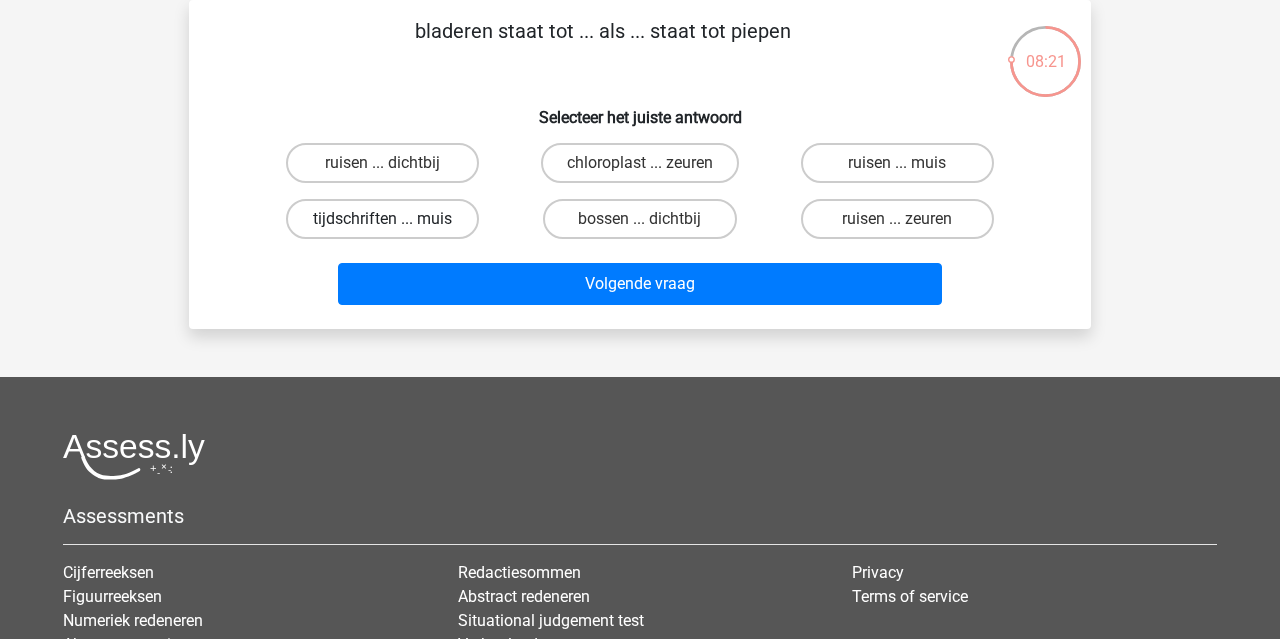 click on "tijdschriften ... muis" at bounding box center (382, 219) 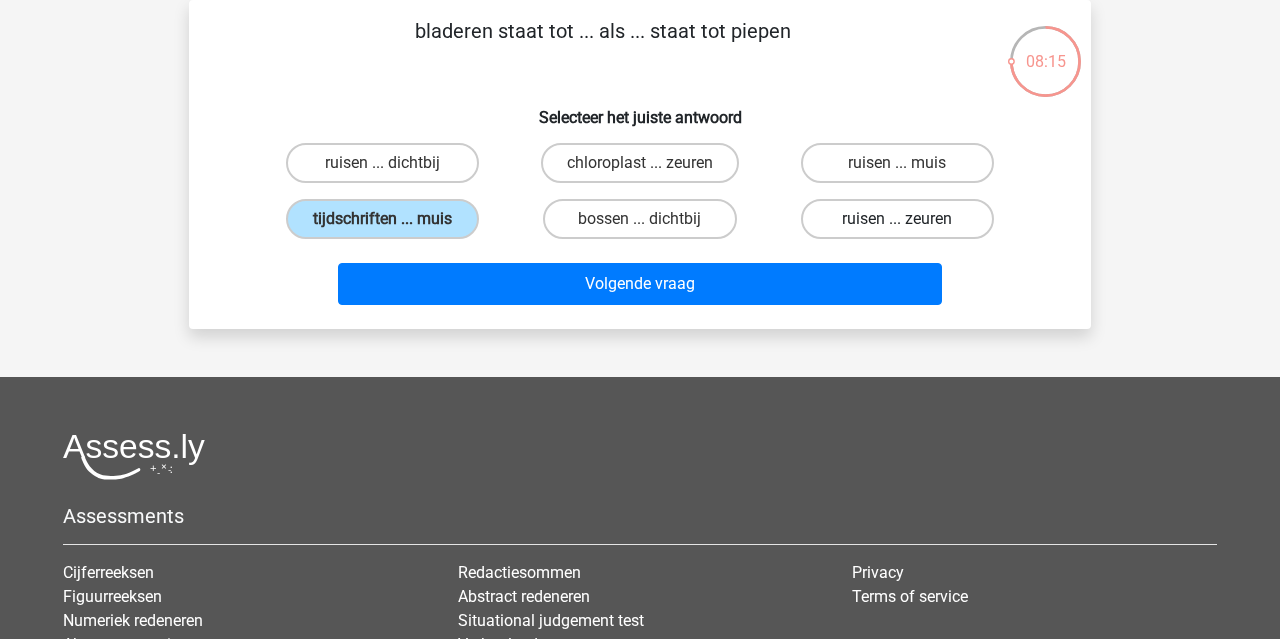 click on "ruisen ... zeuren" at bounding box center (897, 219) 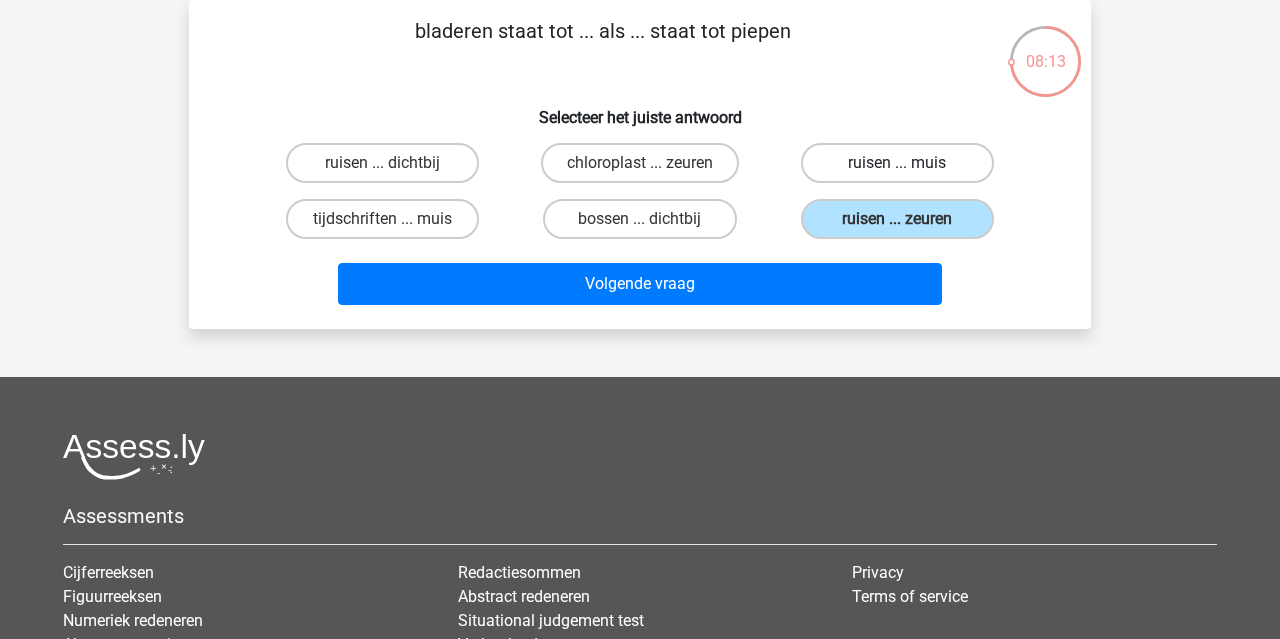 click on "ruisen ... muis" at bounding box center (897, 163) 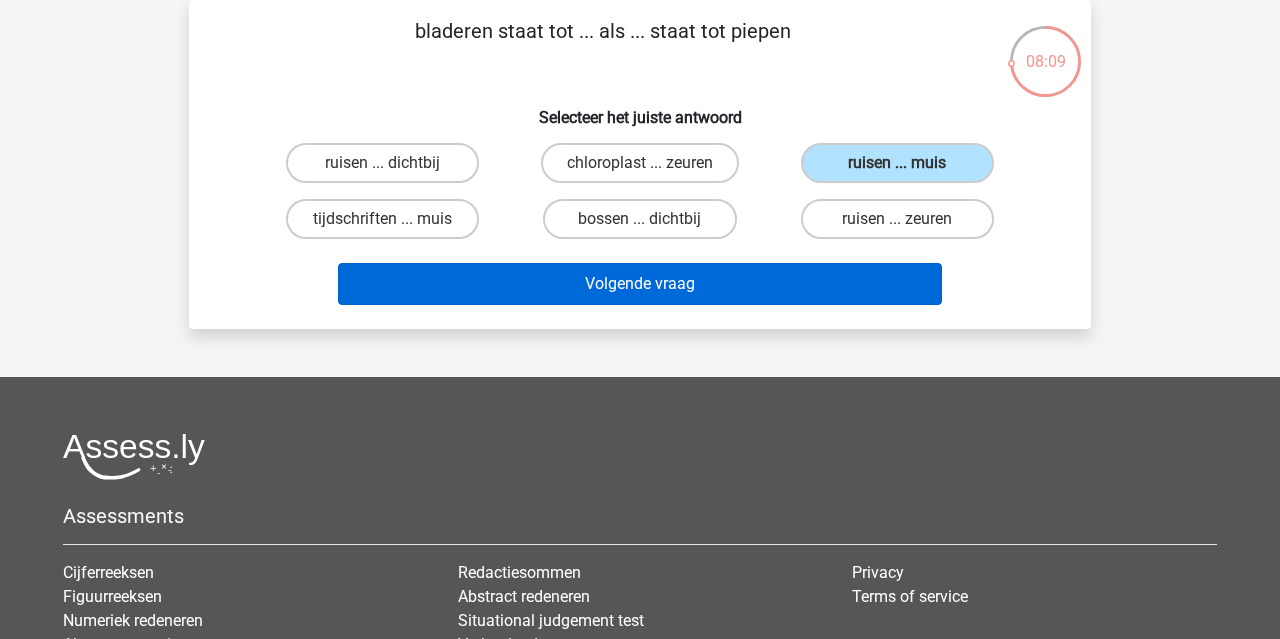 click on "Volgende vraag" at bounding box center (640, 284) 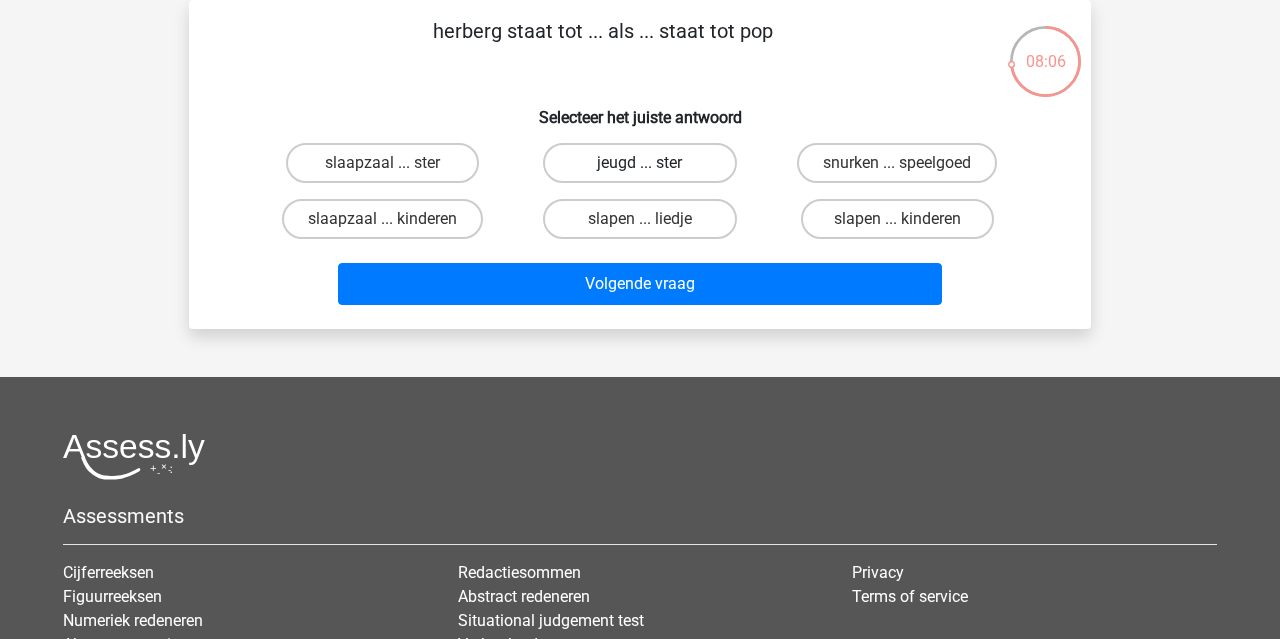 click on "jeugd ... ster" at bounding box center (639, 163) 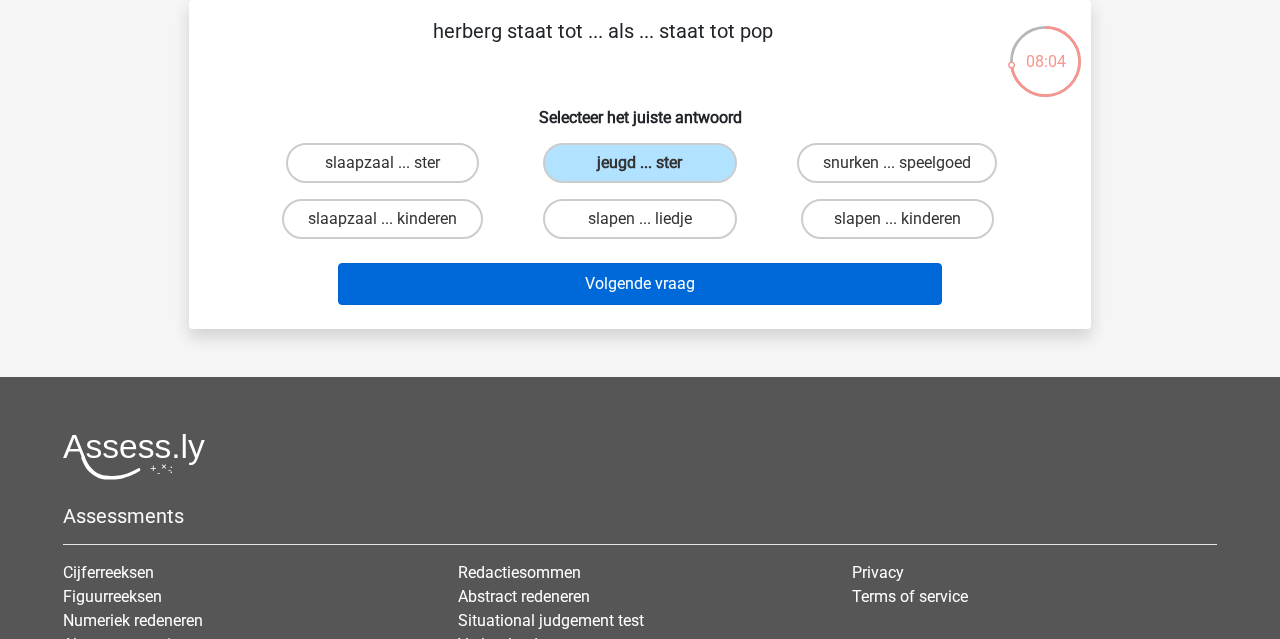 click on "Volgende vraag" at bounding box center [640, 284] 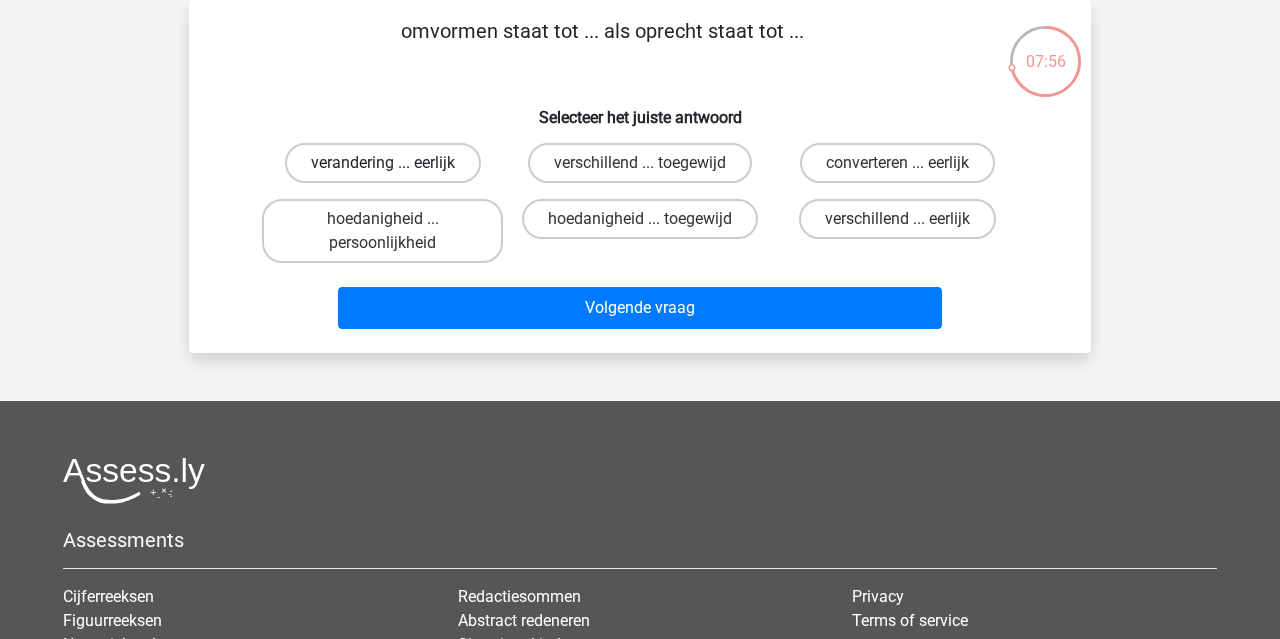 click on "verandering ... eerlijk" at bounding box center (383, 163) 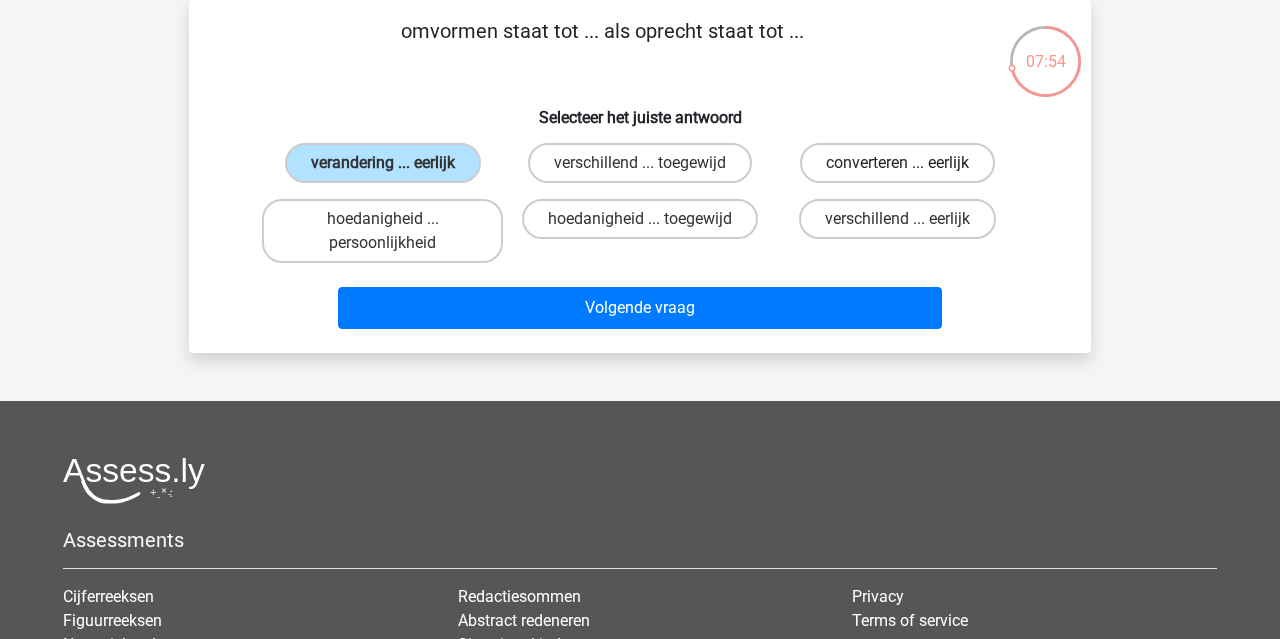 click on "converteren ... eerlijk" at bounding box center [897, 163] 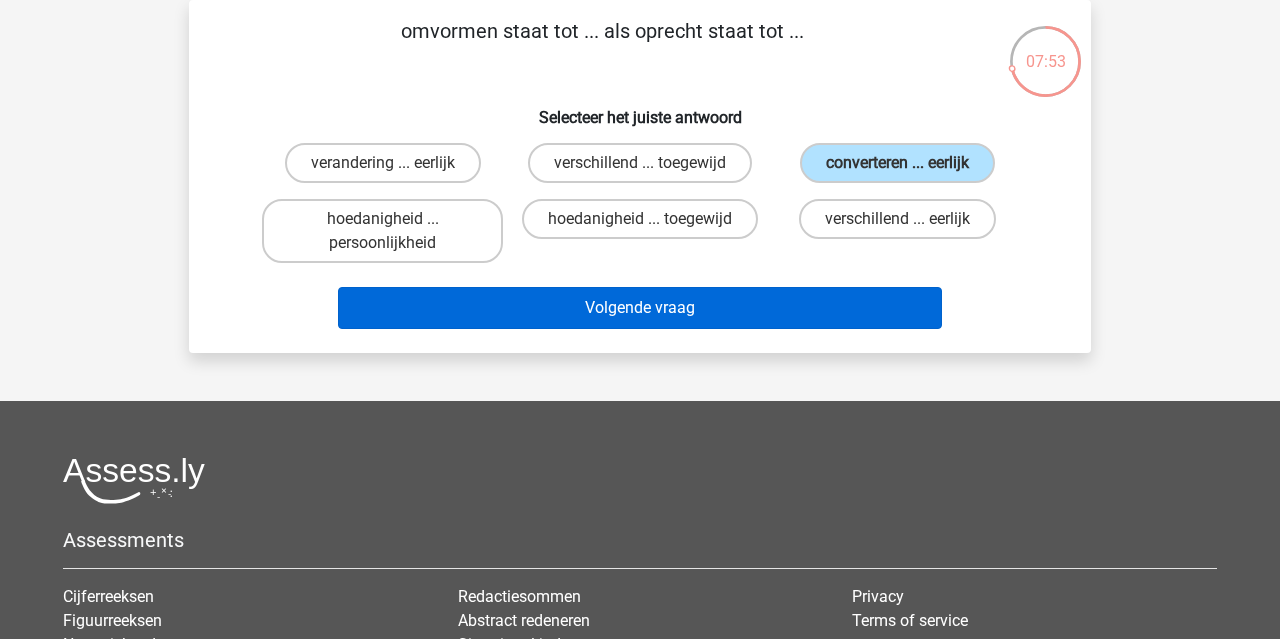 click on "Volgende vraag" at bounding box center (640, 308) 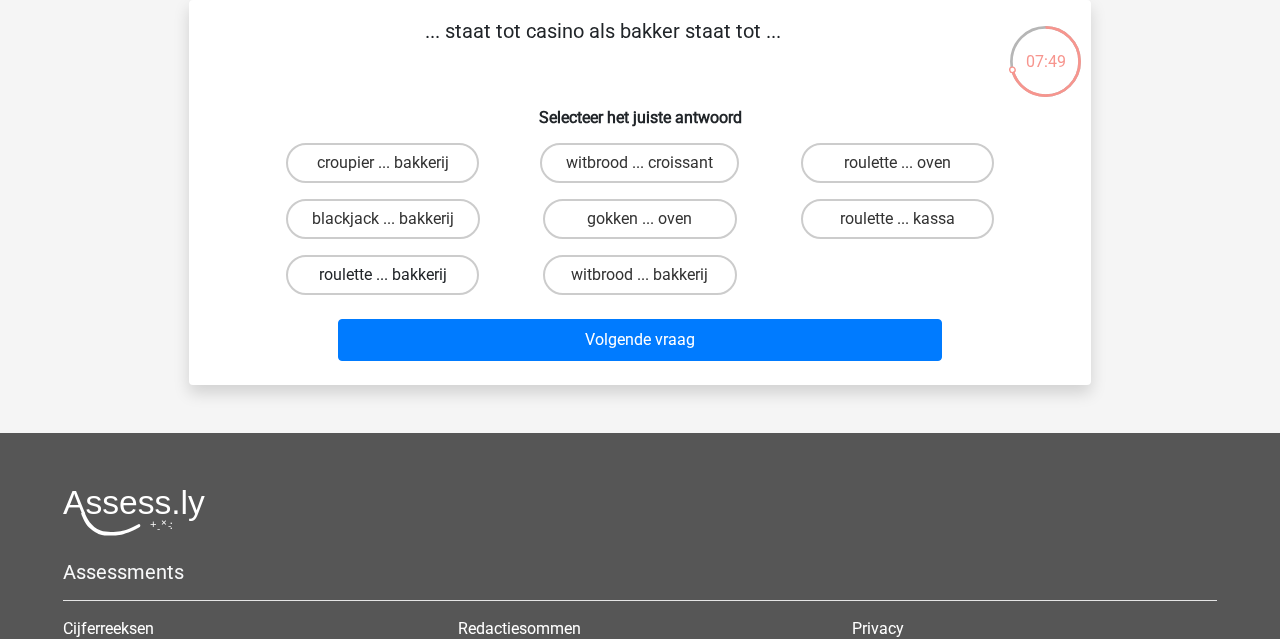 click on "roulette ... bakkerij" at bounding box center [382, 275] 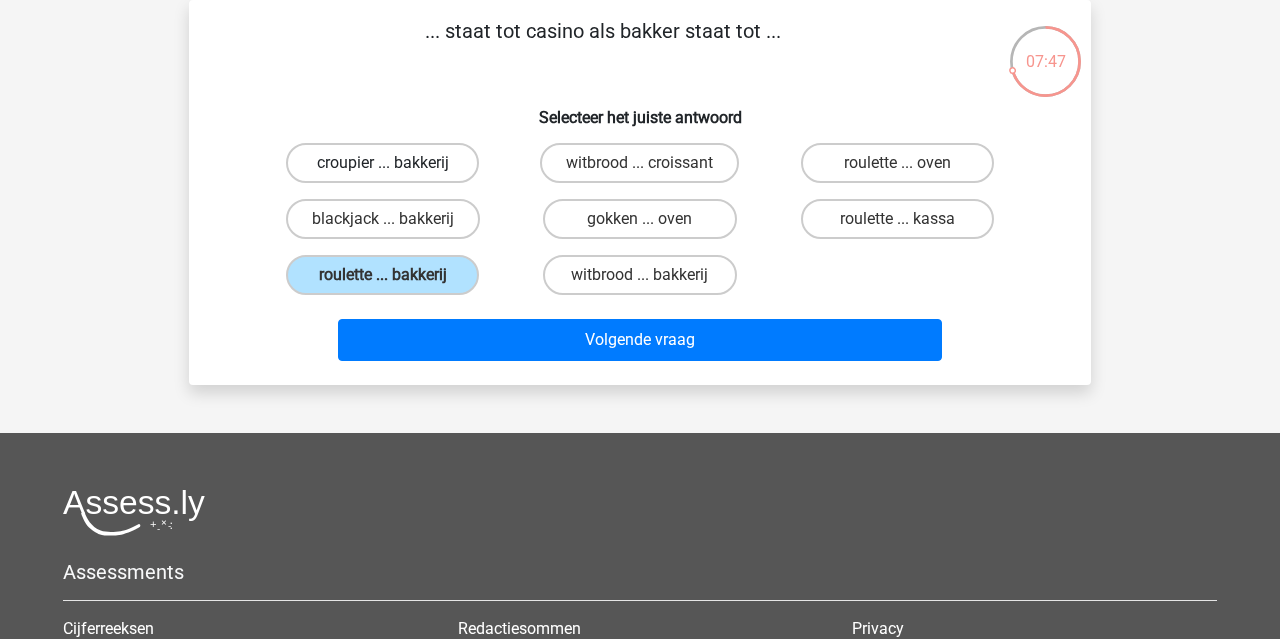 click on "croupier ... bakkerij" at bounding box center [382, 163] 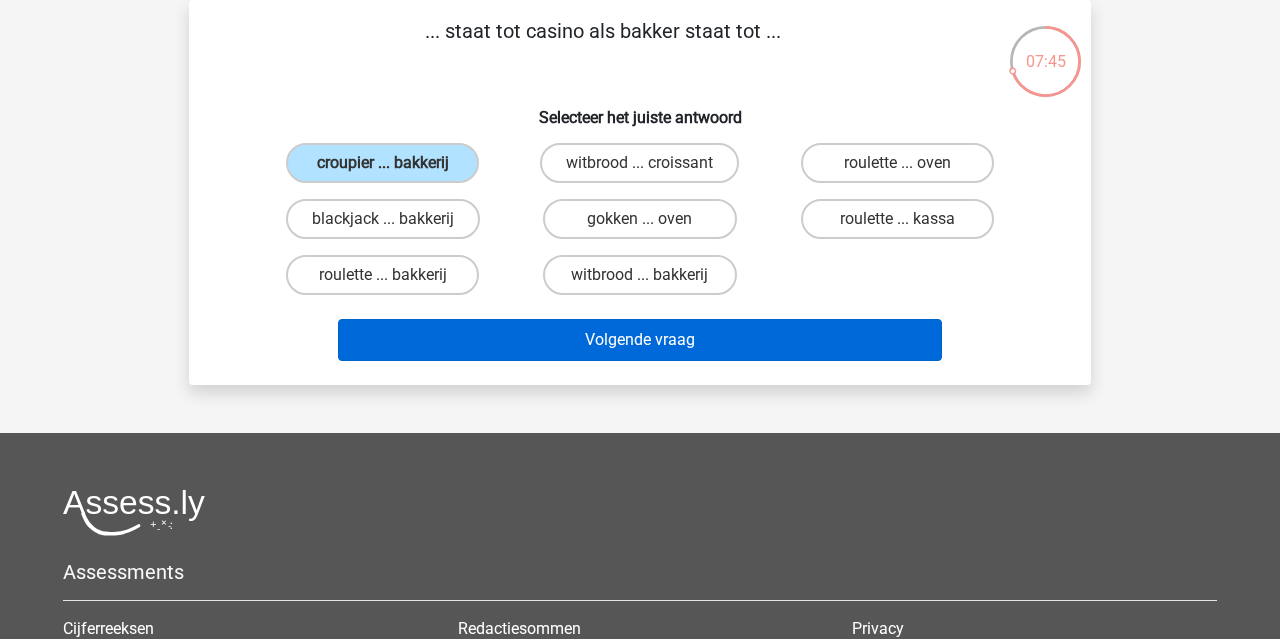 click on "Volgende vraag" at bounding box center (640, 340) 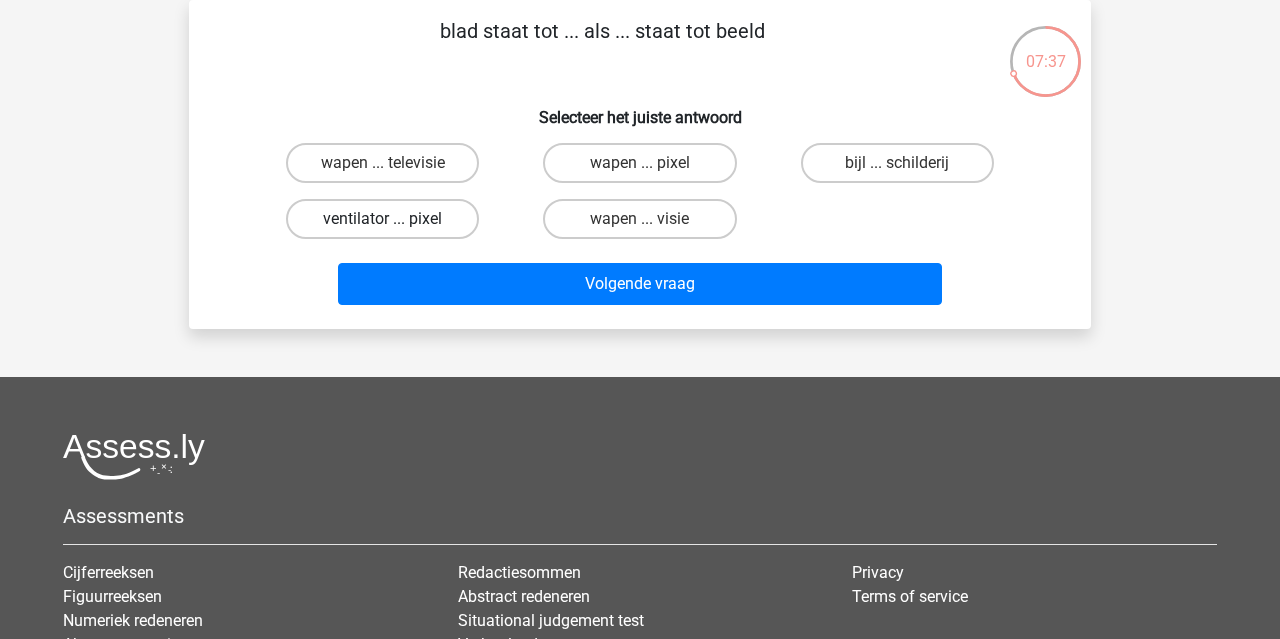 click on "ventilator ... pixel" at bounding box center [382, 219] 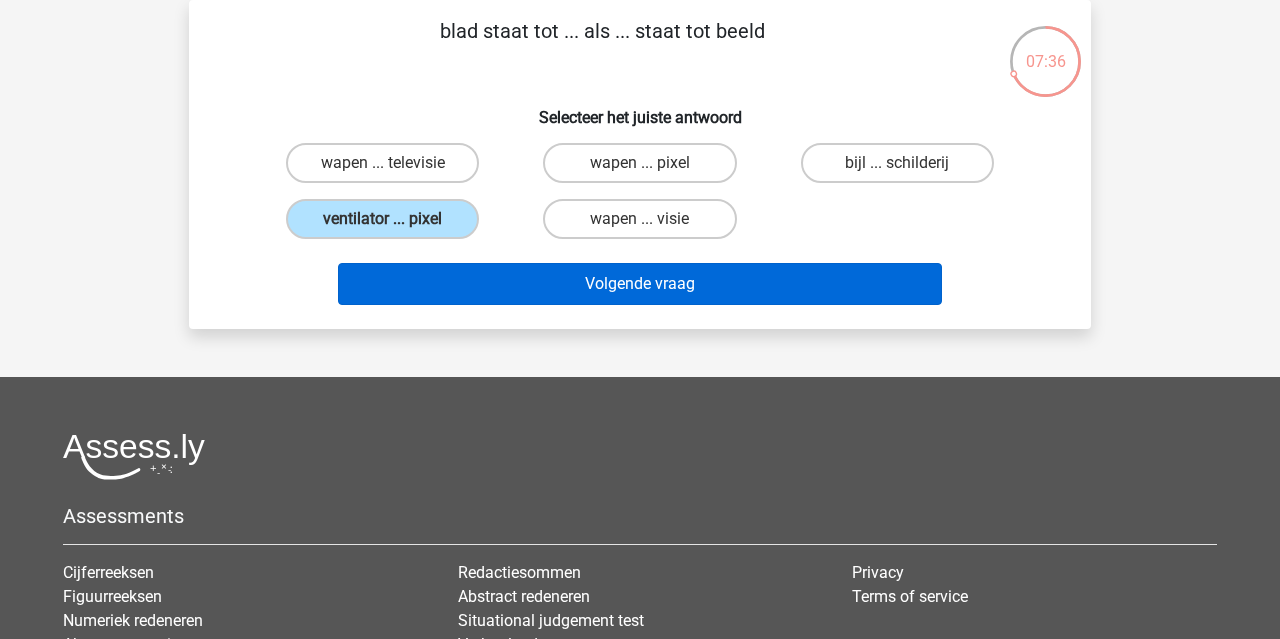 click on "Volgende vraag" at bounding box center (640, 284) 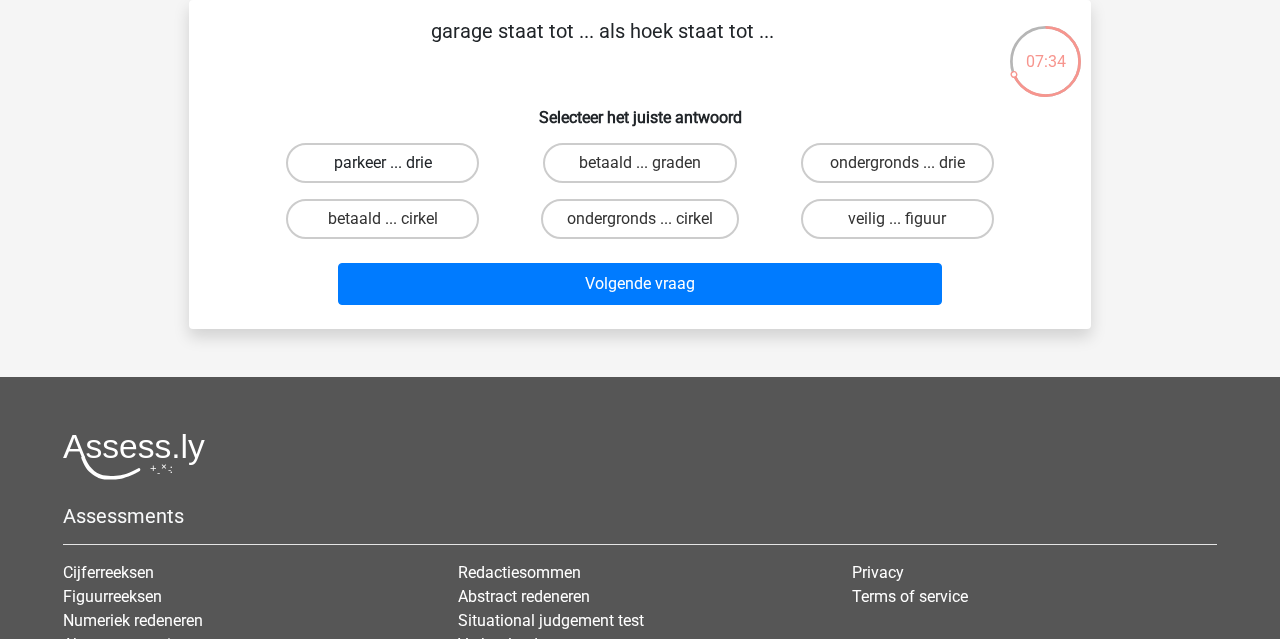 click on "parkeer ... drie" at bounding box center [382, 163] 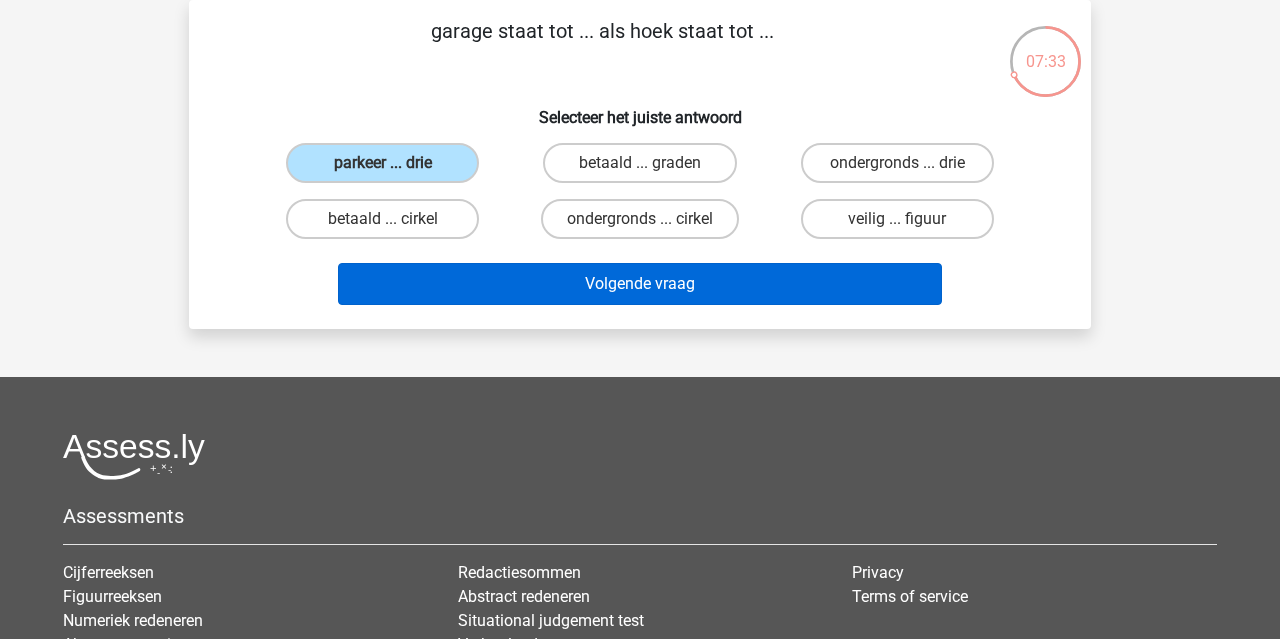 click on "Volgende vraag" at bounding box center [640, 284] 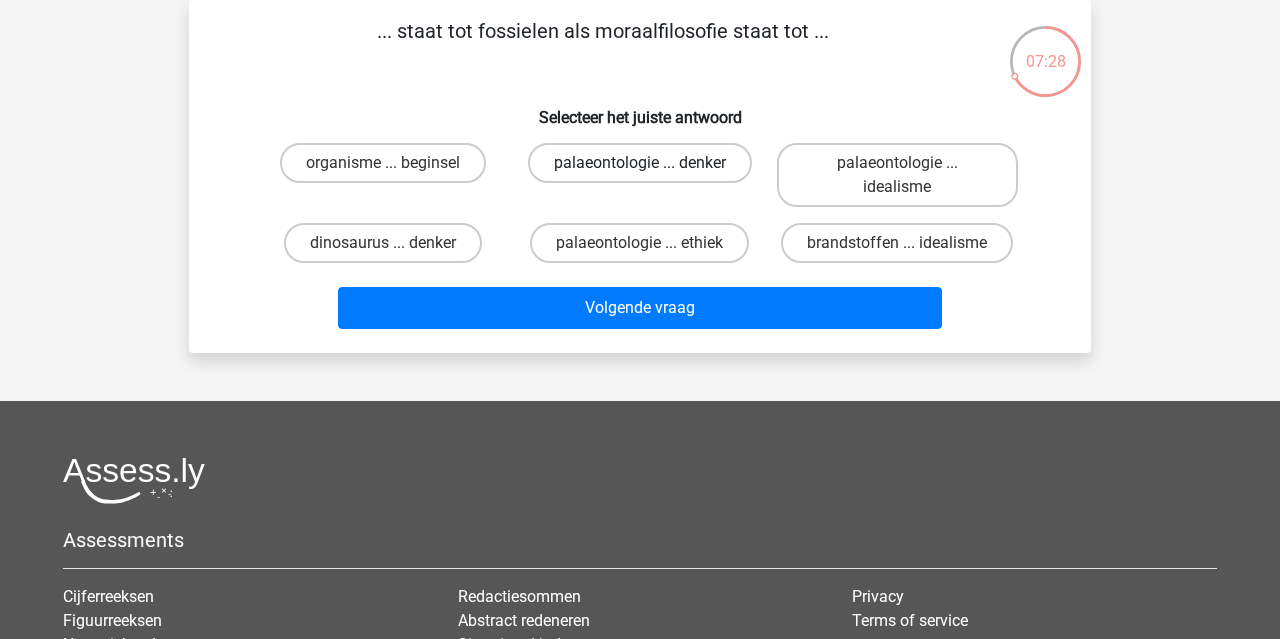 click on "palaeontologie ... denker" at bounding box center [640, 163] 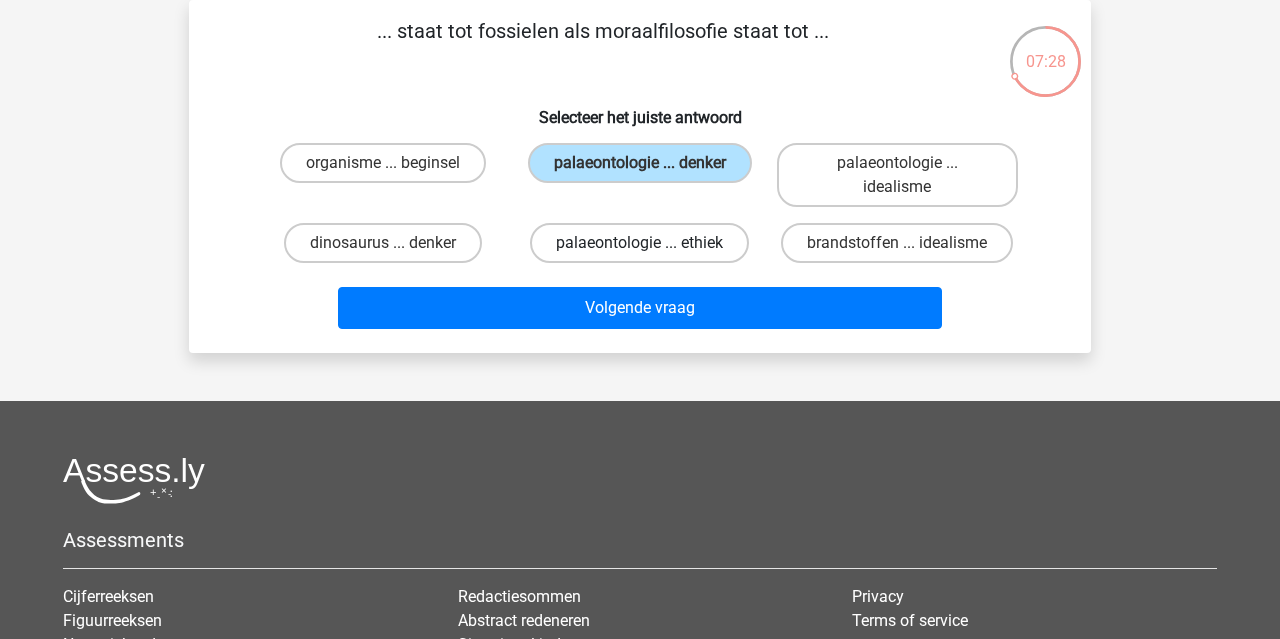 click on "palaeontologie ... ethiek" at bounding box center (639, 243) 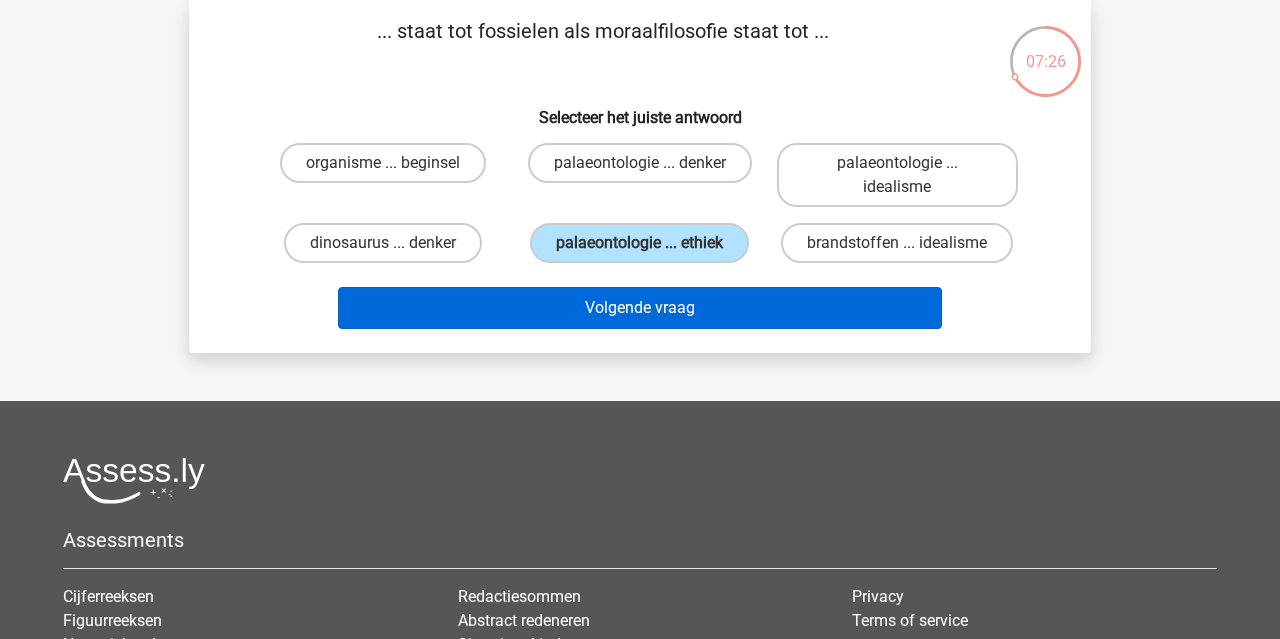click on "Volgende vraag" at bounding box center [640, 308] 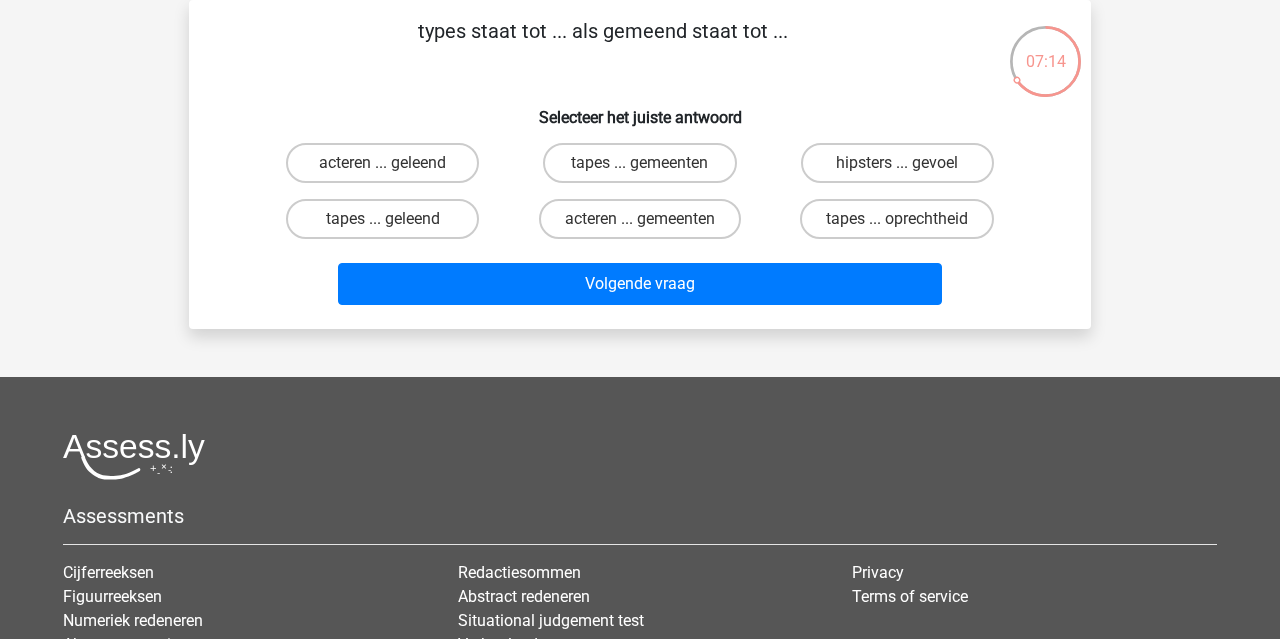 click on "Volgende vraag" at bounding box center (640, 280) 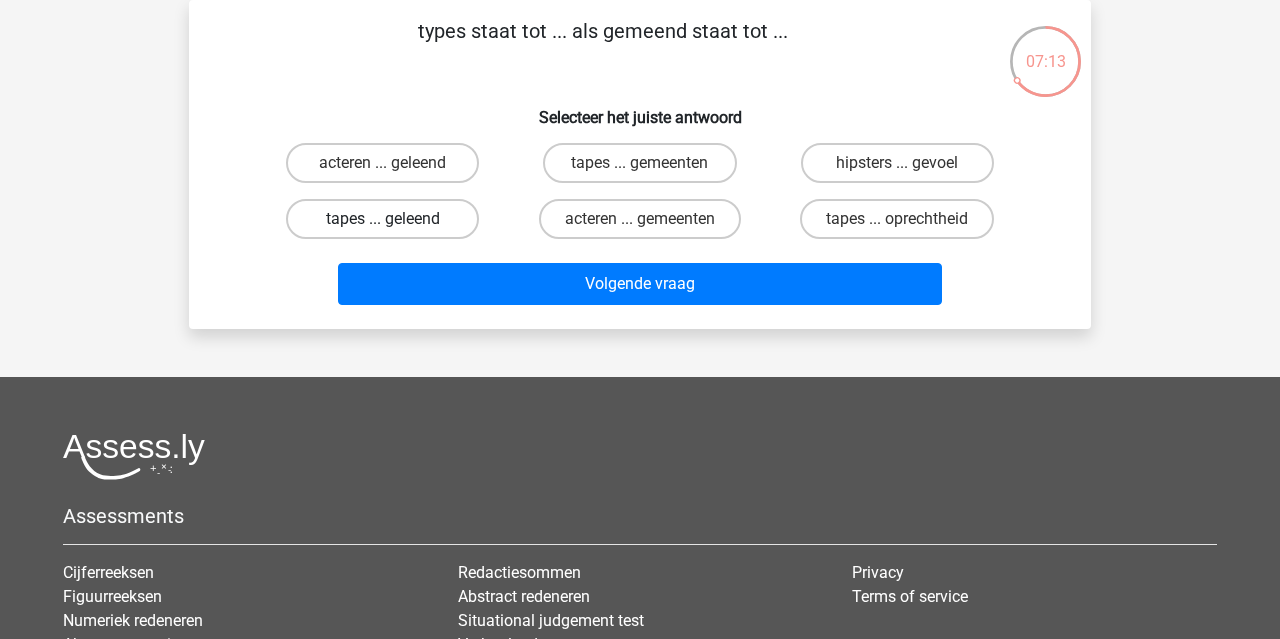click on "tapes ... geleend" at bounding box center [382, 219] 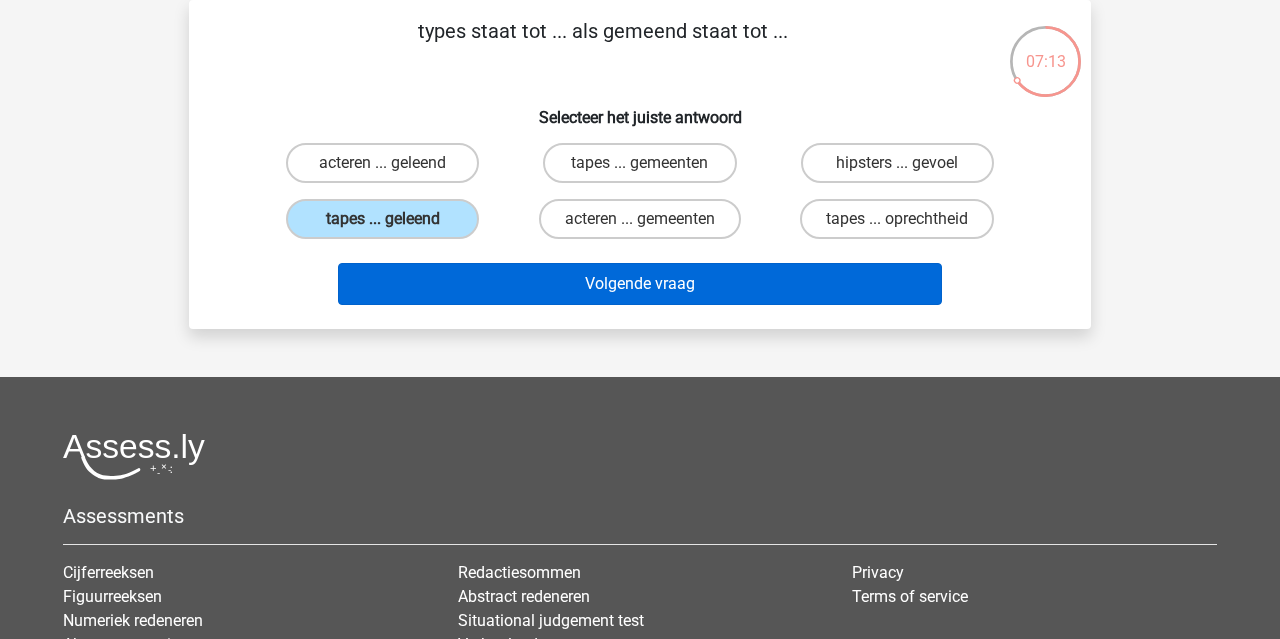 click on "Volgende vraag" at bounding box center (640, 284) 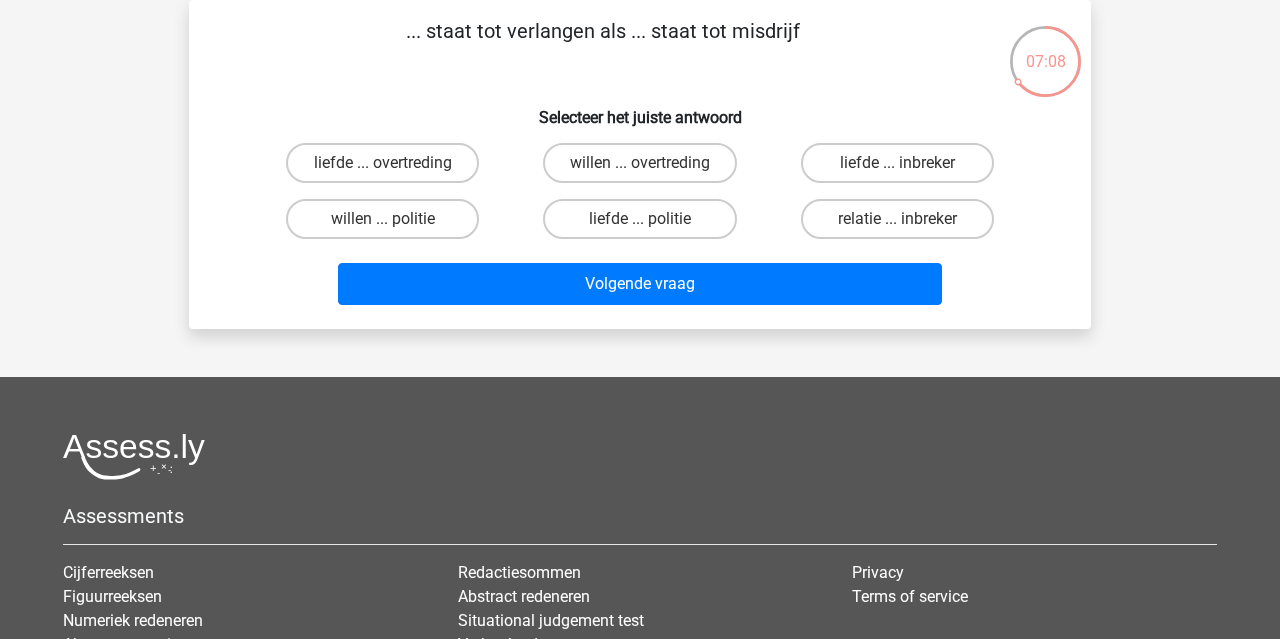 click on "willen ... overtreding" at bounding box center [646, 169] 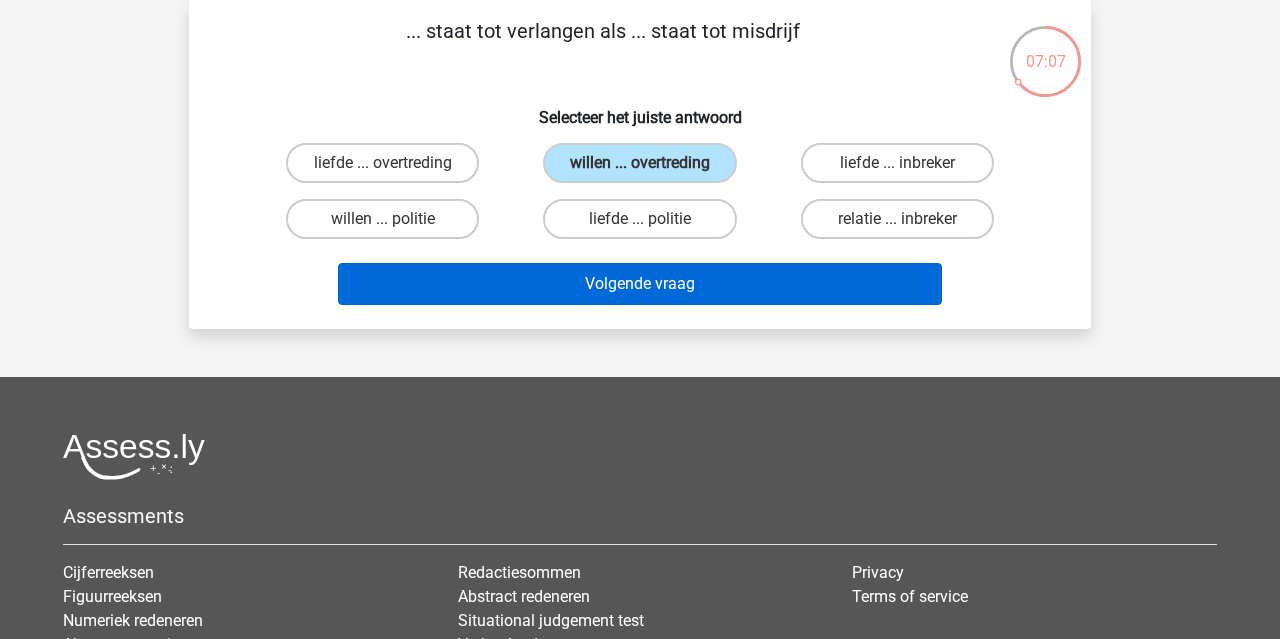 click on "Volgende vraag" at bounding box center [640, 284] 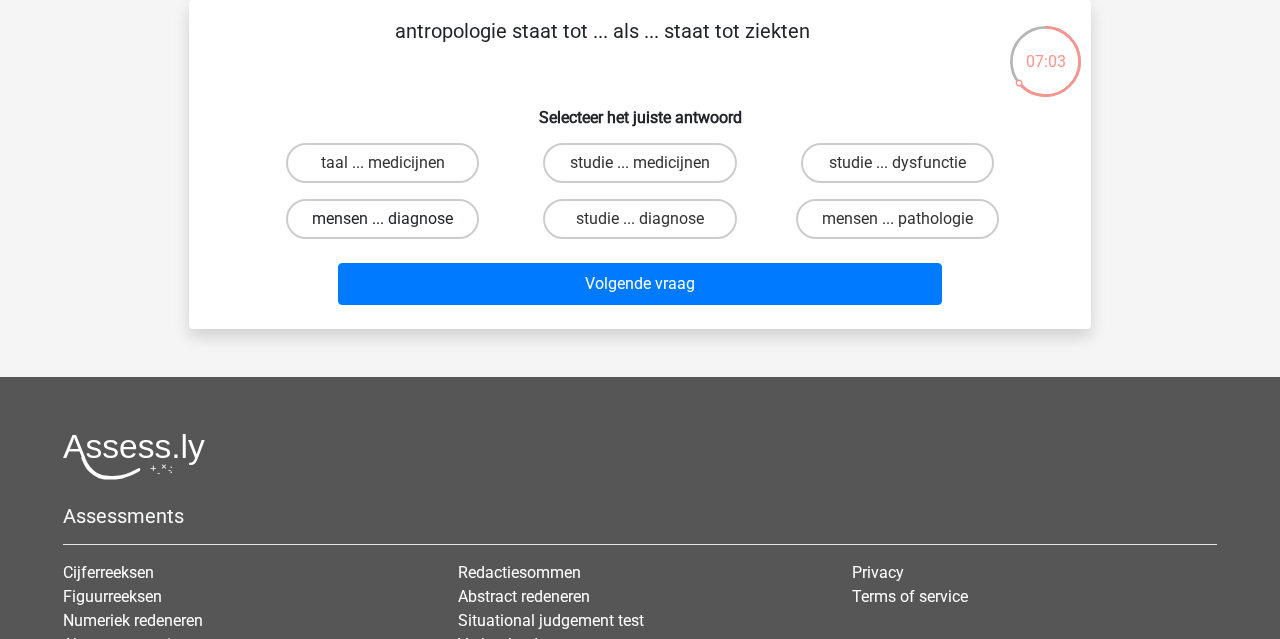 click on "mensen ... diagnose" at bounding box center (382, 219) 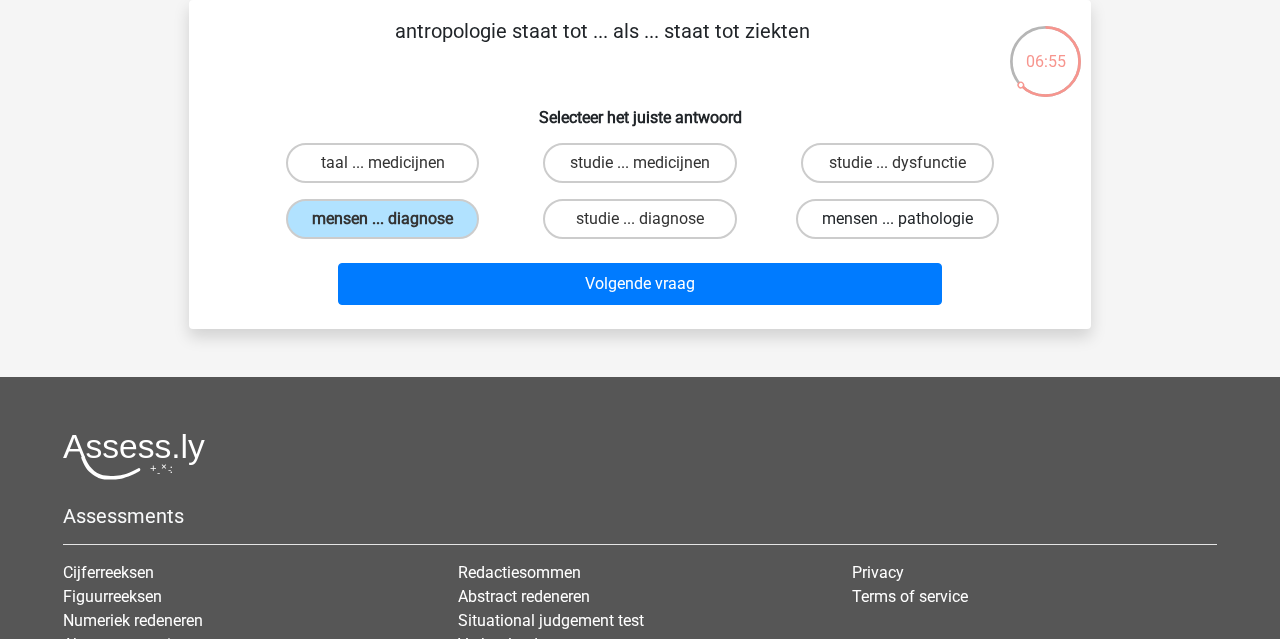 click on "mensen ... pathologie" at bounding box center [897, 219] 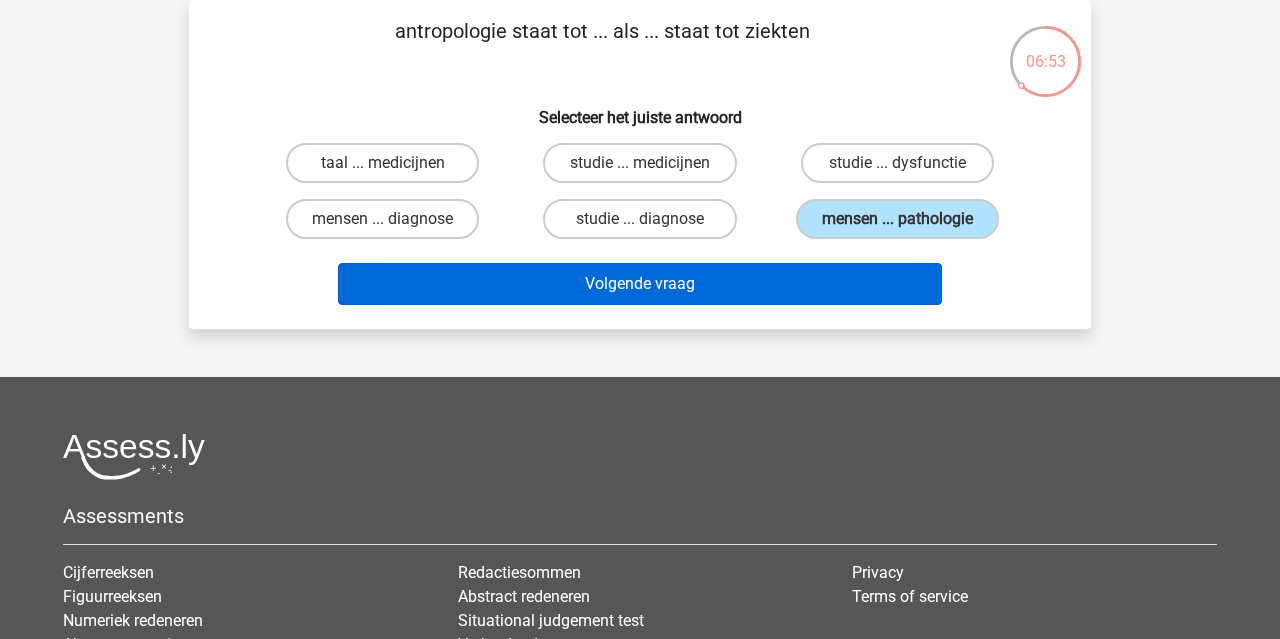 click on "Volgende vraag" at bounding box center [640, 284] 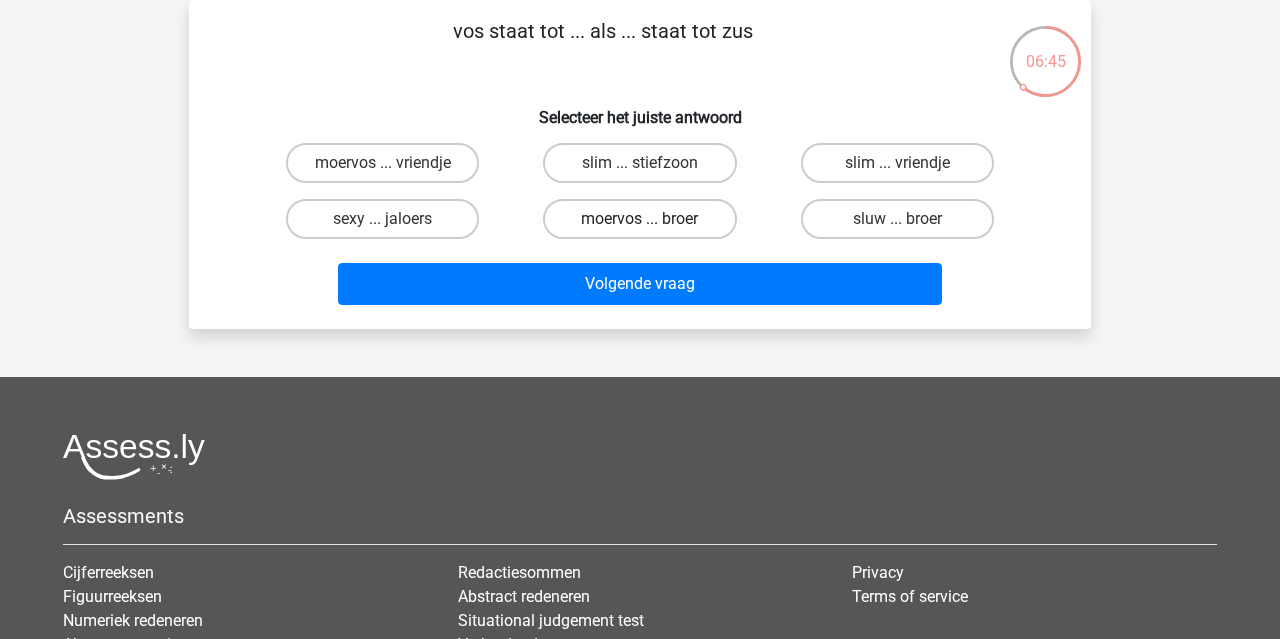 click on "moervos ... broer" at bounding box center [639, 219] 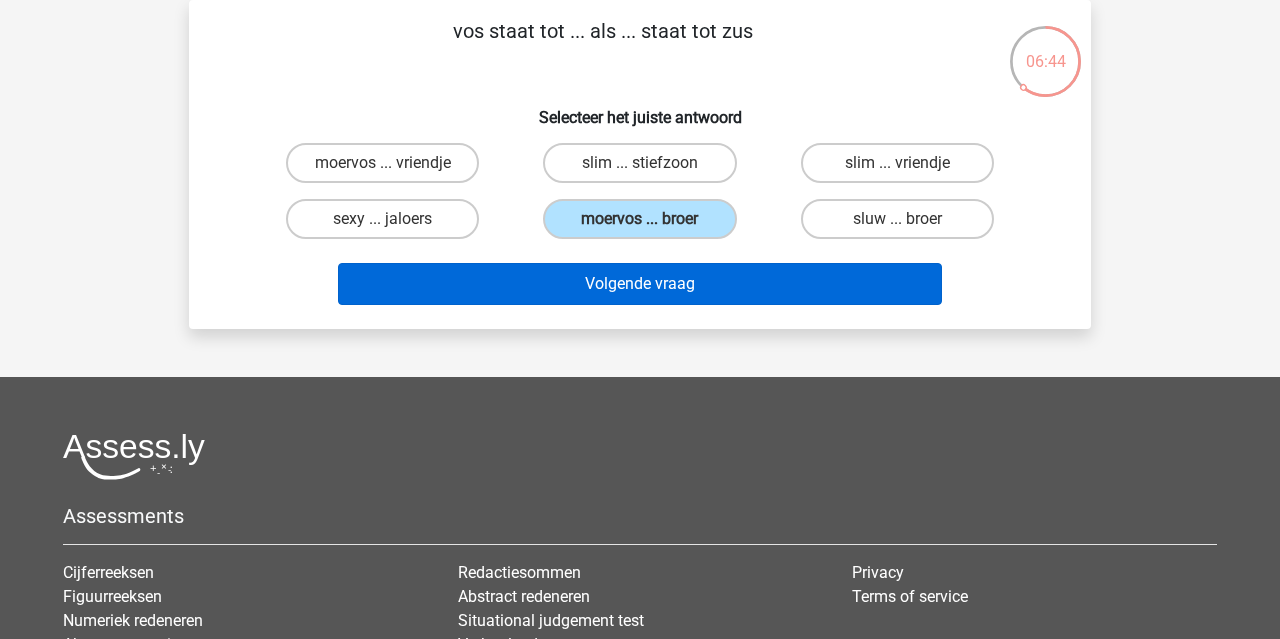 click on "Volgende vraag" at bounding box center (640, 284) 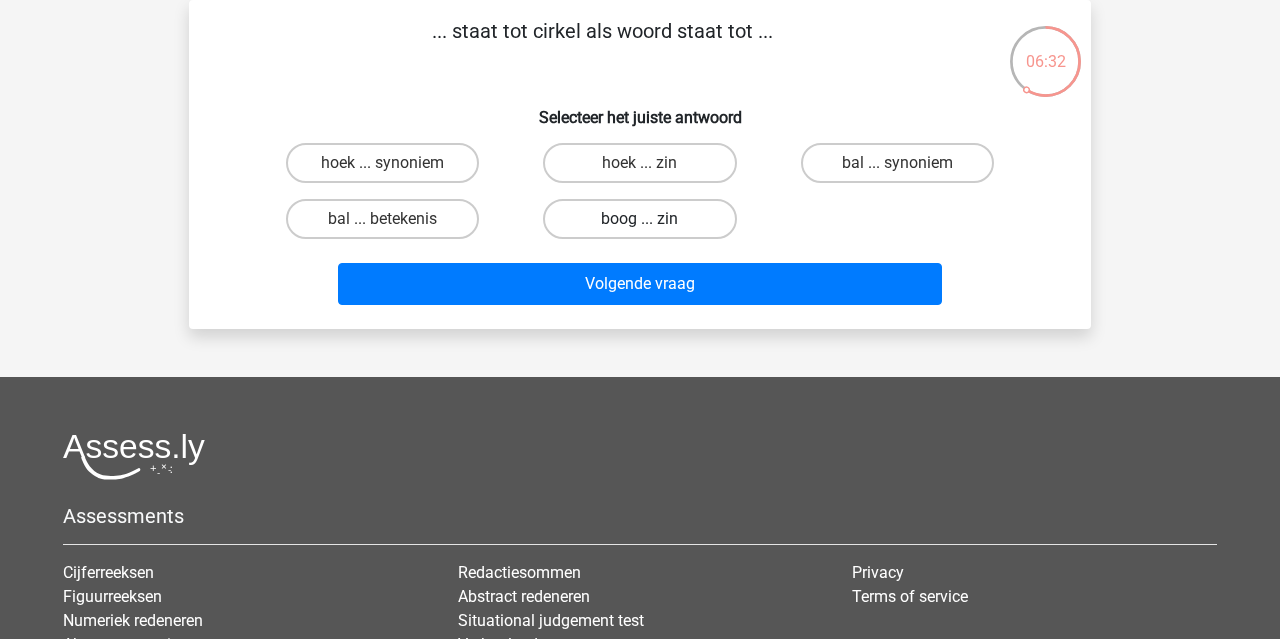 click on "boog ... zin" at bounding box center (639, 219) 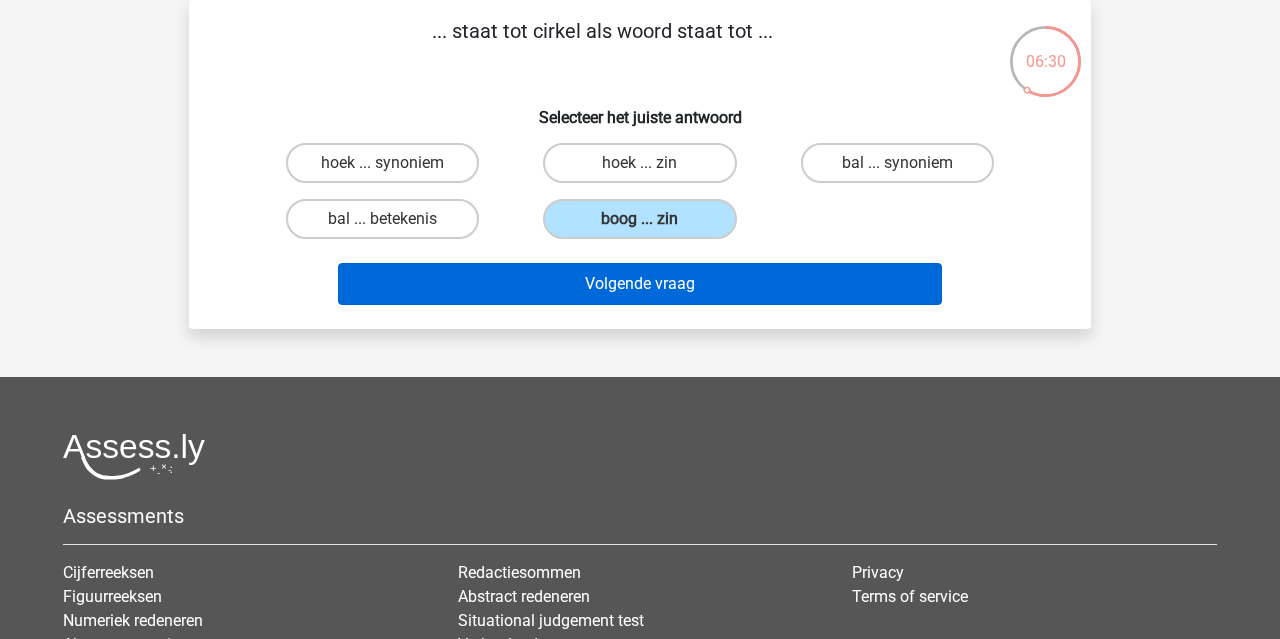 click on "Volgende vraag" at bounding box center (640, 284) 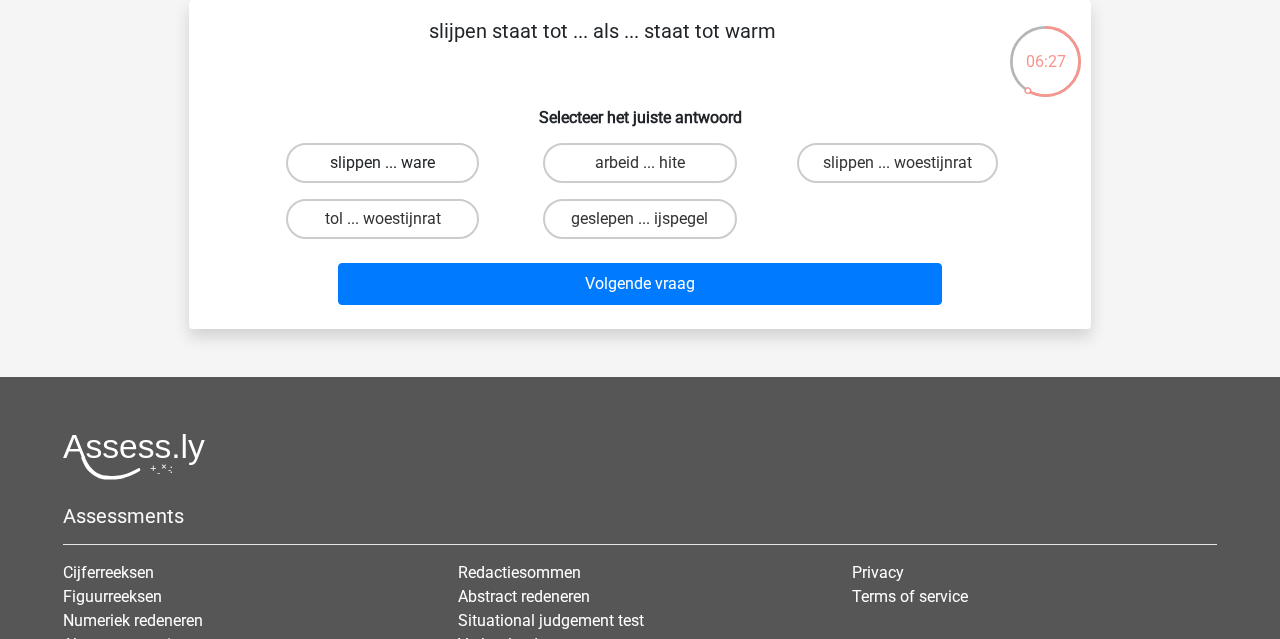 click on "slippen ... ware" at bounding box center (382, 163) 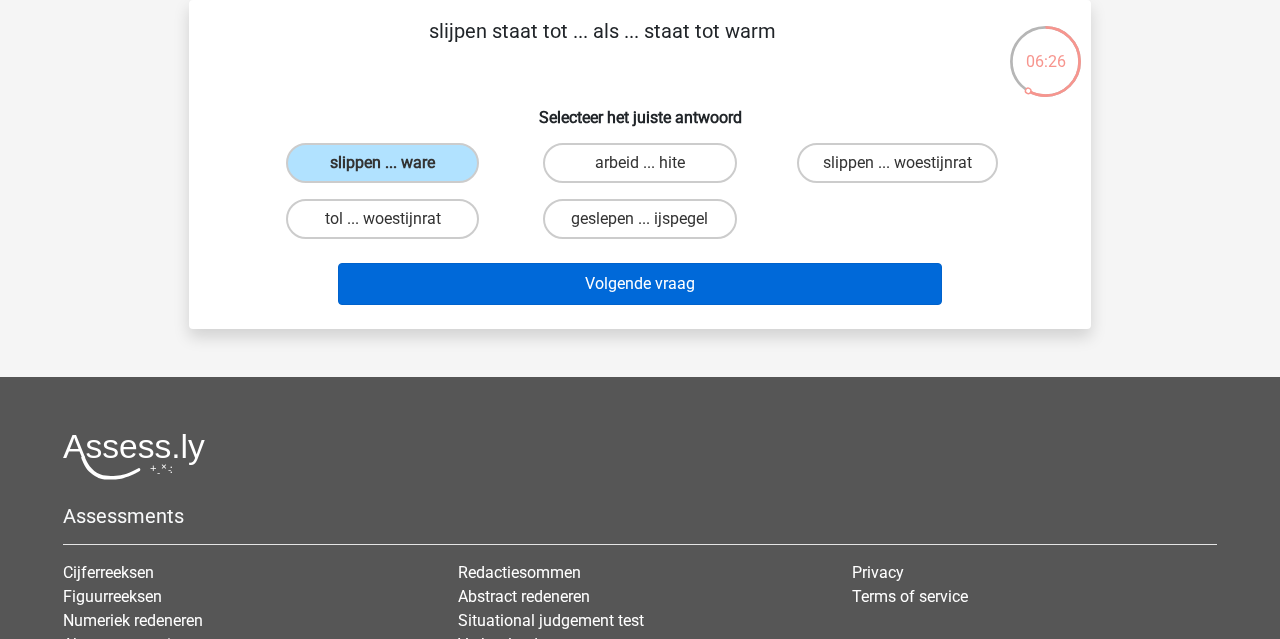 click on "Volgende vraag" at bounding box center (640, 284) 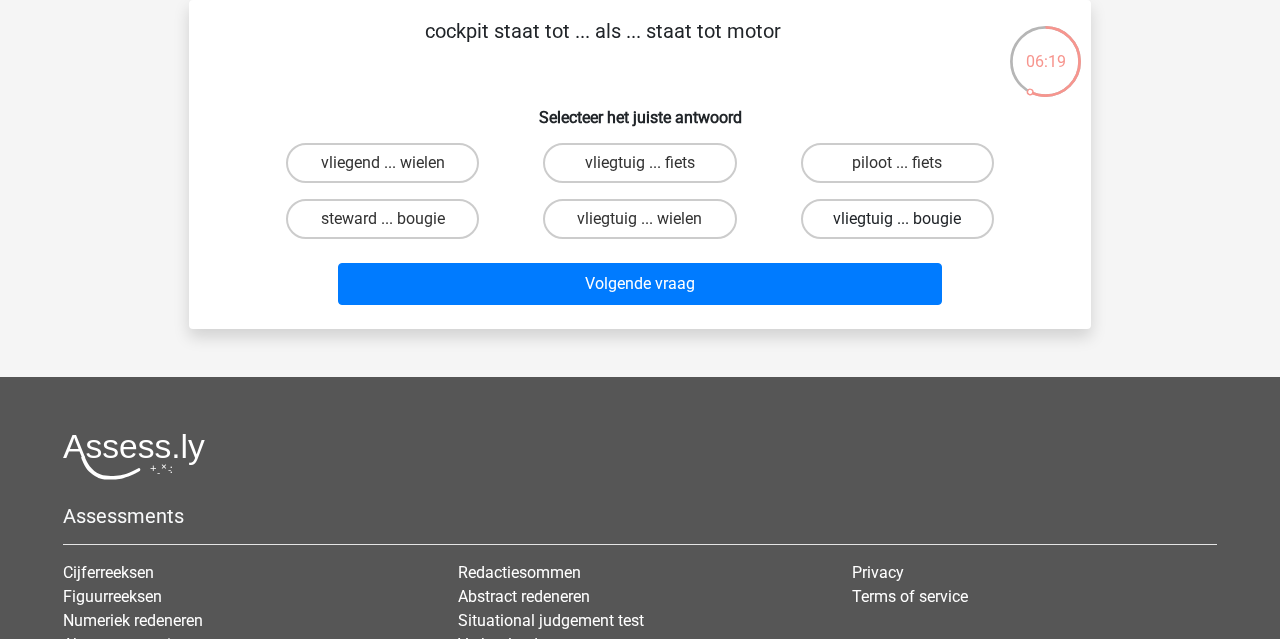 click on "vliegtuig ... bougie" at bounding box center (897, 219) 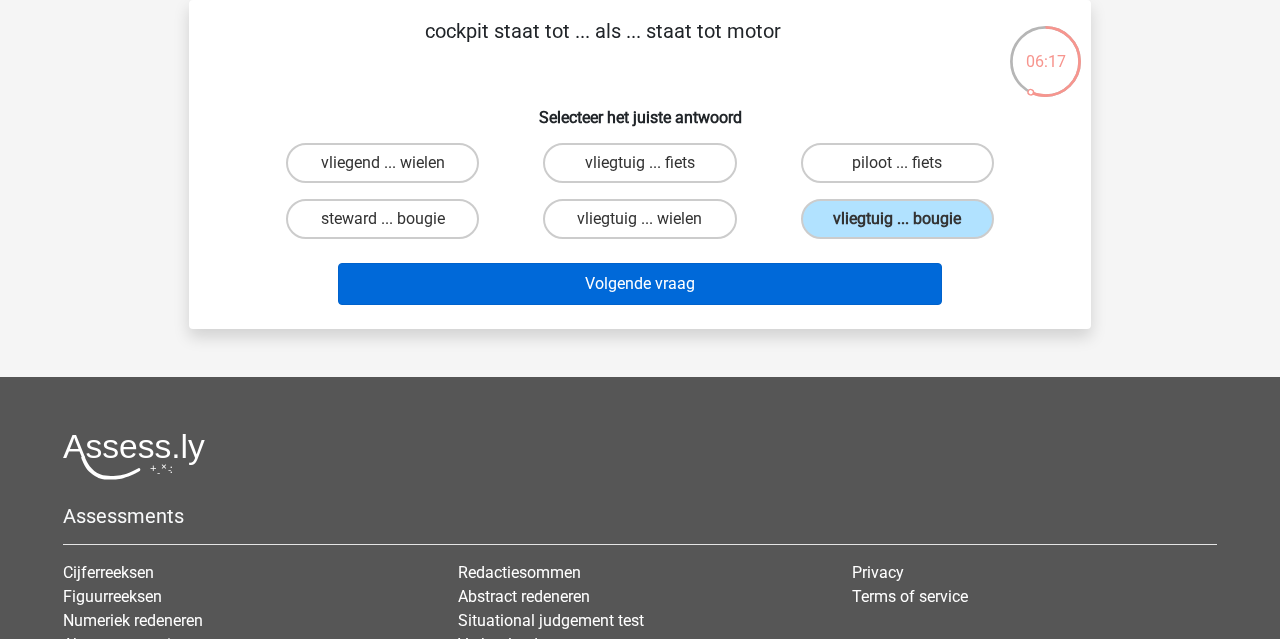 click on "Volgende vraag" at bounding box center [640, 284] 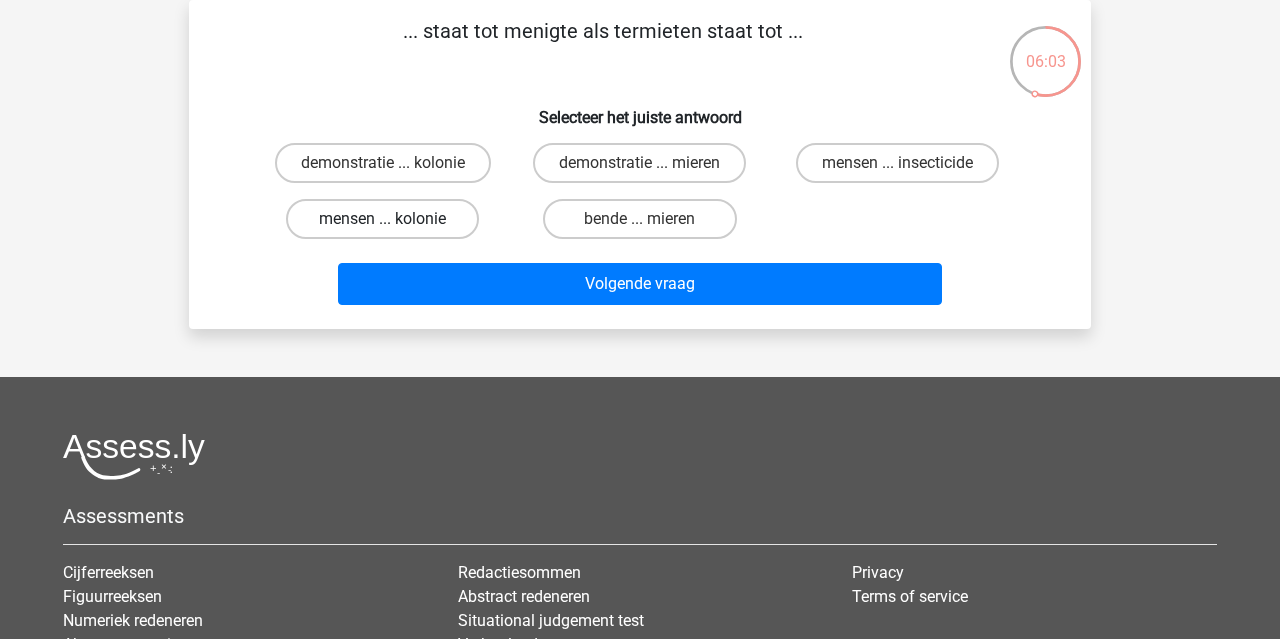 click on "mensen ... kolonie" at bounding box center [382, 219] 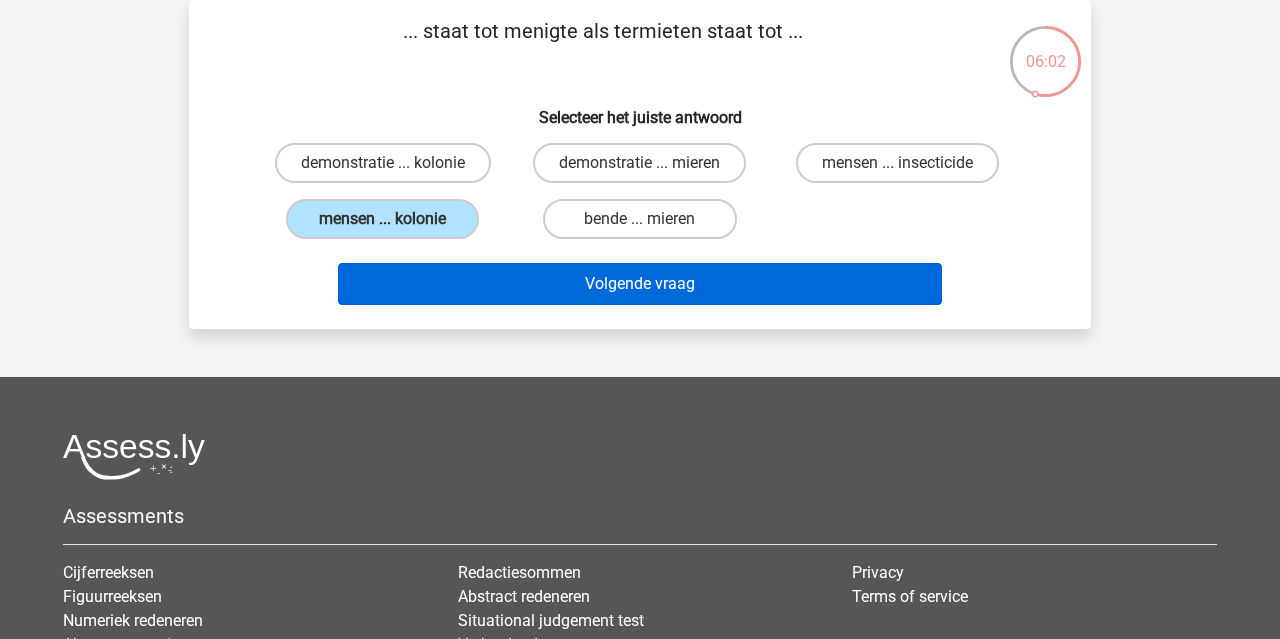 click on "Volgende vraag" at bounding box center [640, 284] 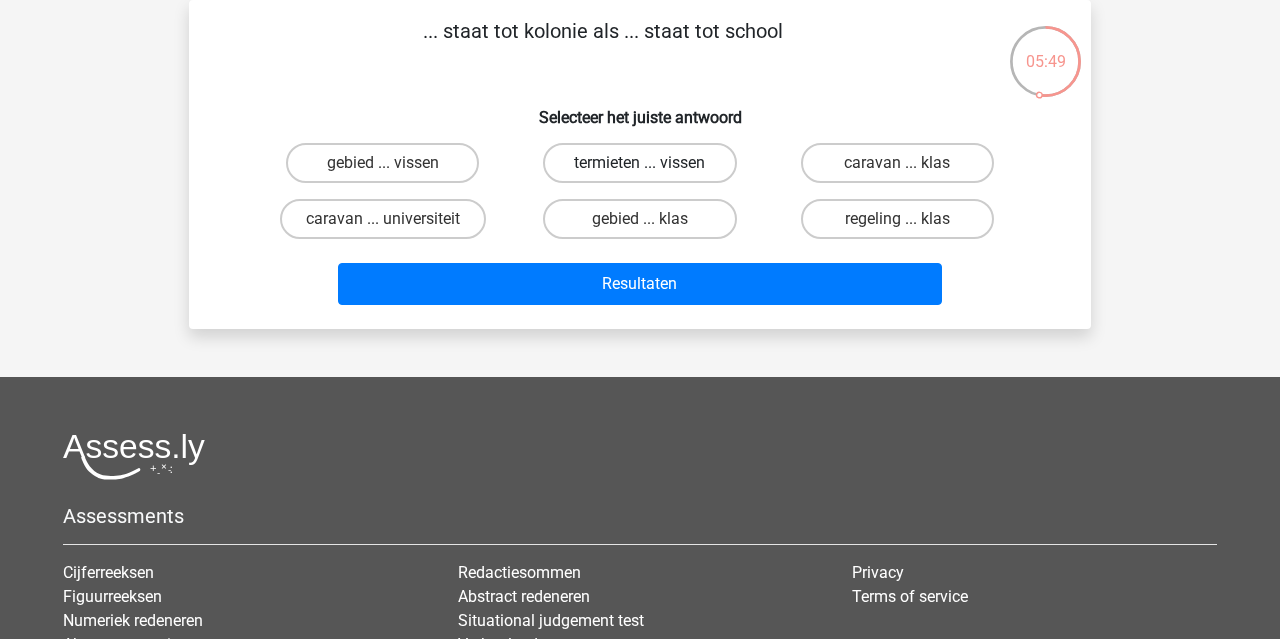 click on "termieten ... vissen" at bounding box center [639, 163] 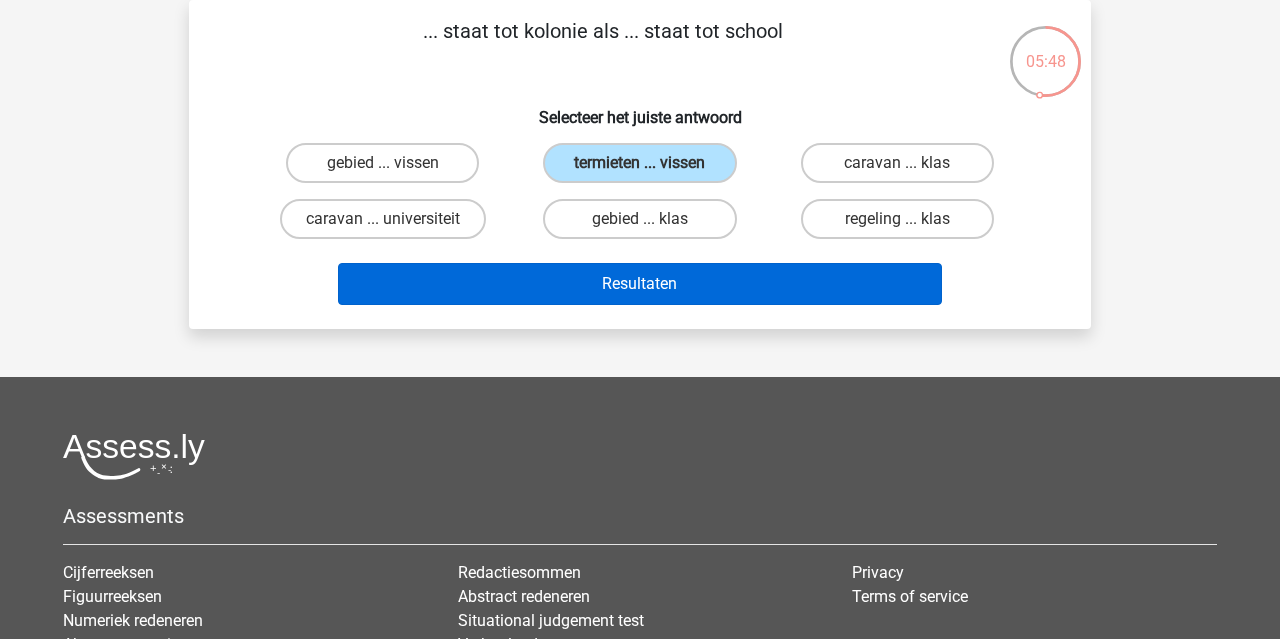 click on "Resultaten" at bounding box center [640, 284] 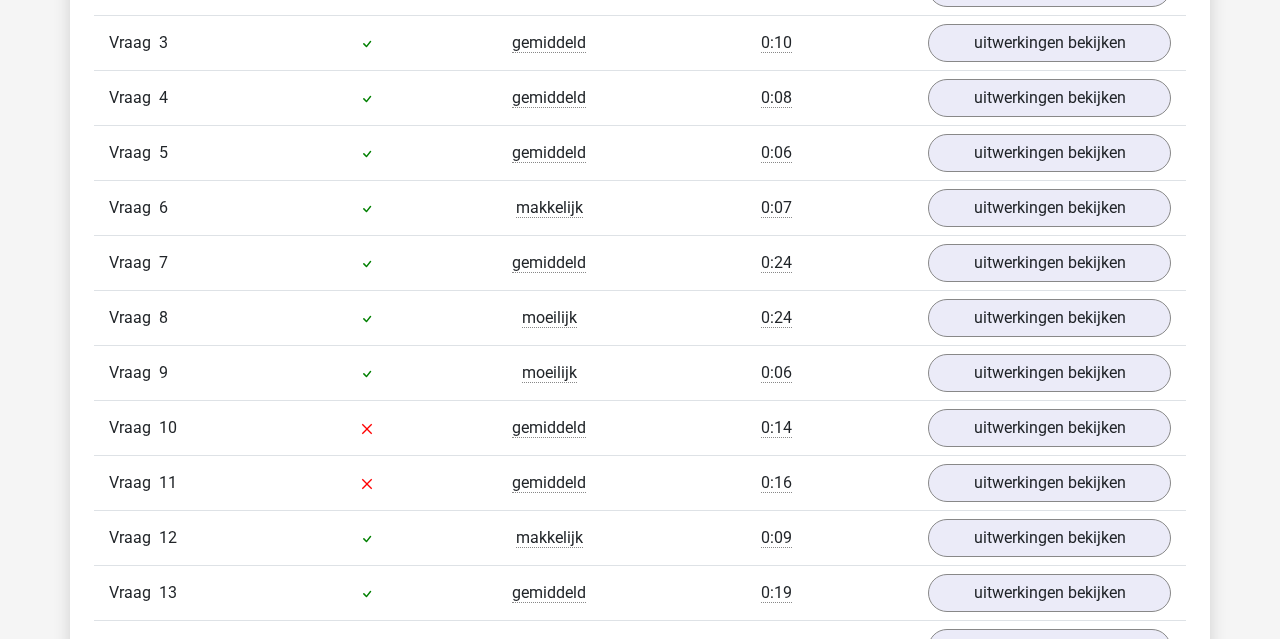 scroll, scrollTop: 1580, scrollLeft: 0, axis: vertical 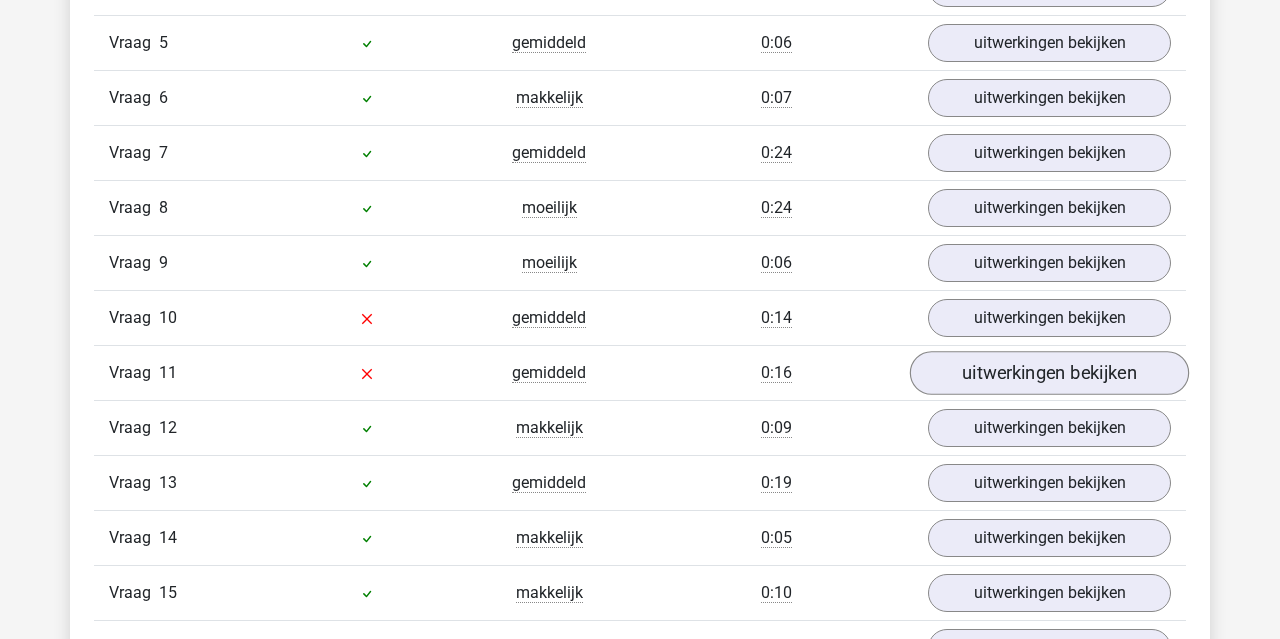 click on "uitwerkingen bekijken" at bounding box center [1049, 373] 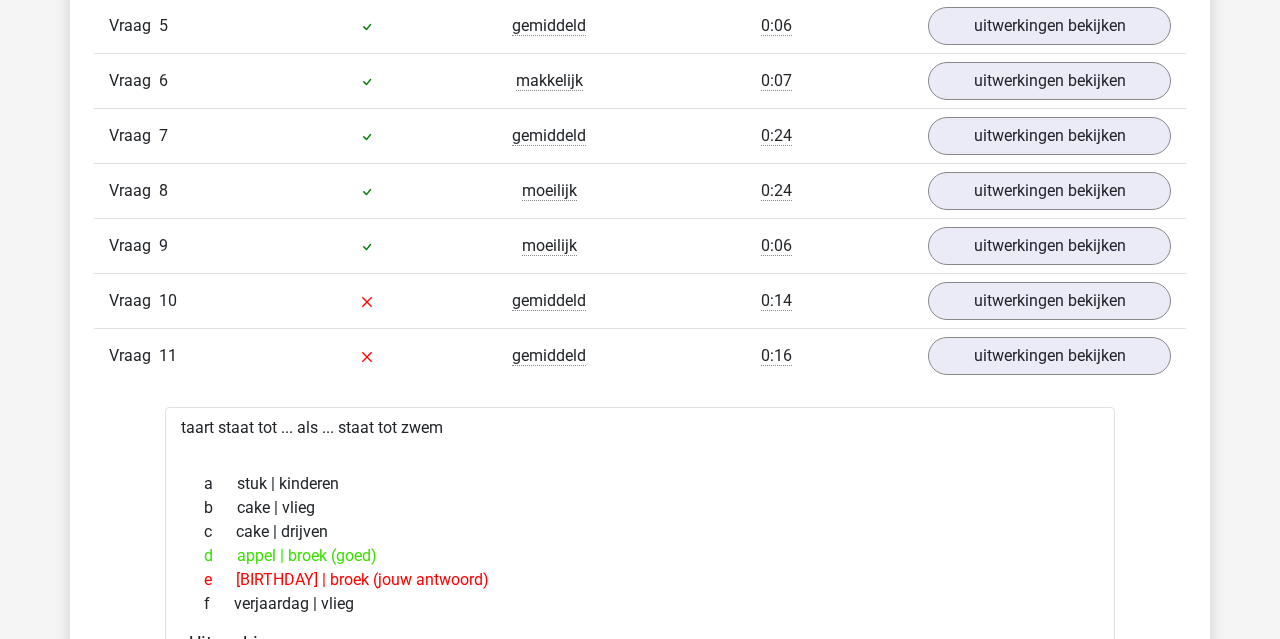 scroll, scrollTop: 1592, scrollLeft: 0, axis: vertical 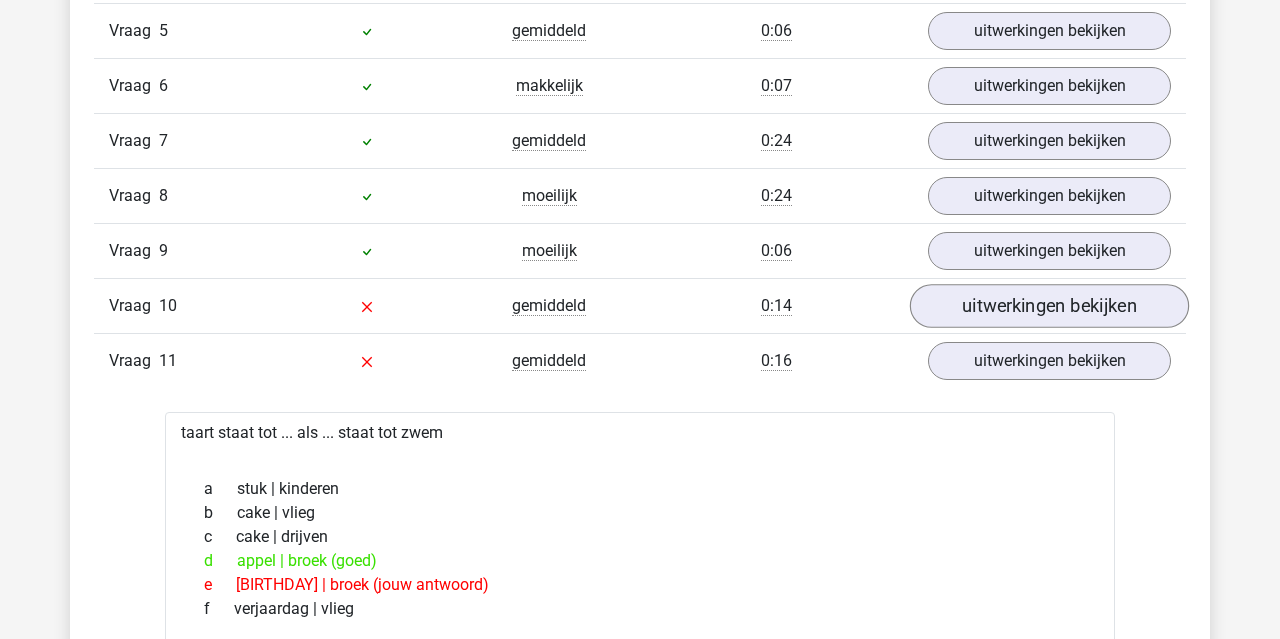 click on "uitwerkingen bekijken" at bounding box center [1049, 306] 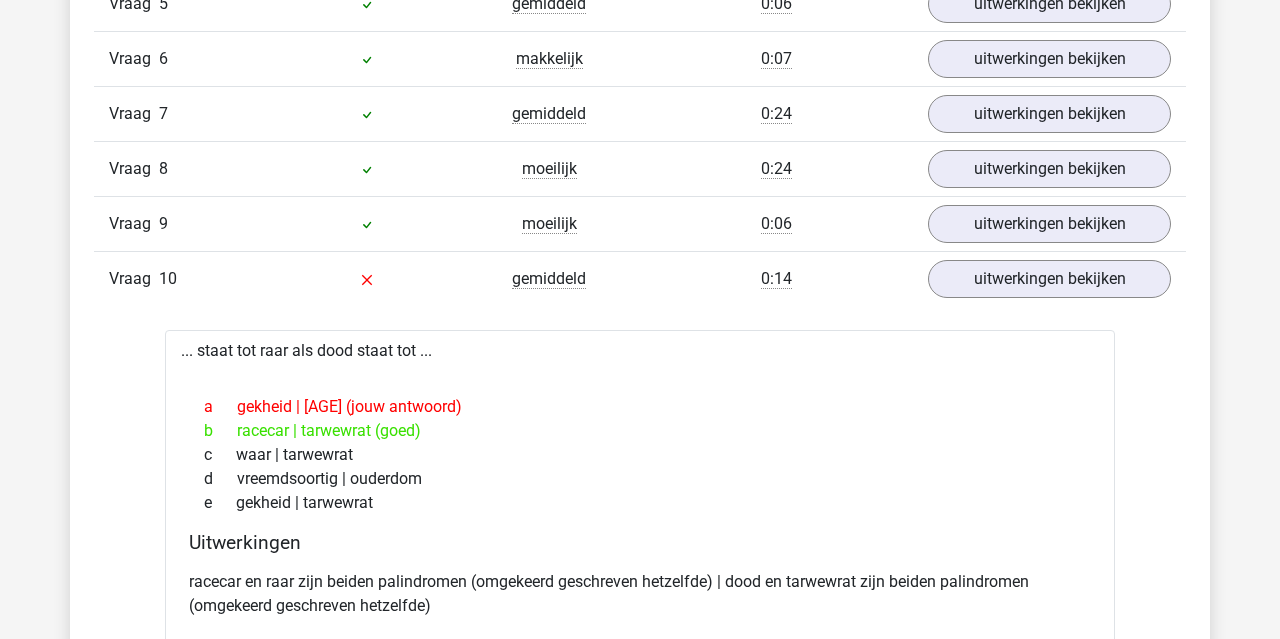 scroll, scrollTop: 1618, scrollLeft: 0, axis: vertical 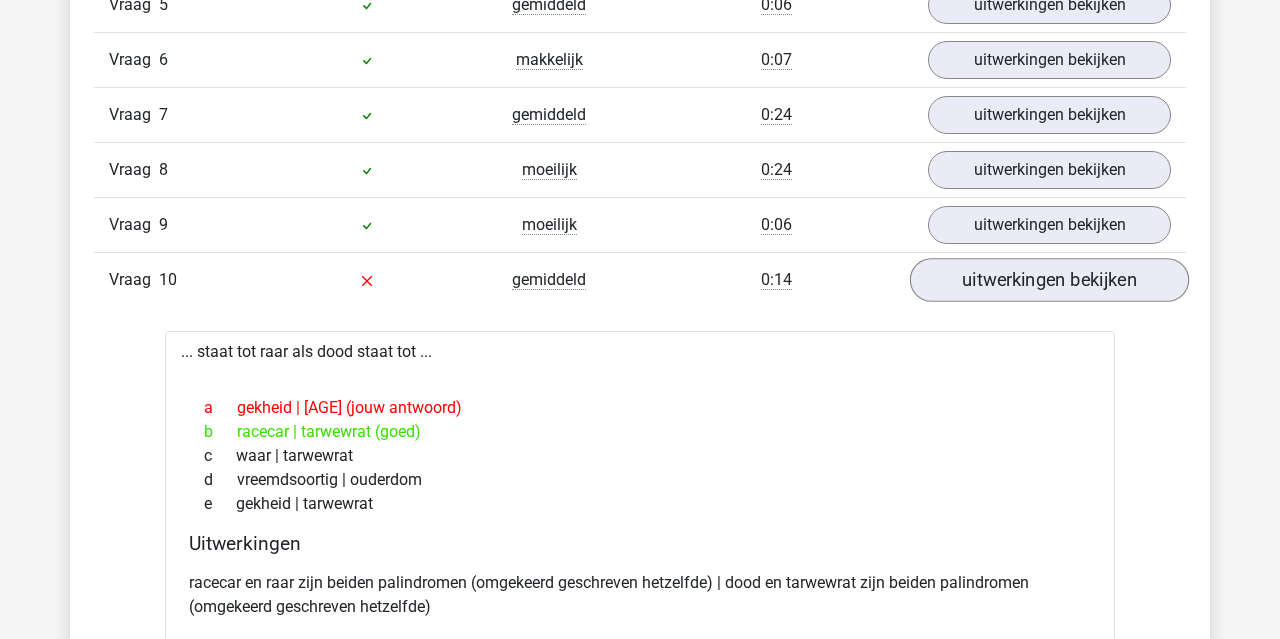 click on "uitwerkingen bekijken" at bounding box center (1049, 280) 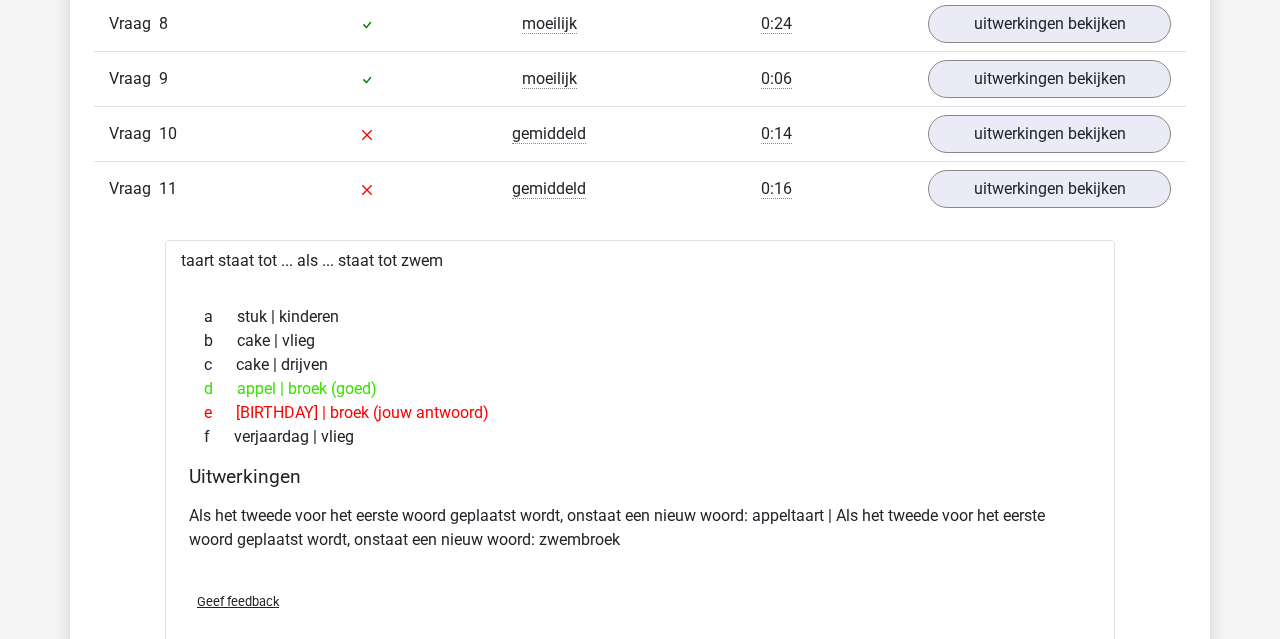 scroll, scrollTop: 1765, scrollLeft: 0, axis: vertical 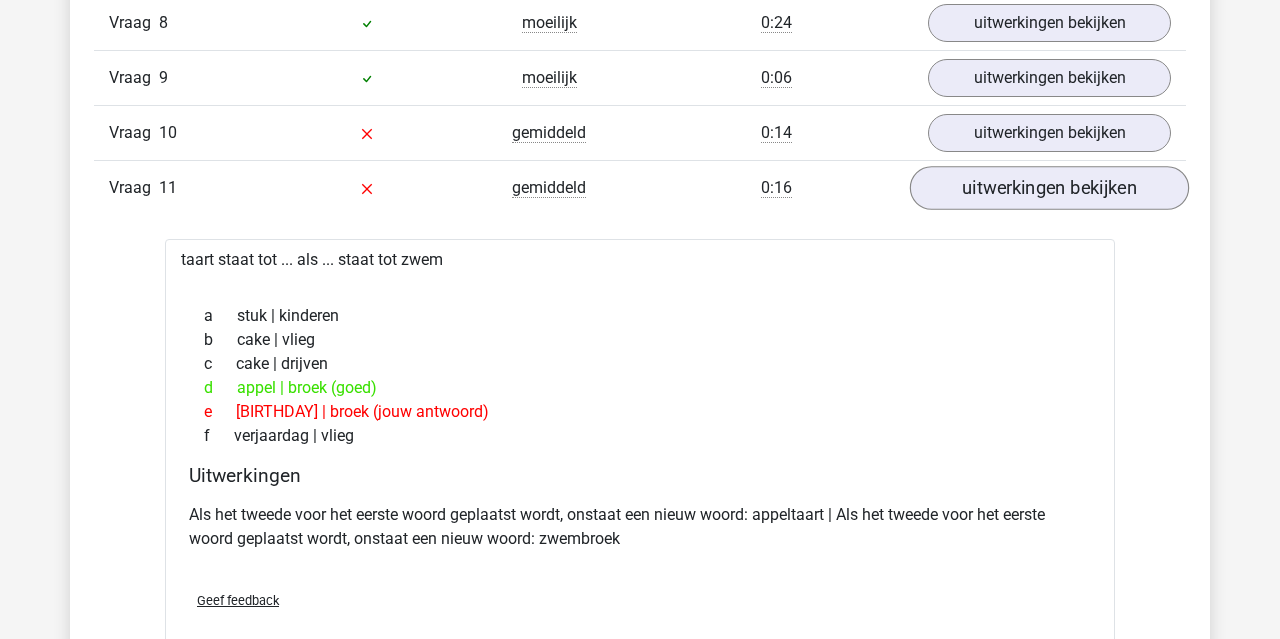 click on "uitwerkingen bekijken" at bounding box center (1049, 188) 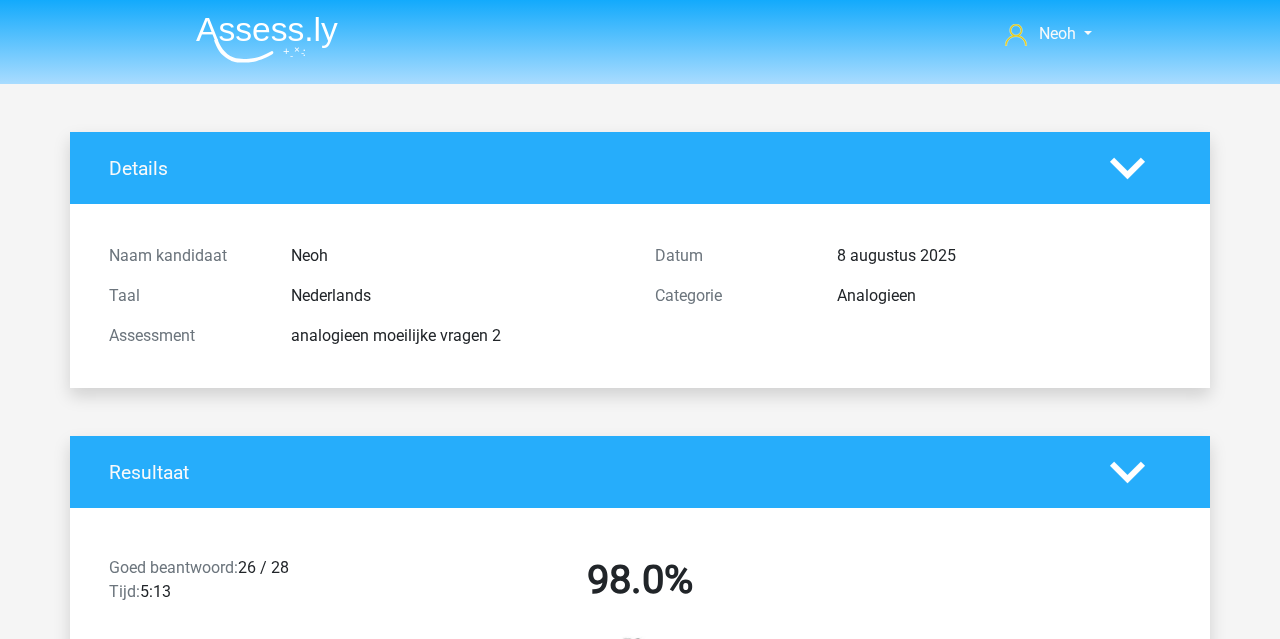 scroll, scrollTop: 0, scrollLeft: 0, axis: both 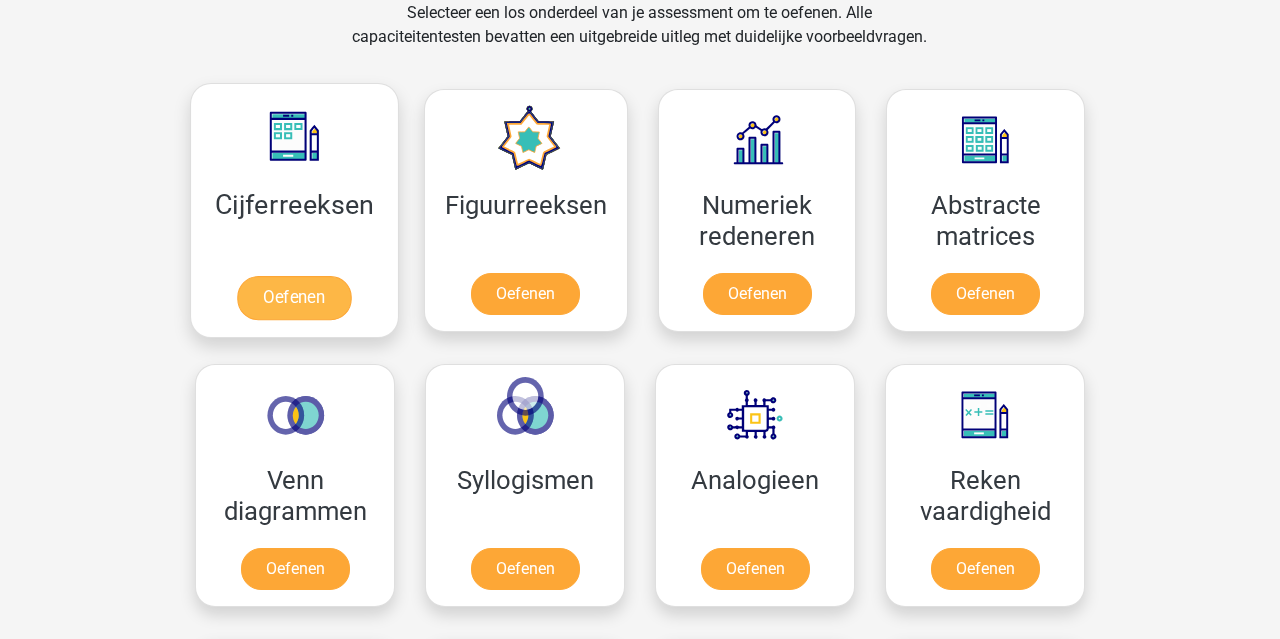 click on "Oefenen" at bounding box center [294, 298] 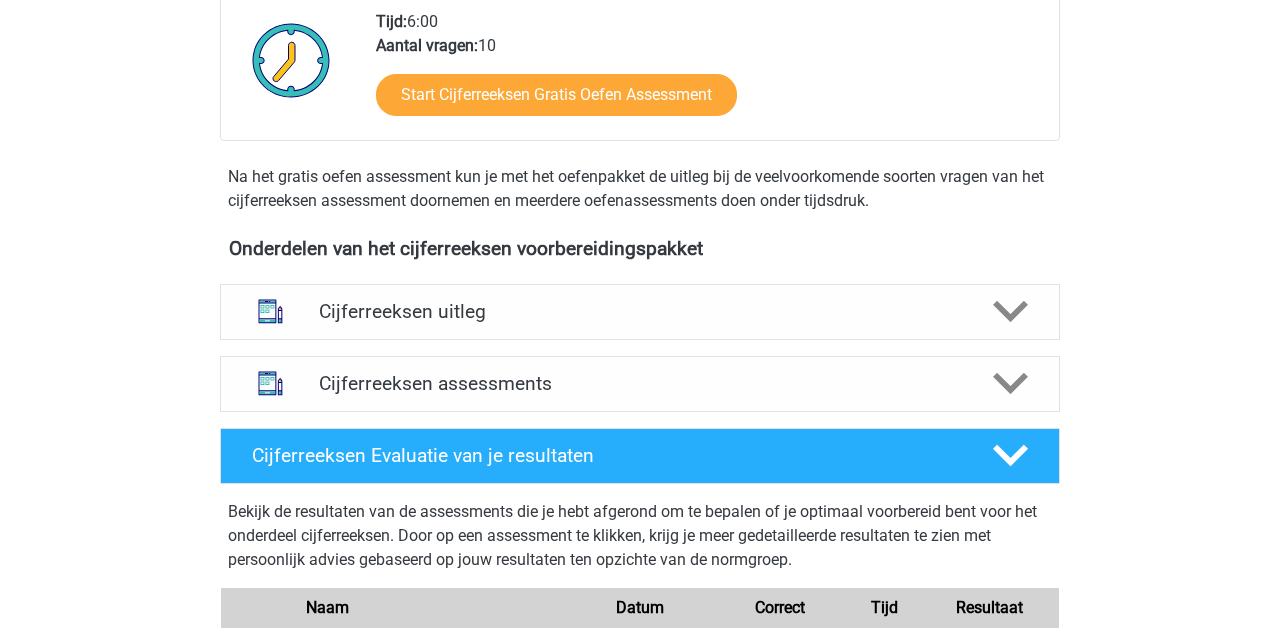 scroll, scrollTop: 585, scrollLeft: 0, axis: vertical 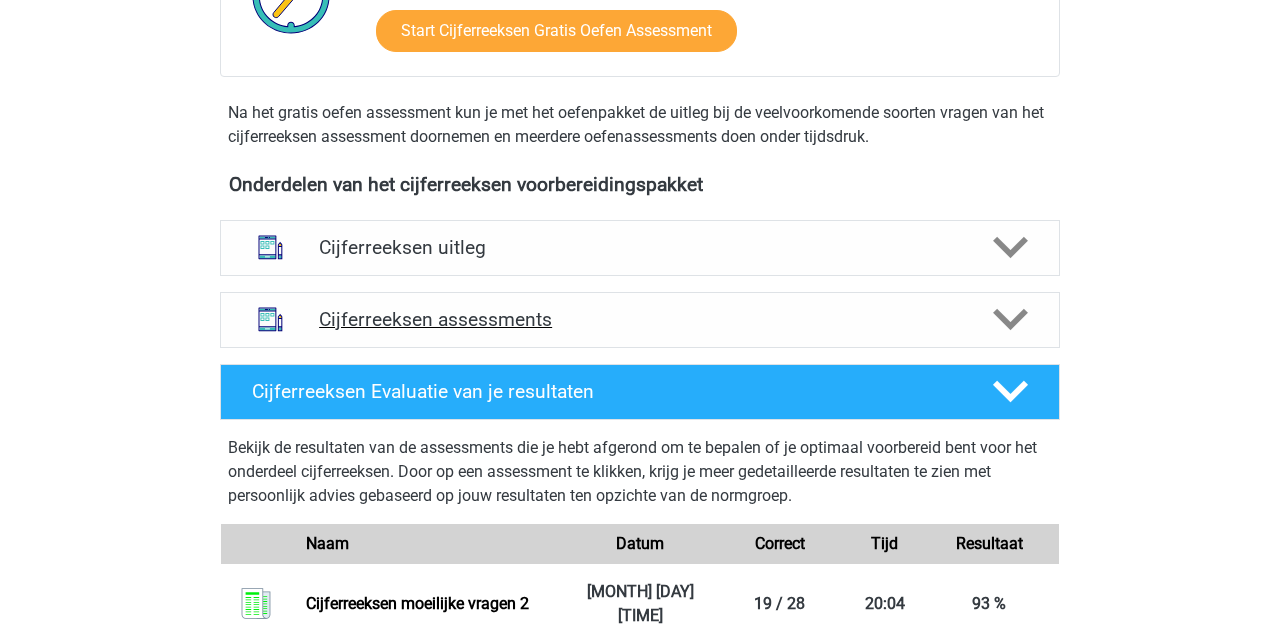 click on "Cijferreeksen assessments" at bounding box center [640, 319] 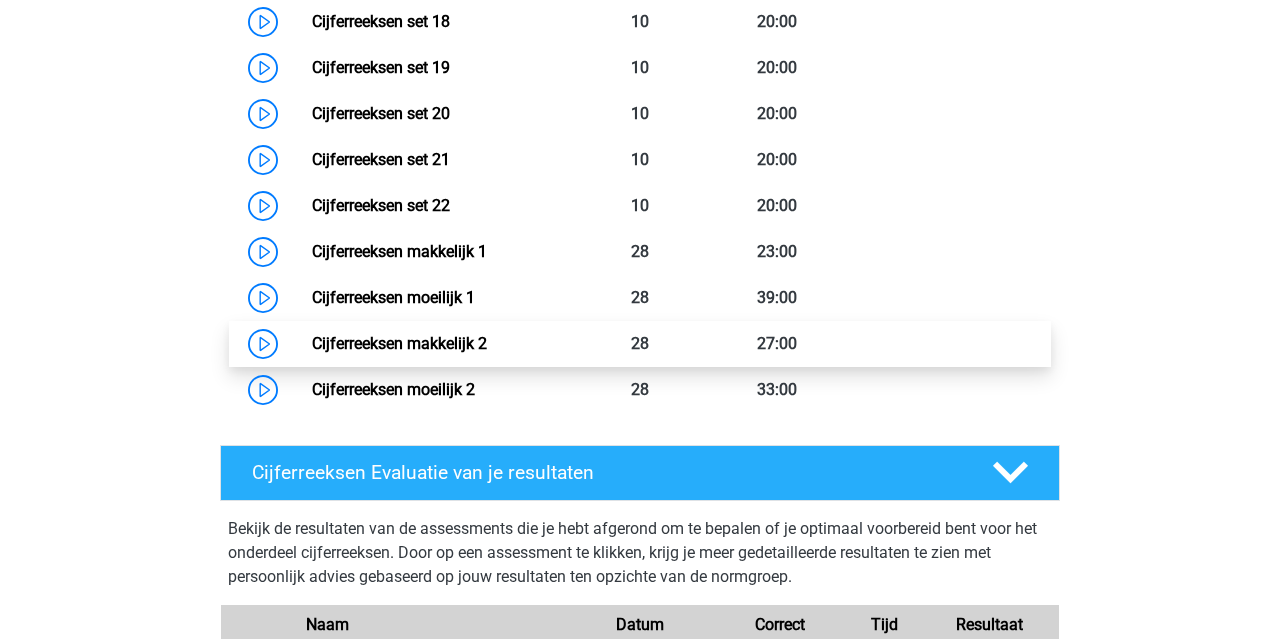 scroll, scrollTop: 1852, scrollLeft: 0, axis: vertical 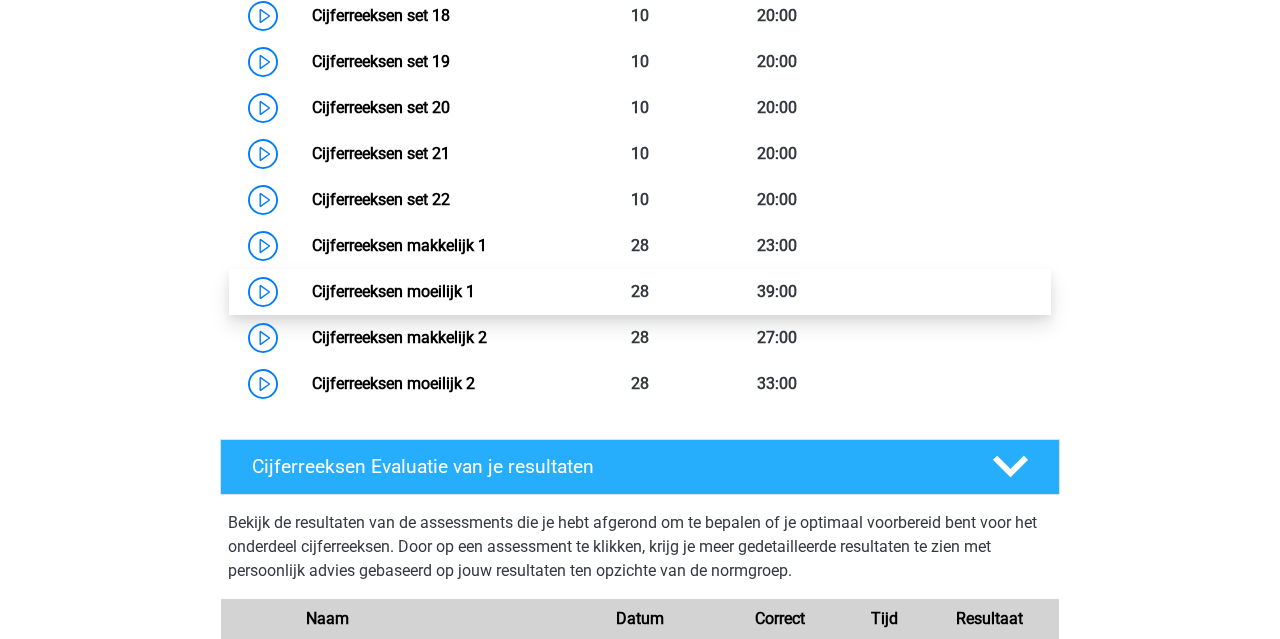 click on "Cijferreeksen
moeilijk 1" at bounding box center [393, 291] 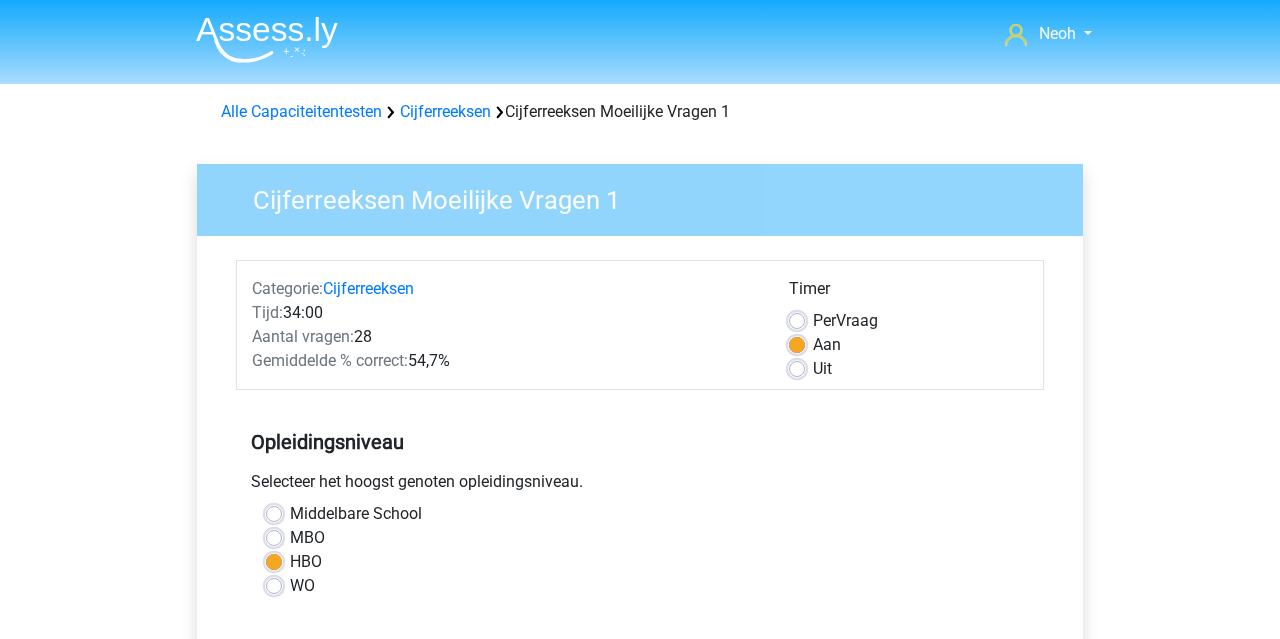 scroll, scrollTop: 0, scrollLeft: 0, axis: both 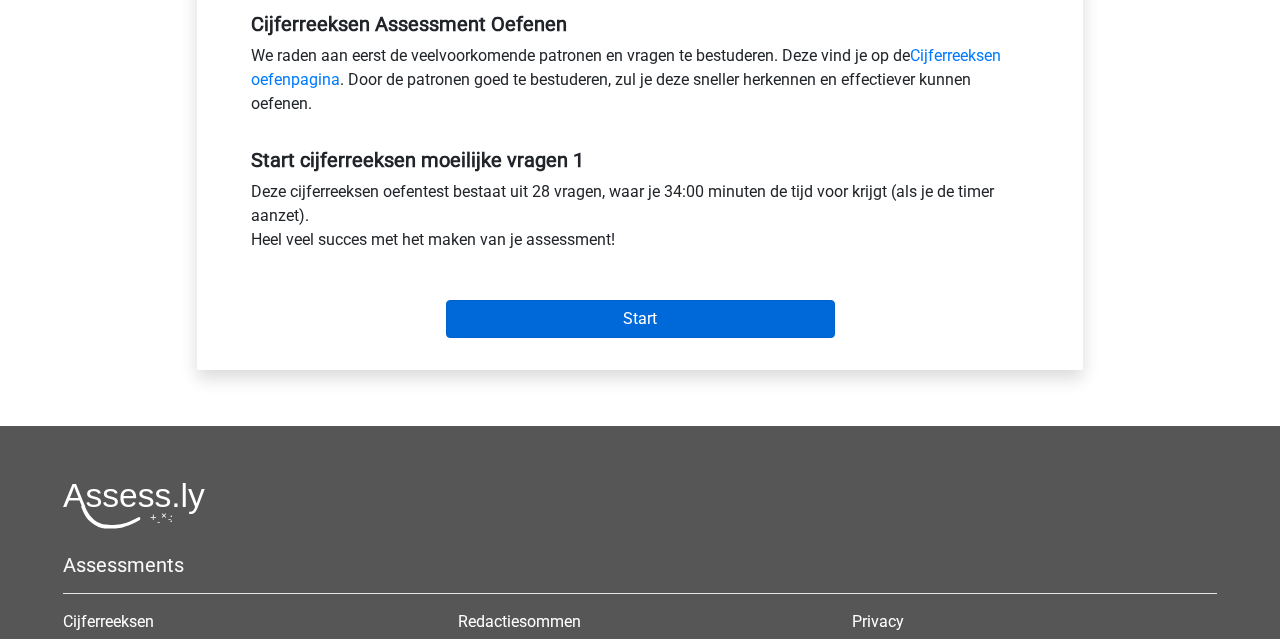 click on "Start" at bounding box center [640, 319] 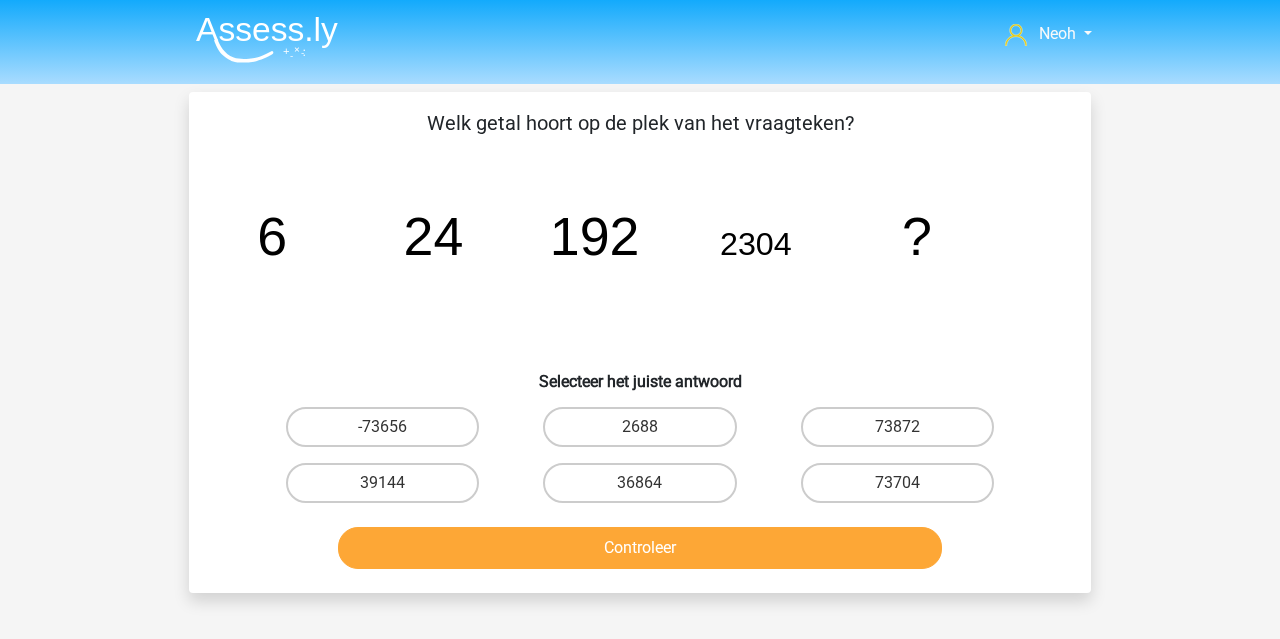 scroll, scrollTop: 0, scrollLeft: 0, axis: both 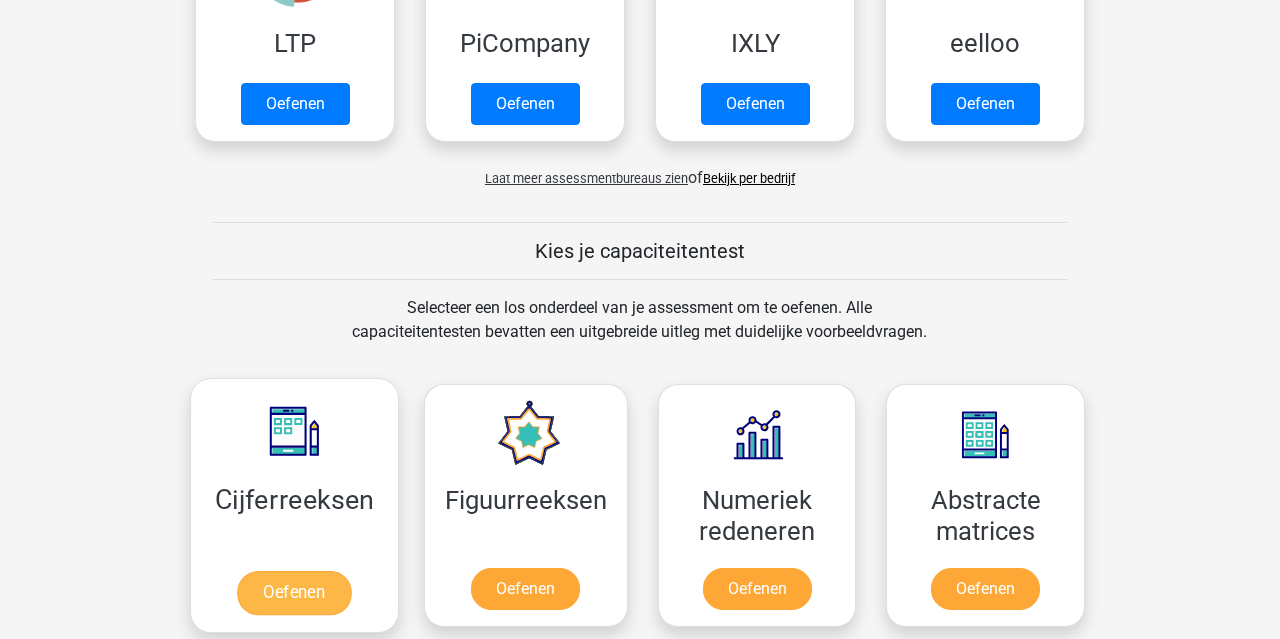 click on "Oefenen" at bounding box center [294, 593] 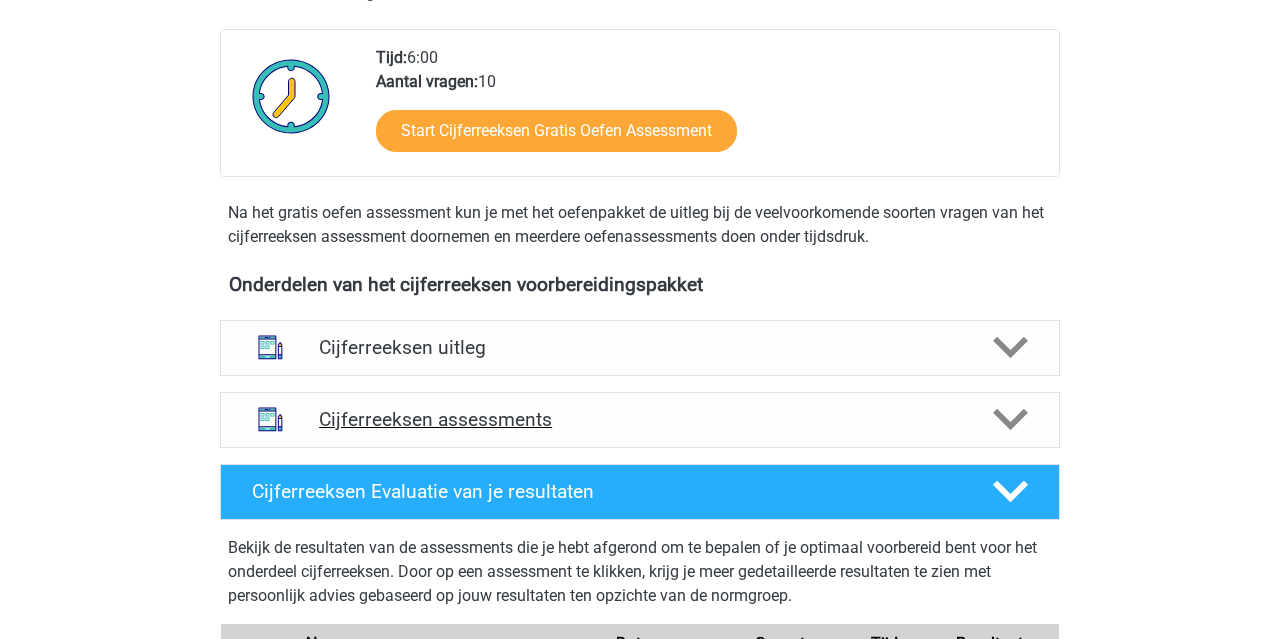 click on "Cijferreeksen assessments" at bounding box center (640, 420) 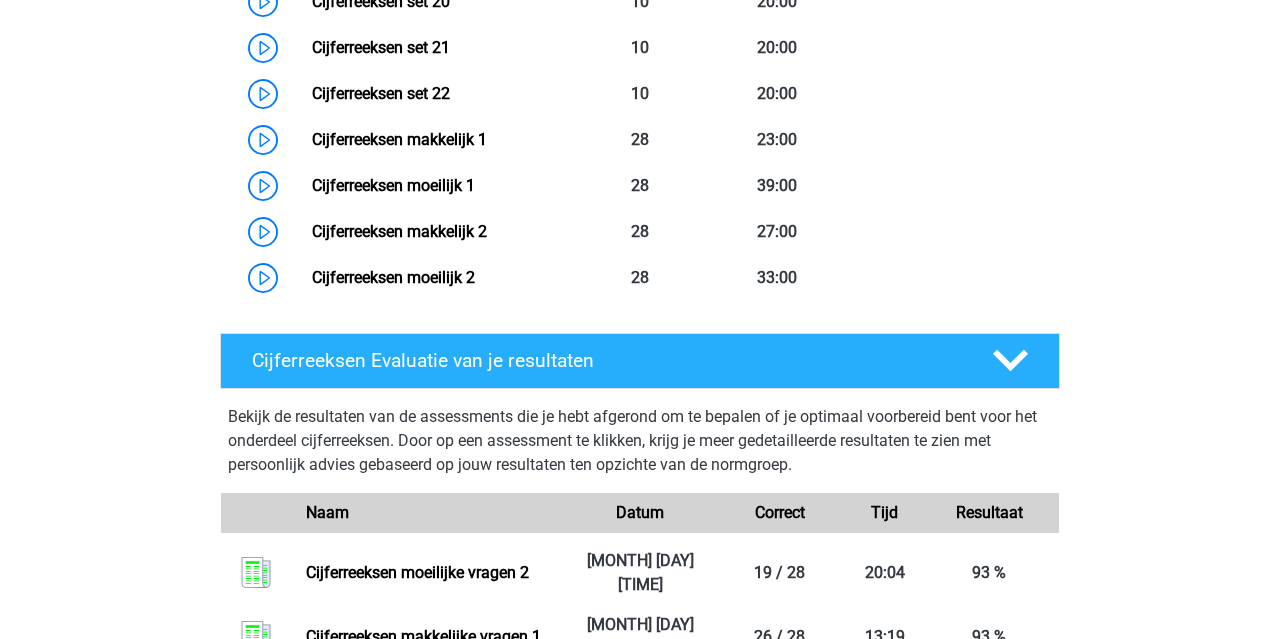 scroll, scrollTop: 1954, scrollLeft: 0, axis: vertical 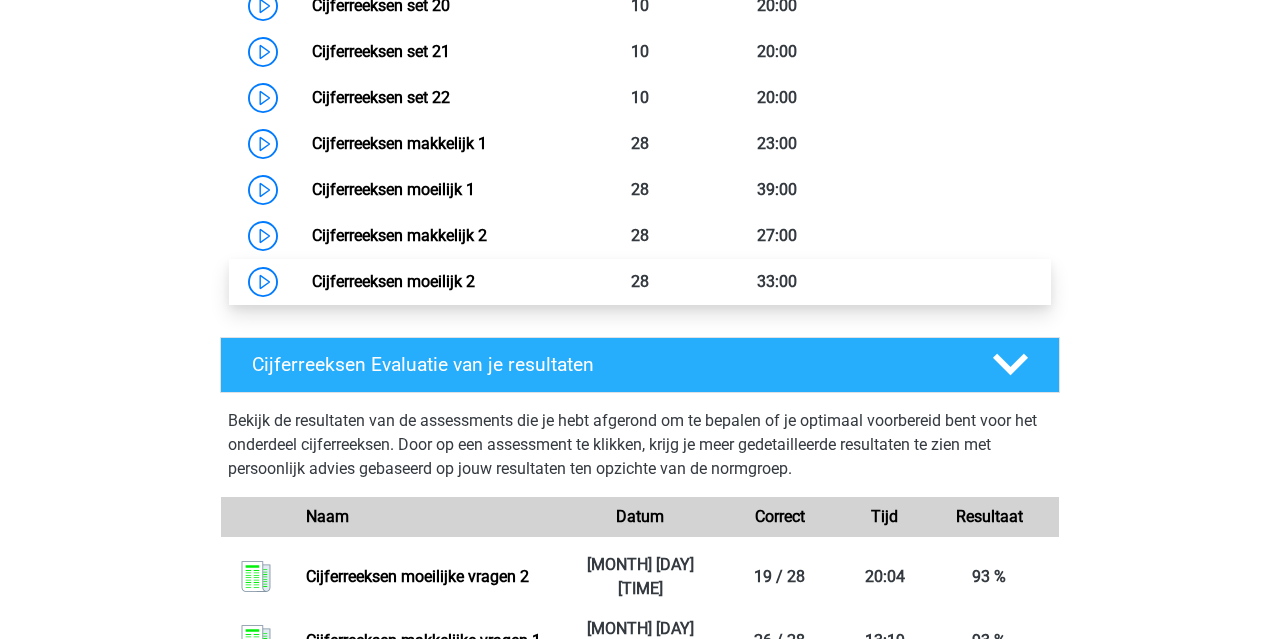 click on "Cijferreeksen
moeilijk 2" at bounding box center (393, 281) 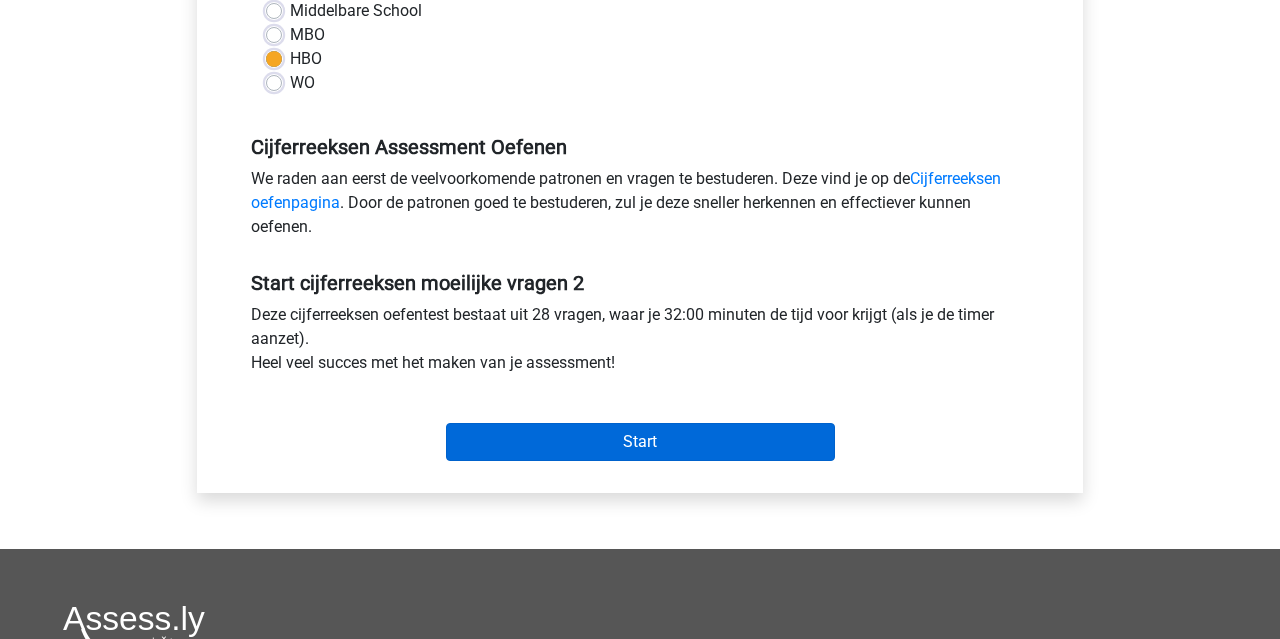 scroll, scrollTop: 508, scrollLeft: 0, axis: vertical 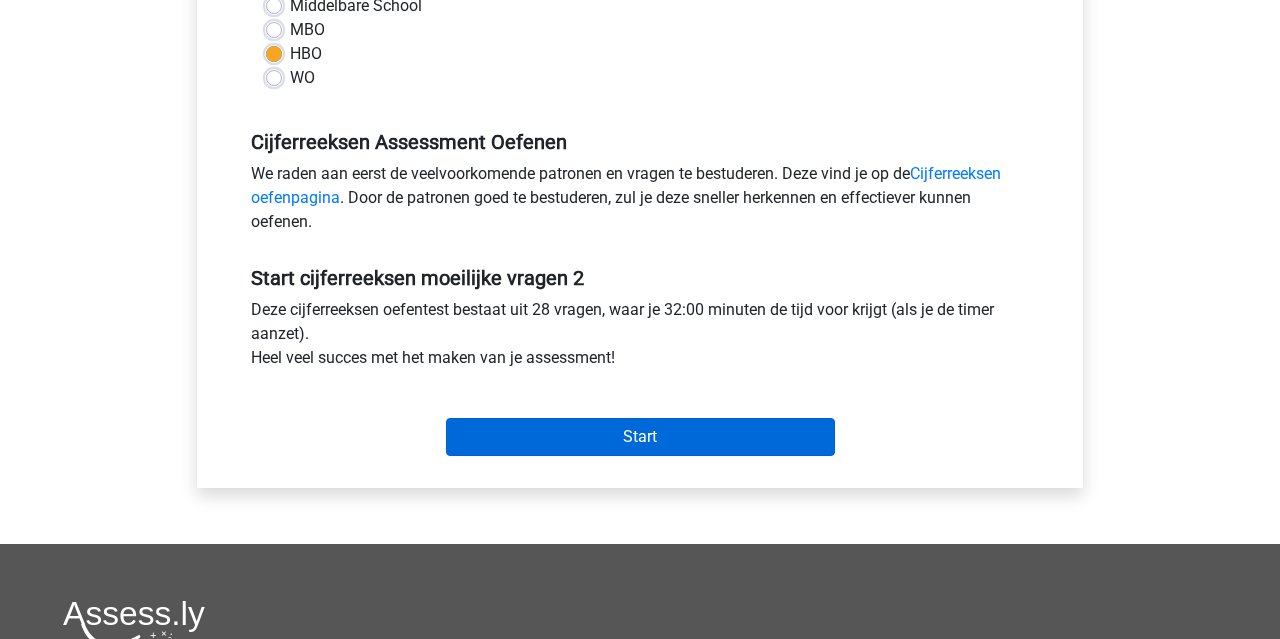 click on "Start" at bounding box center (640, 437) 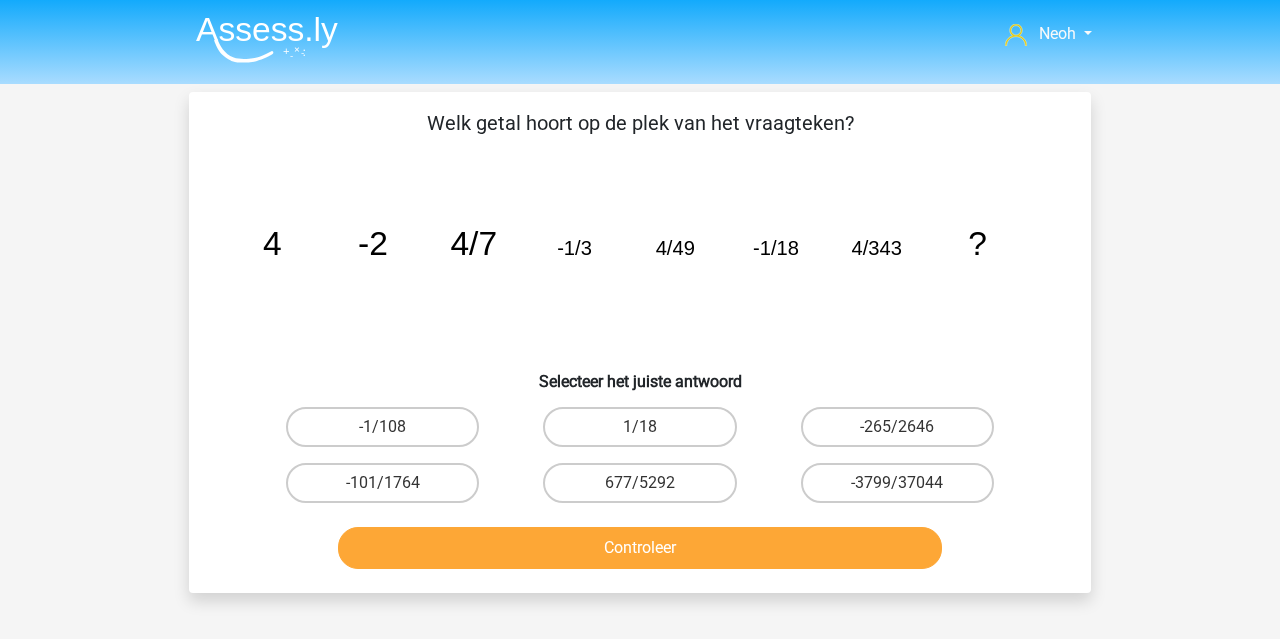 scroll, scrollTop: 0, scrollLeft: 0, axis: both 